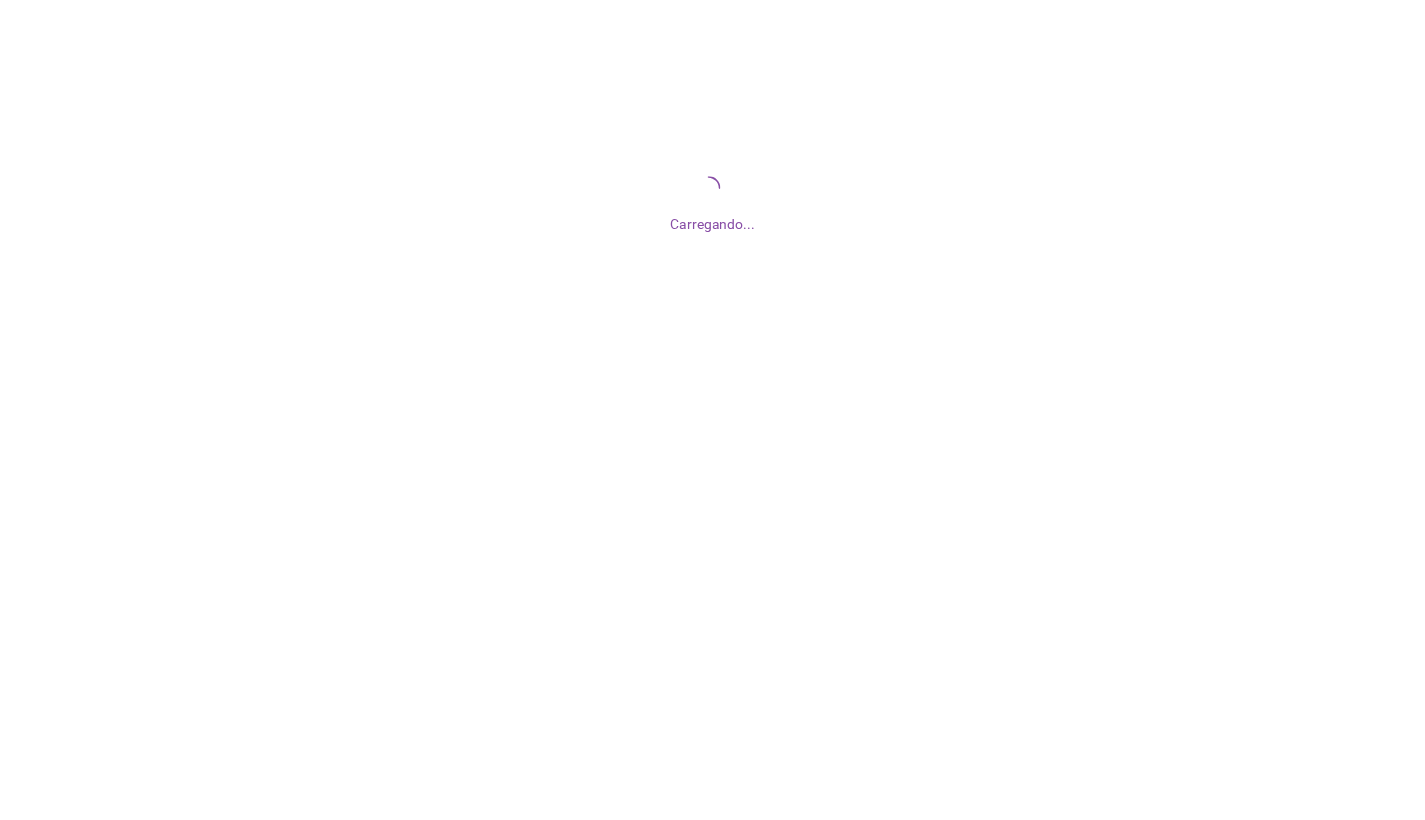 scroll, scrollTop: 0, scrollLeft: 0, axis: both 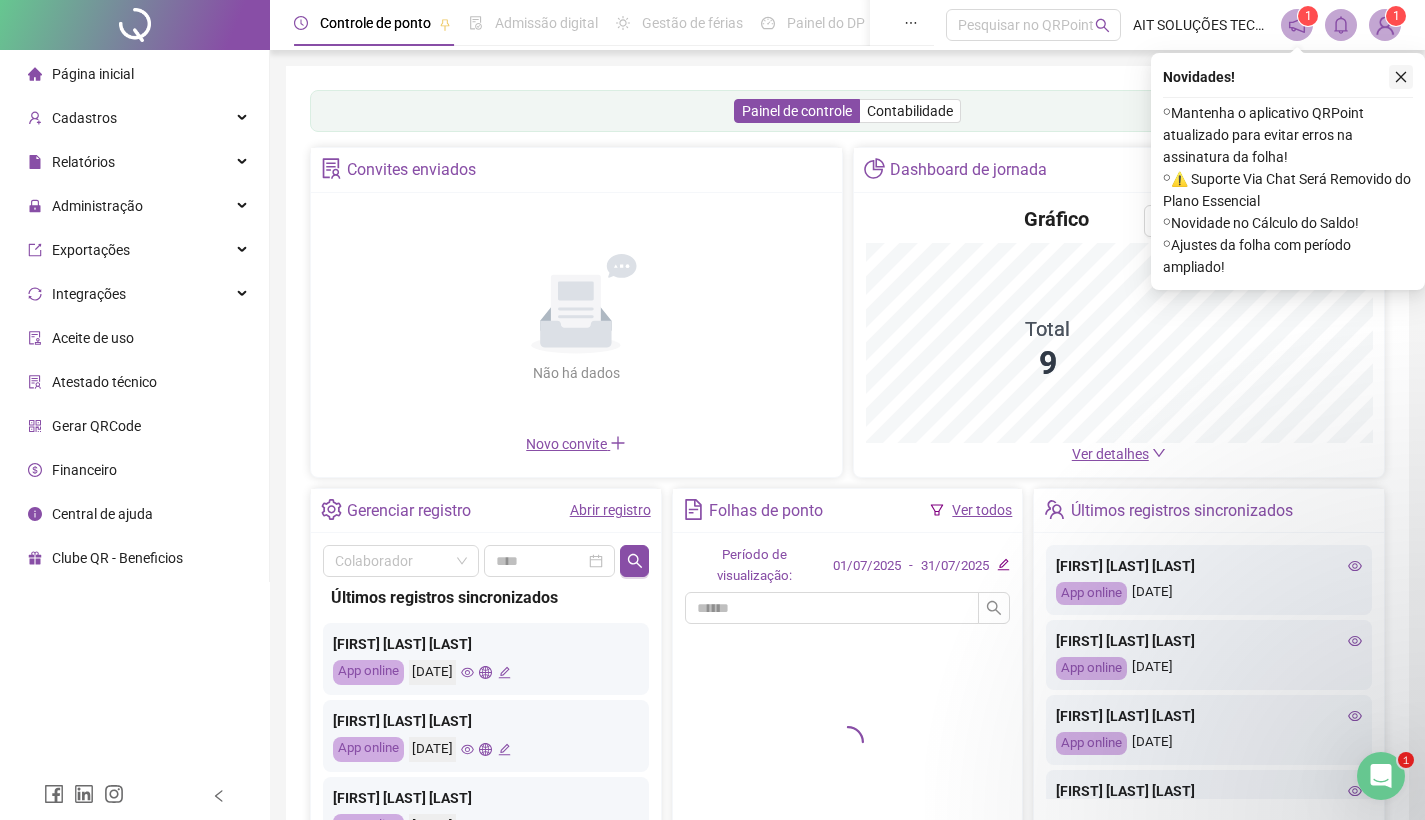 click 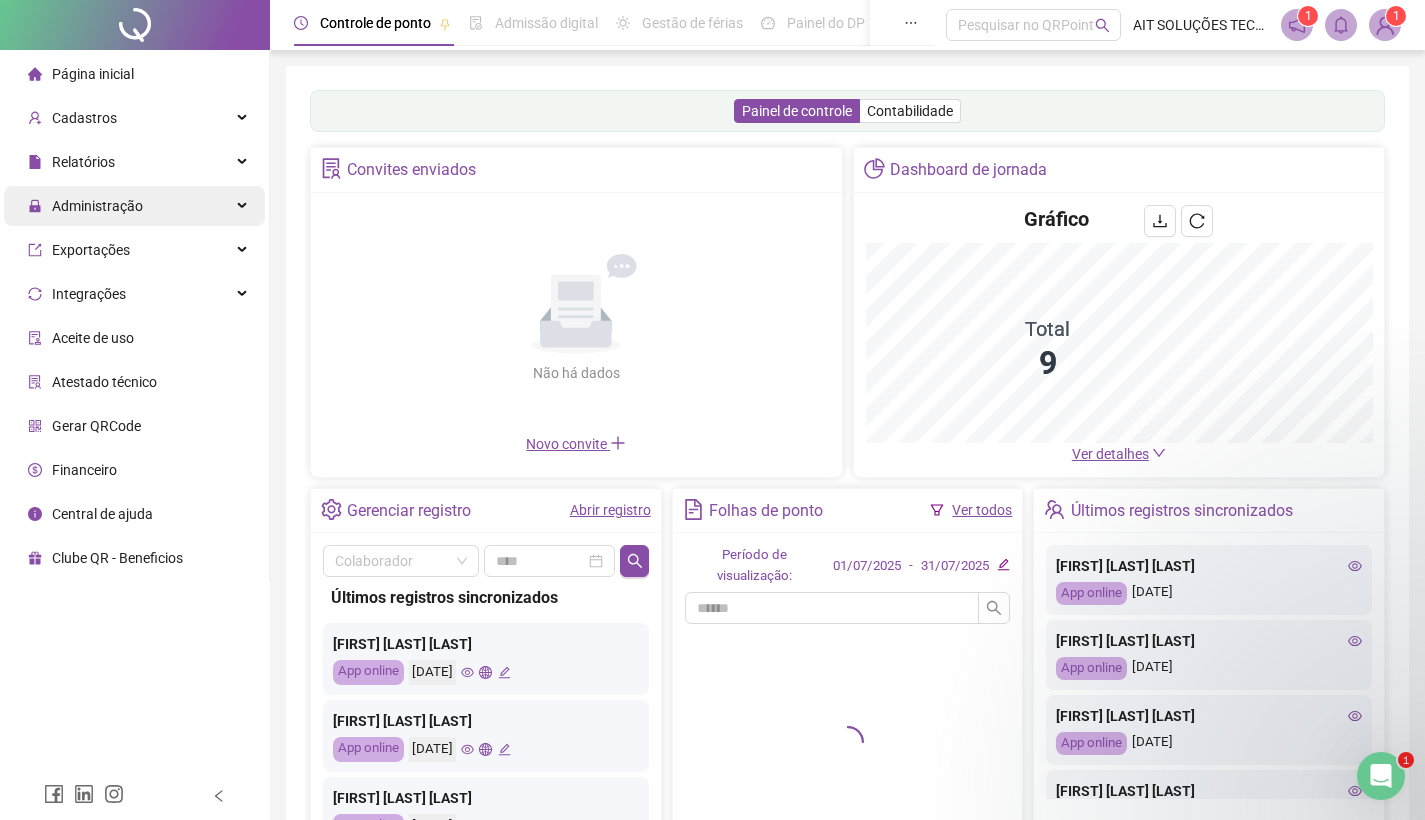 click on "Administração" at bounding box center (97, 206) 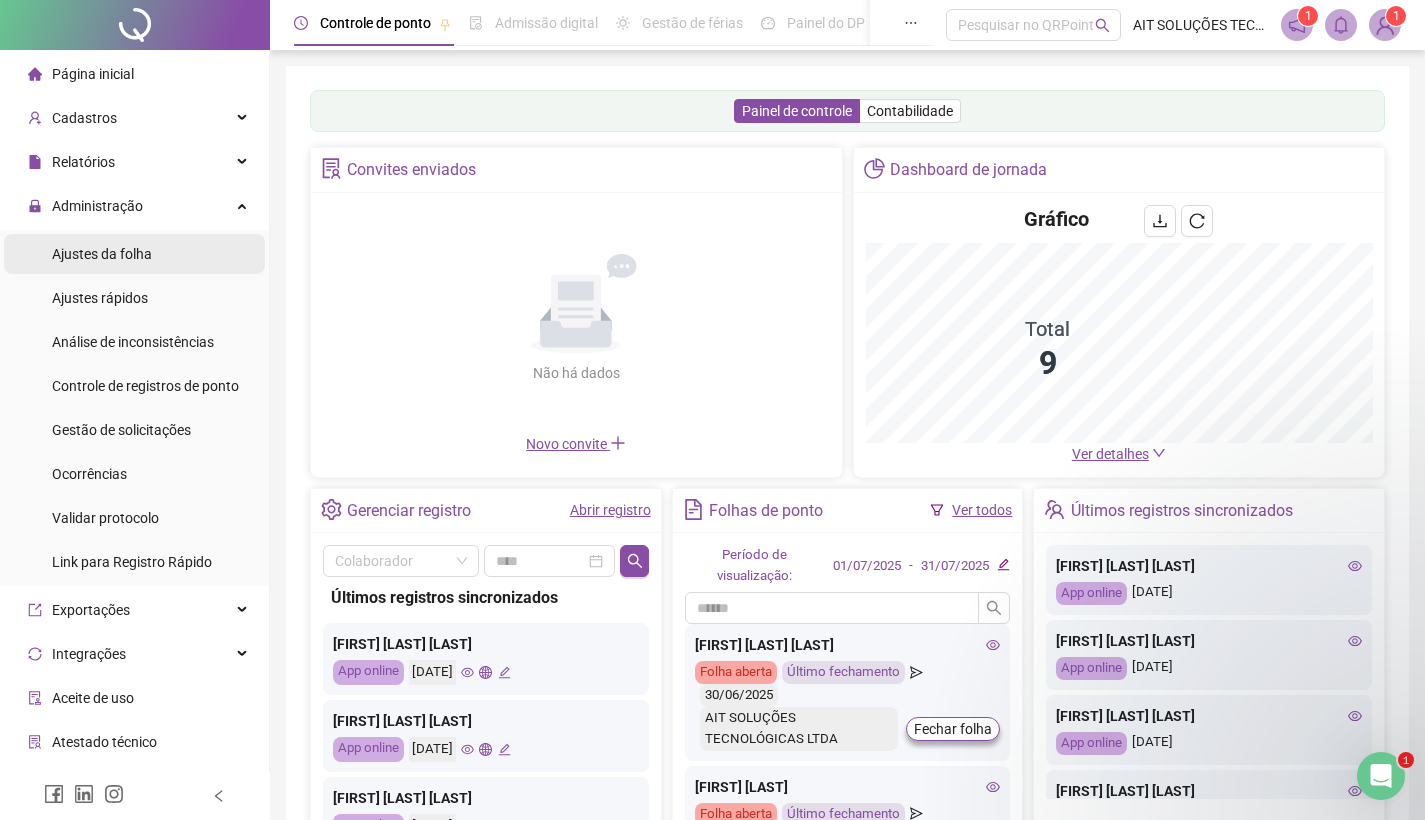 click on "Ajustes da folha" at bounding box center (102, 254) 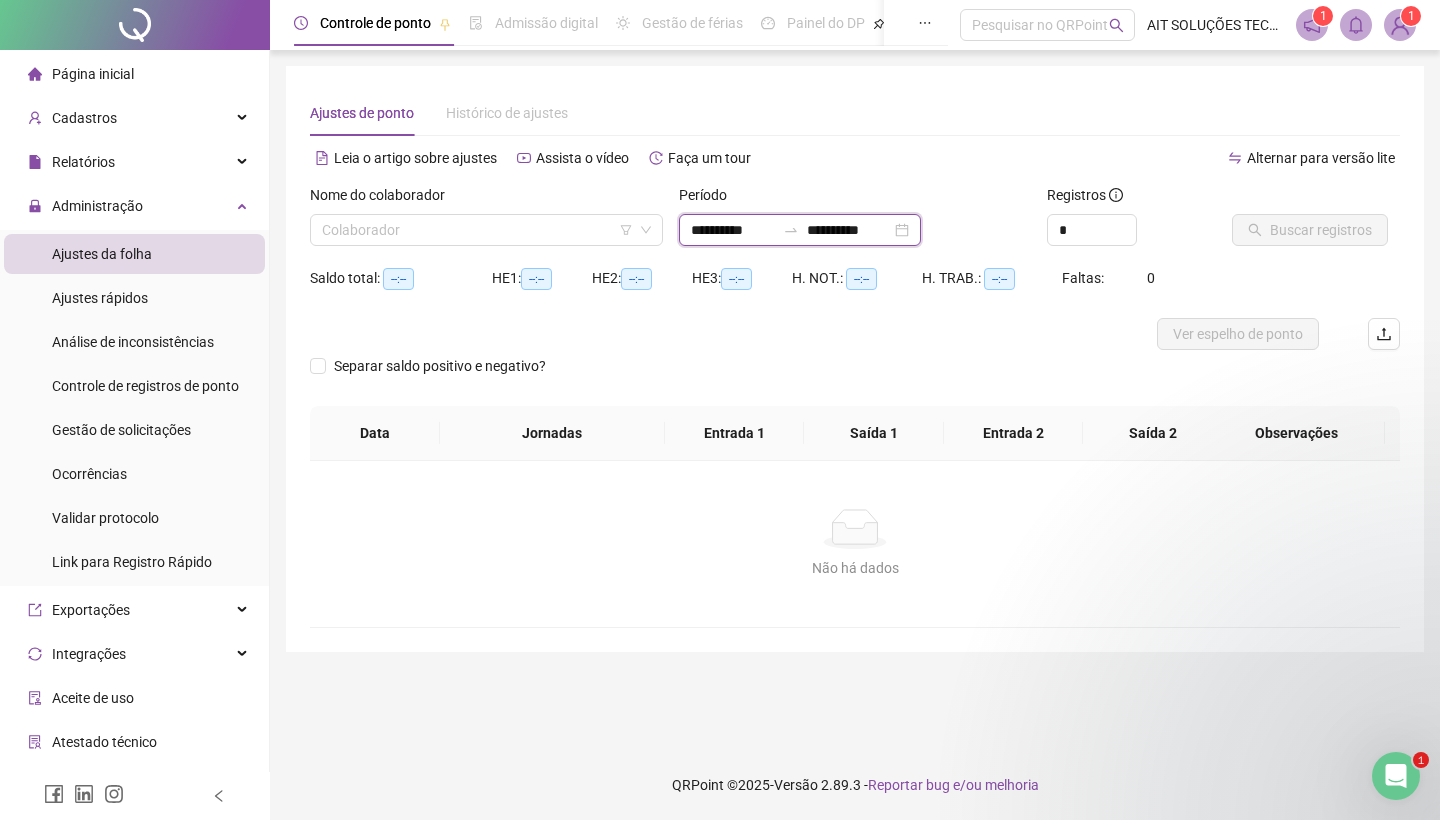 click on "**********" at bounding box center (733, 230) 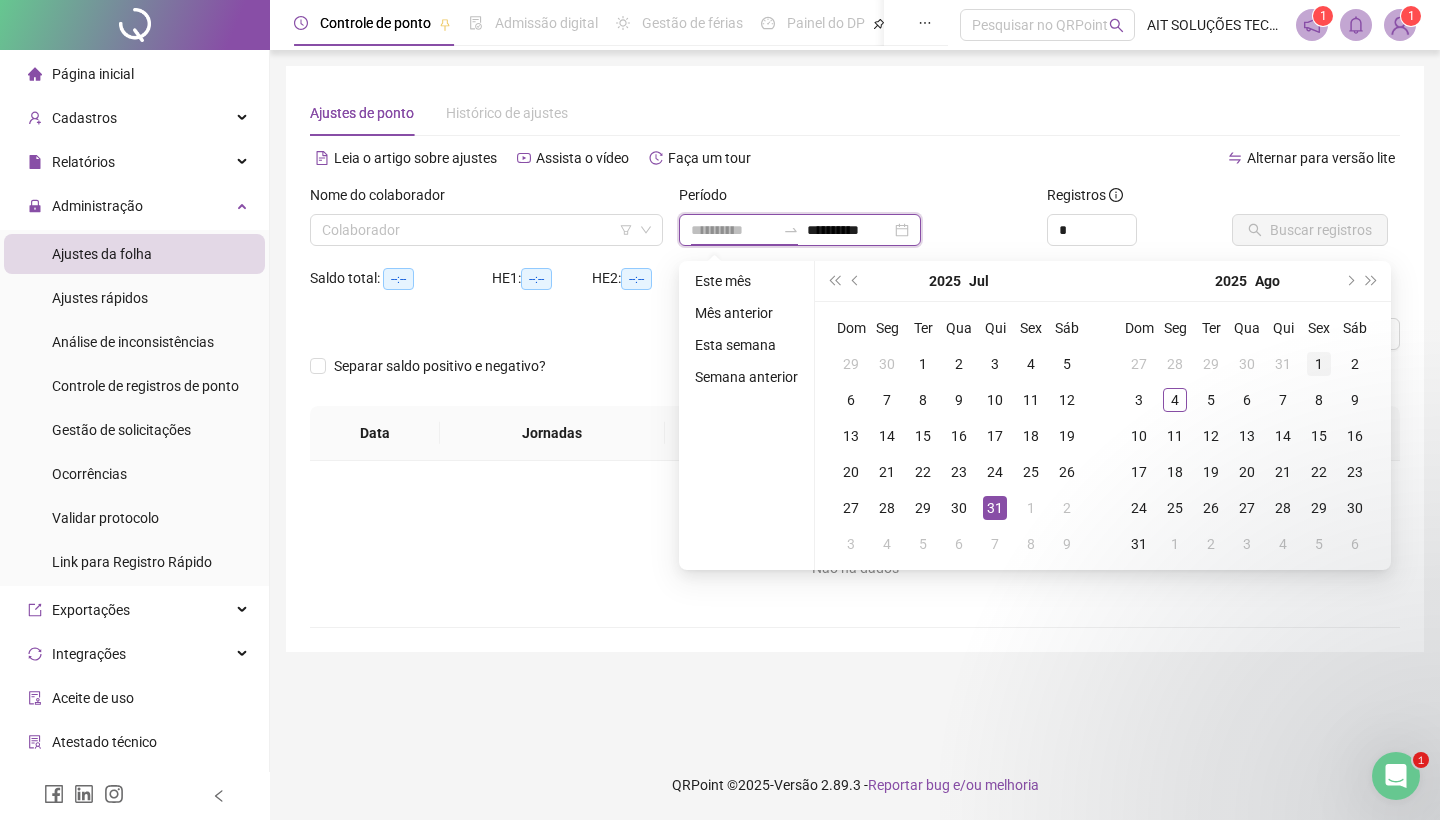 type on "**********" 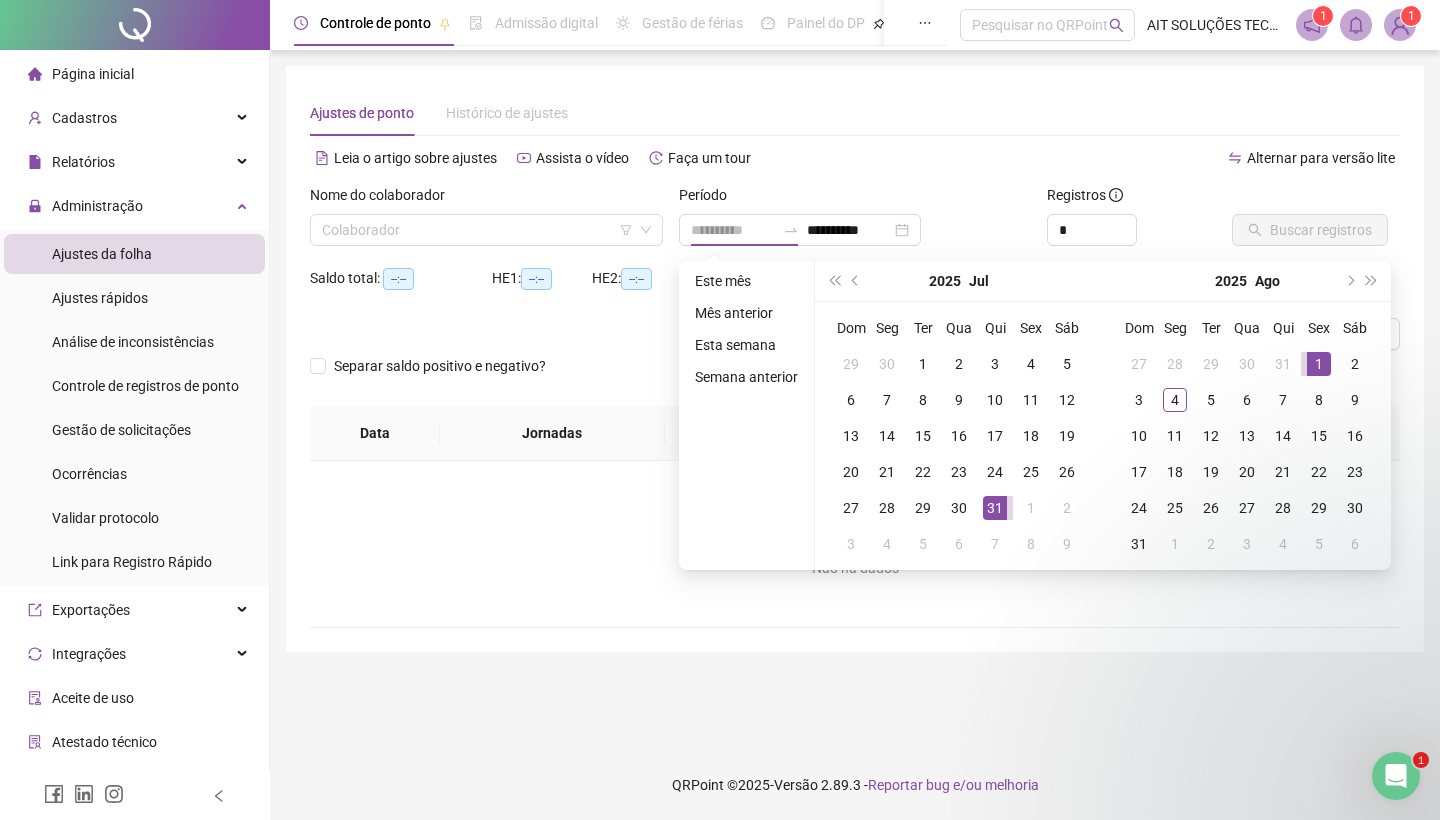 click on "1" at bounding box center (1319, 364) 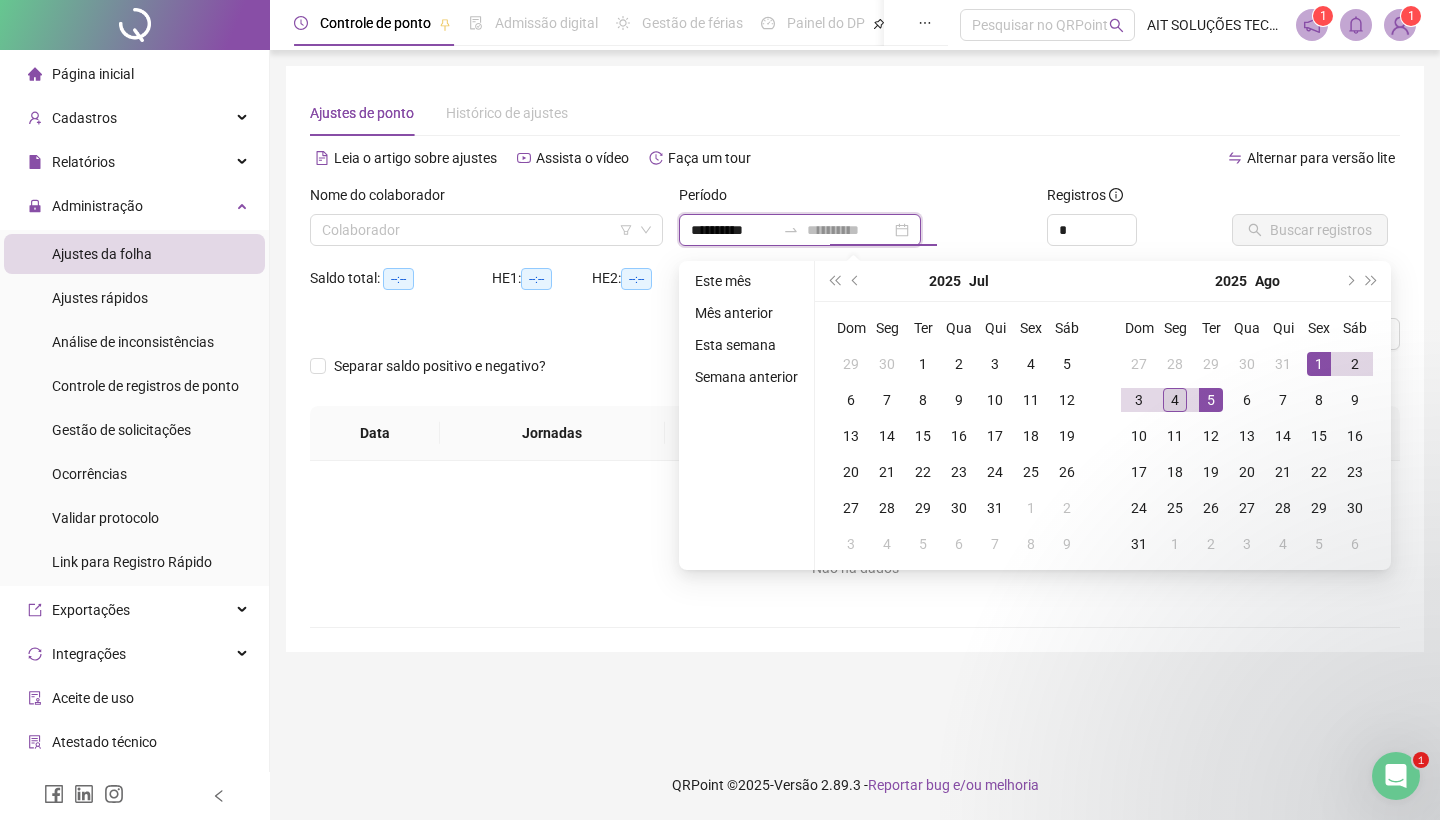 type on "**********" 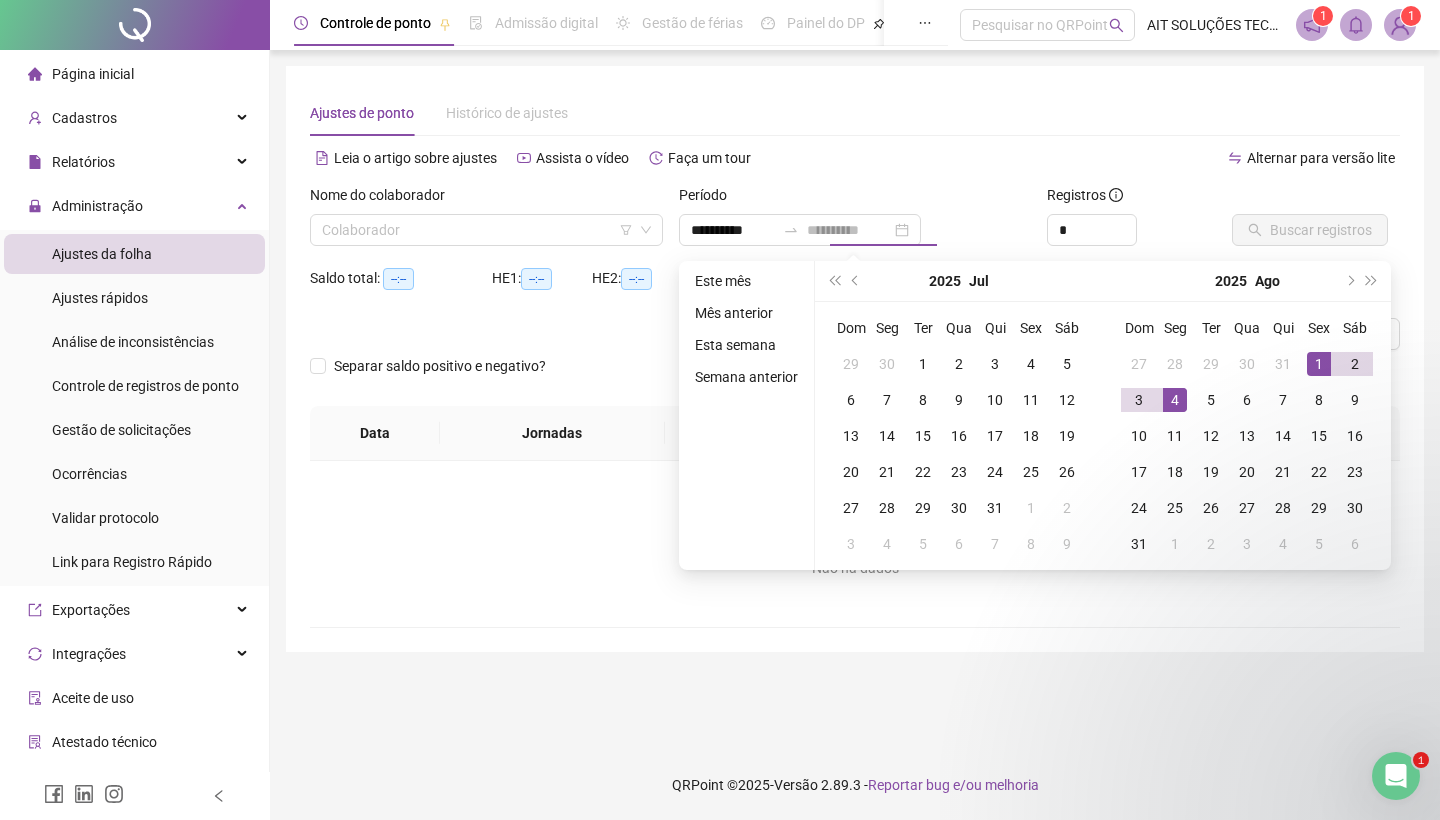 click on "4" at bounding box center (1175, 400) 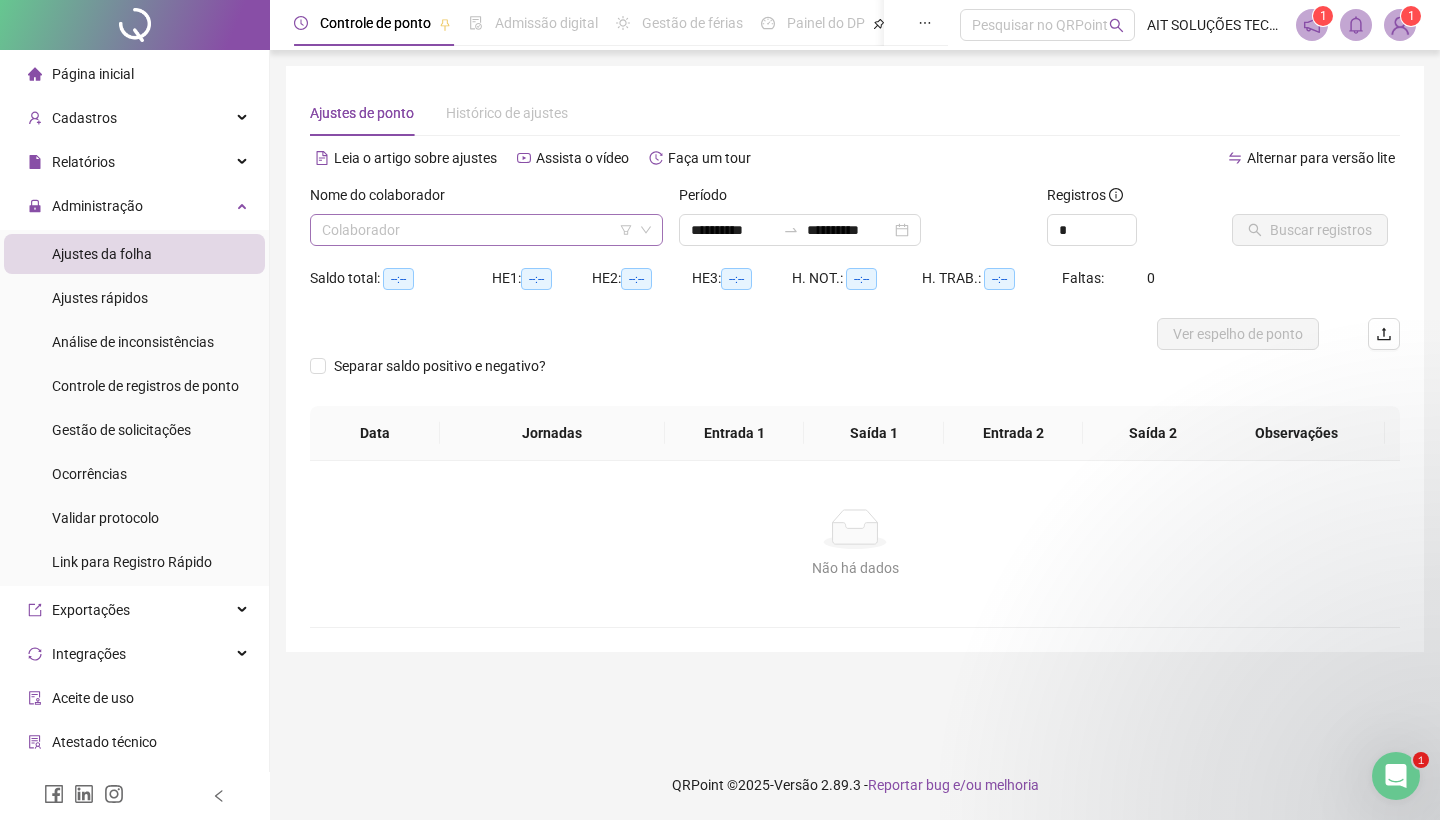 click at bounding box center (477, 230) 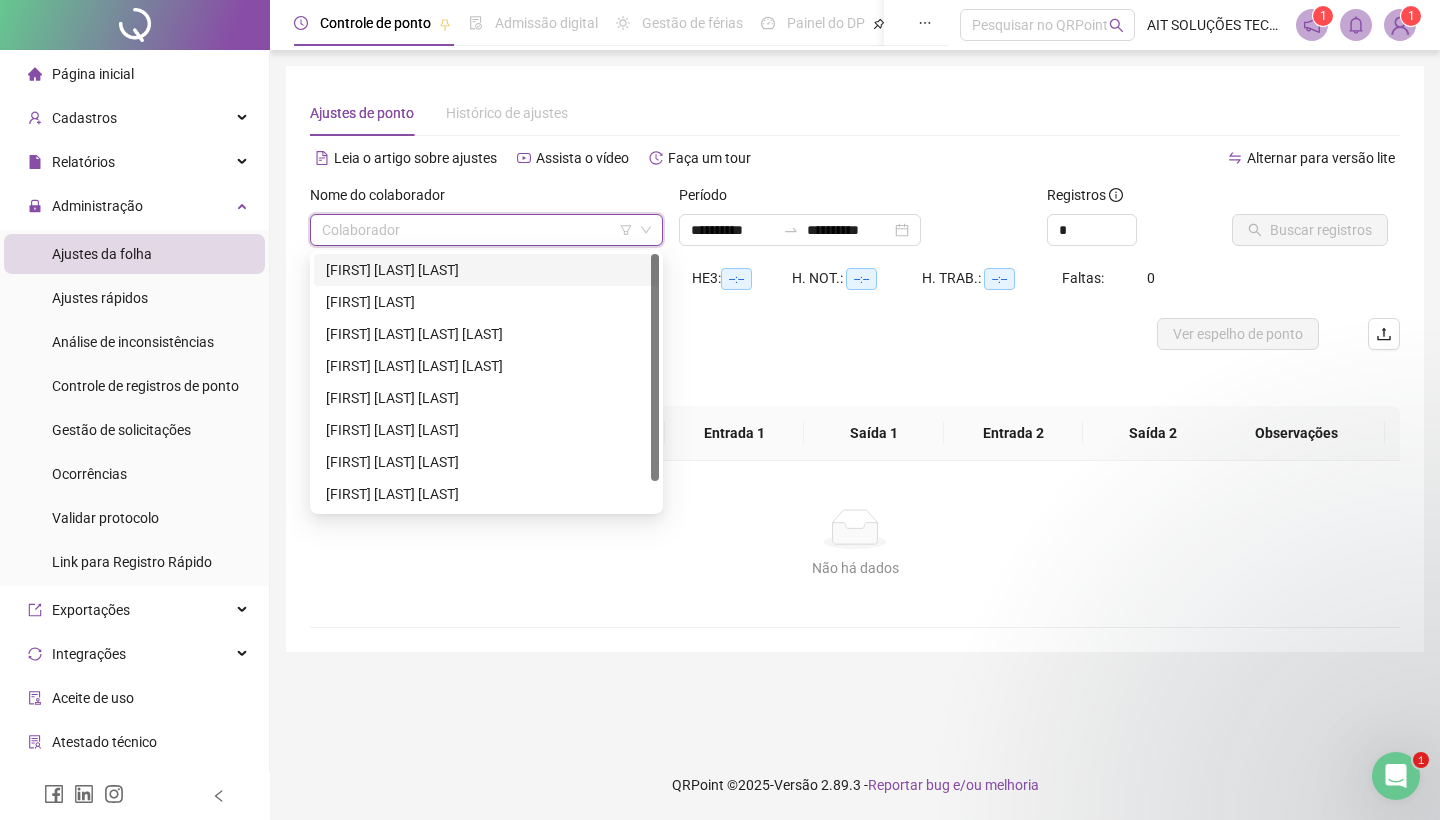 click on "[FIRST] [LAST] [LAST]" at bounding box center (486, 270) 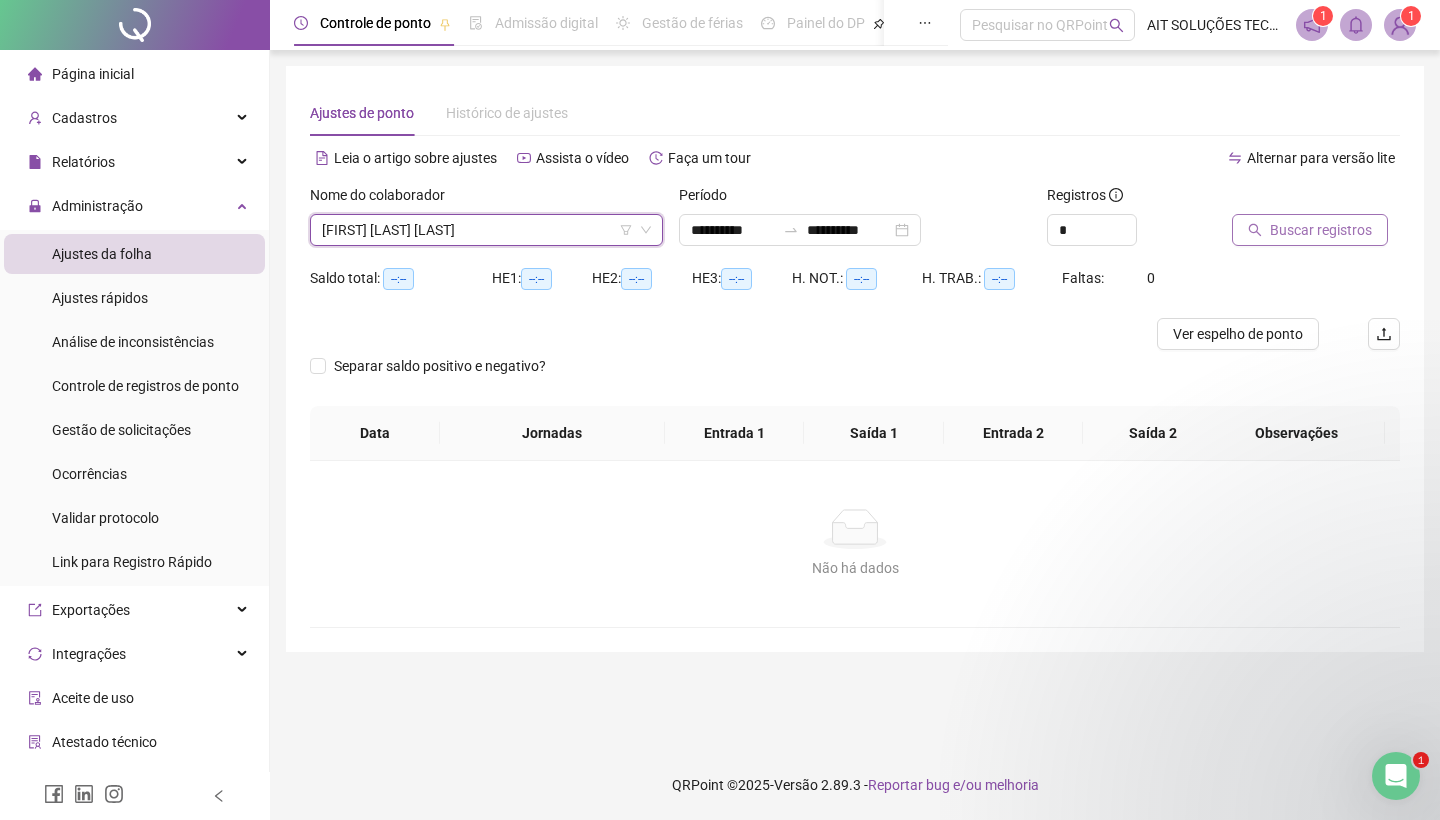 click on "Buscar registros" at bounding box center [1321, 230] 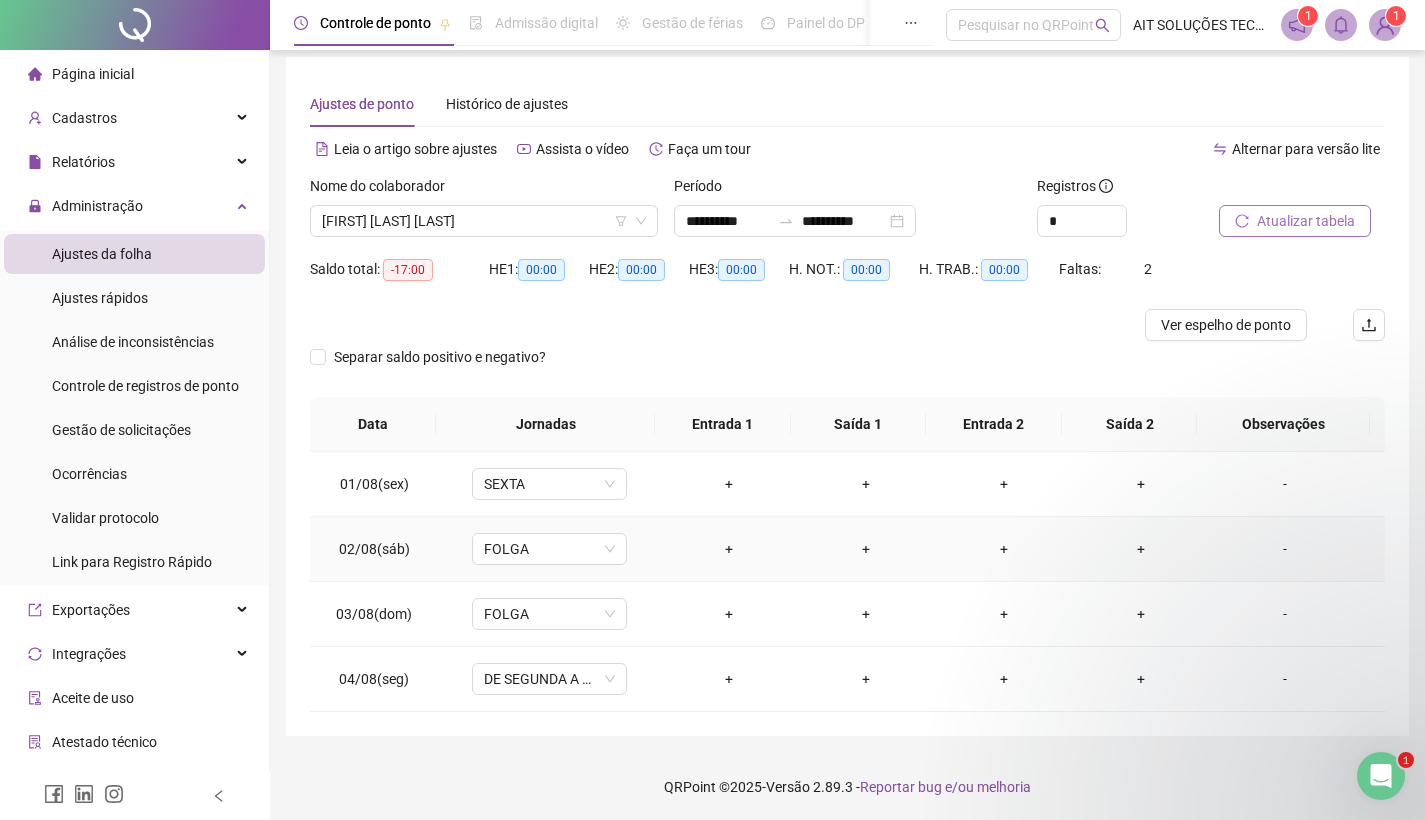 scroll, scrollTop: 11, scrollLeft: 0, axis: vertical 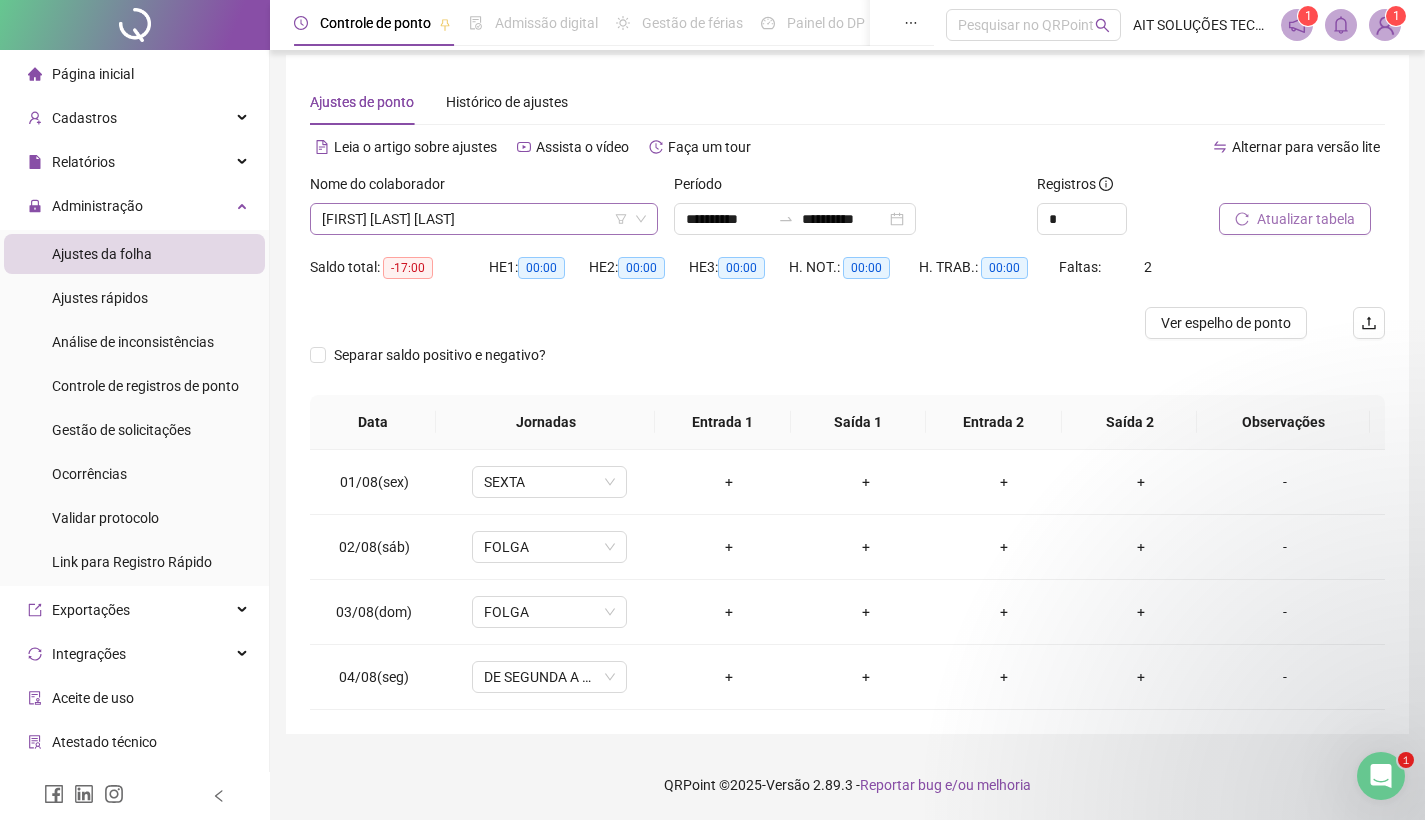 click on "[FIRST] [LAST] [LAST]" at bounding box center [484, 219] 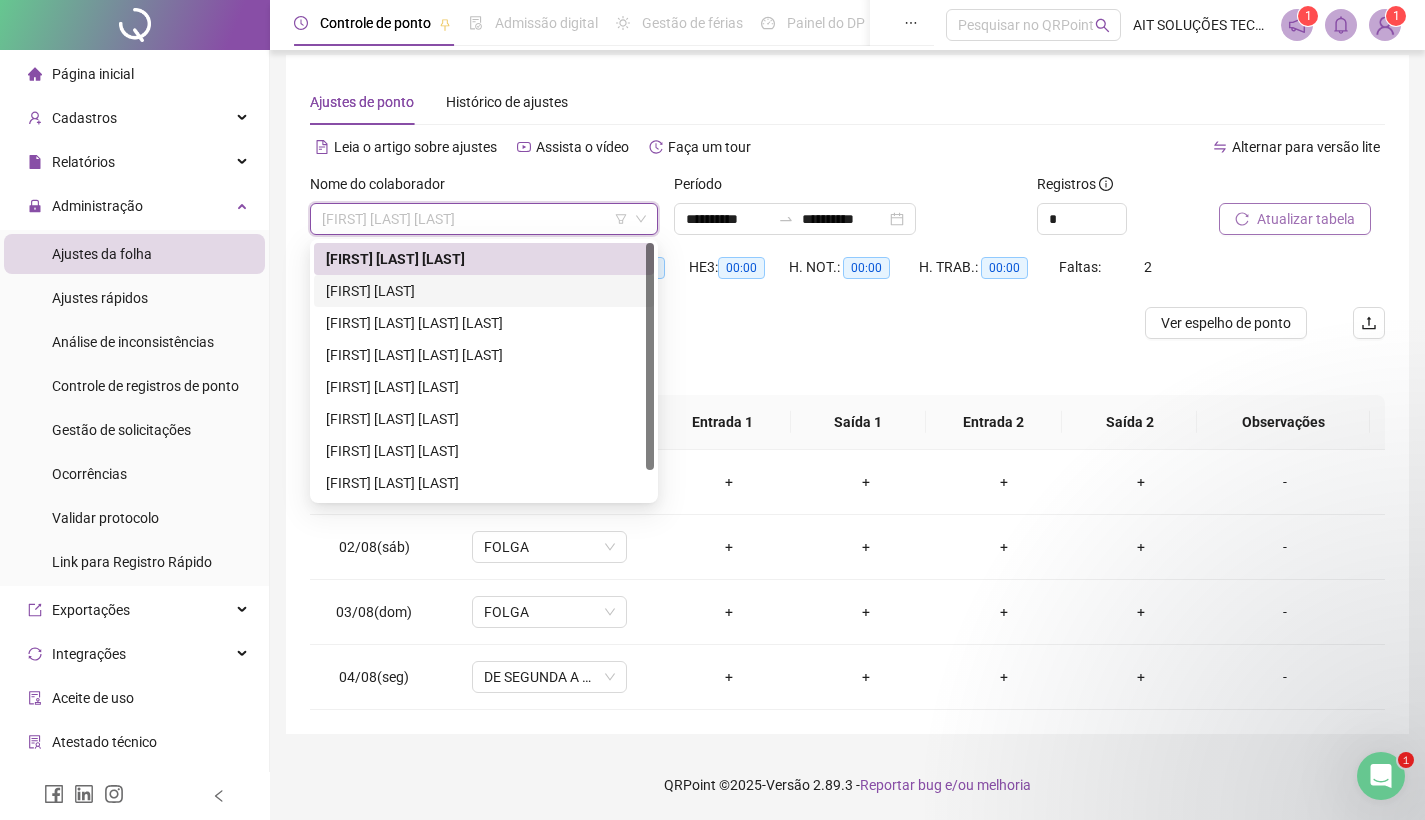 click on "[FIRST] [LAST]" at bounding box center [484, 291] 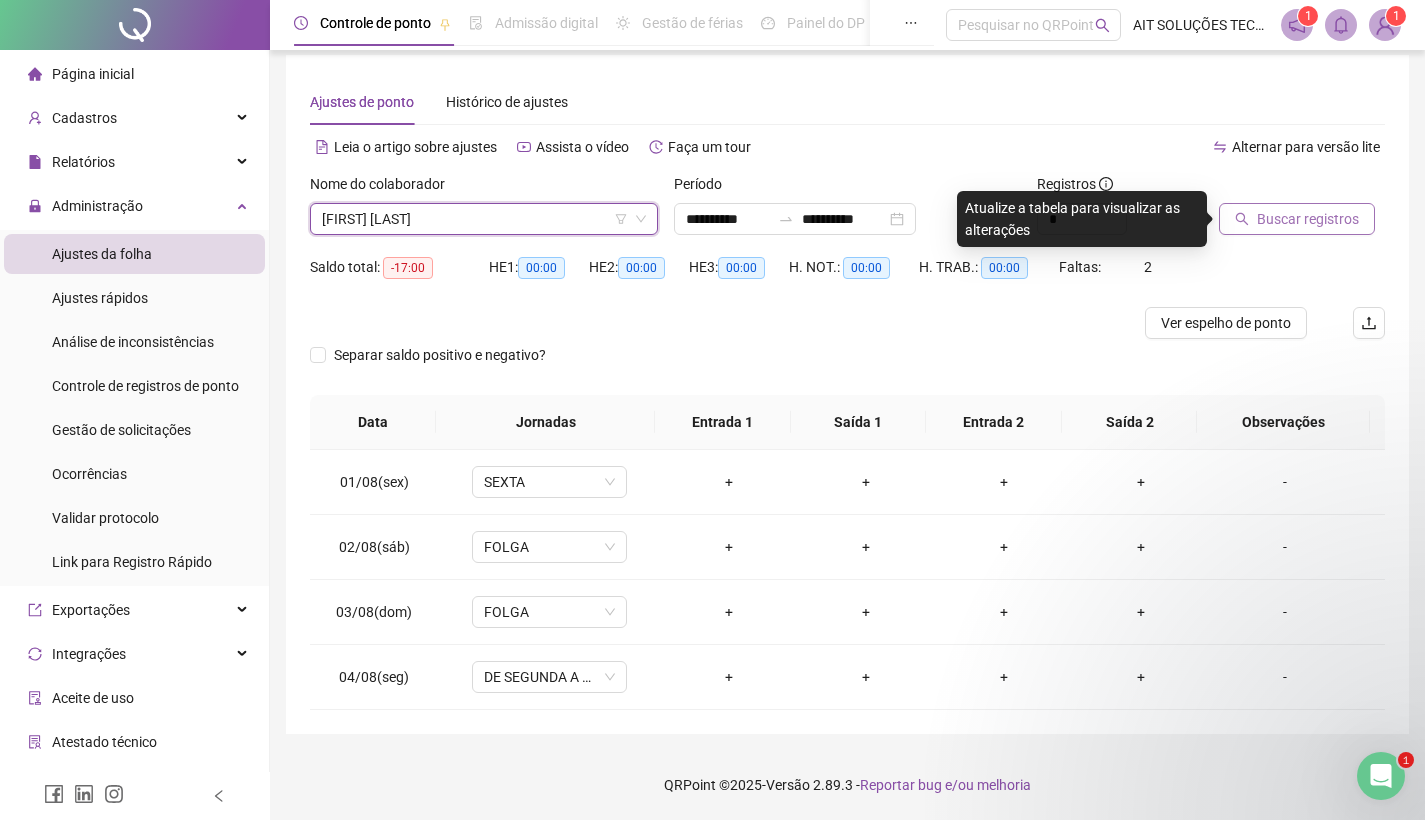 click on "Buscar registros" at bounding box center [1308, 219] 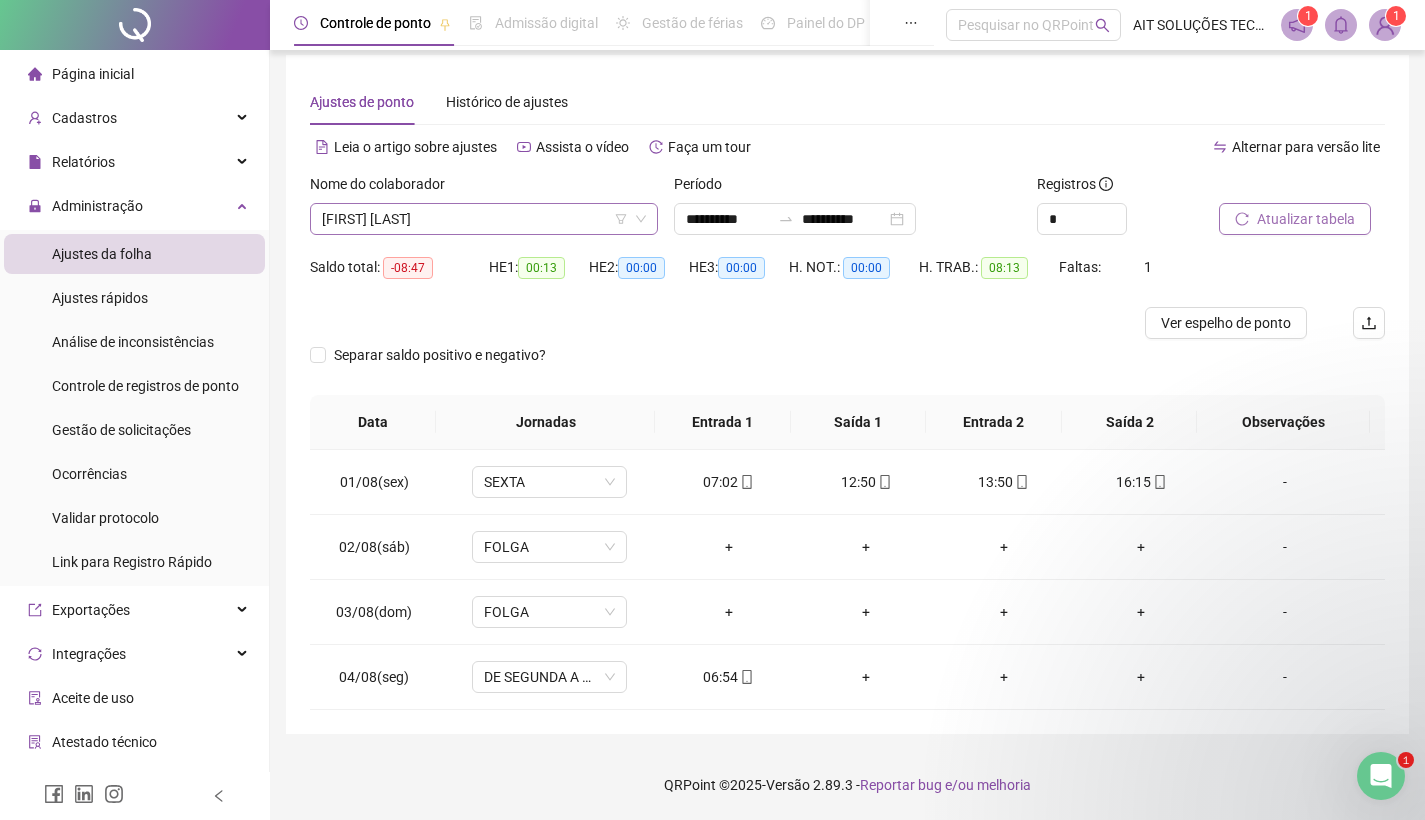 click on "[FIRST] [LAST]" at bounding box center (484, 219) 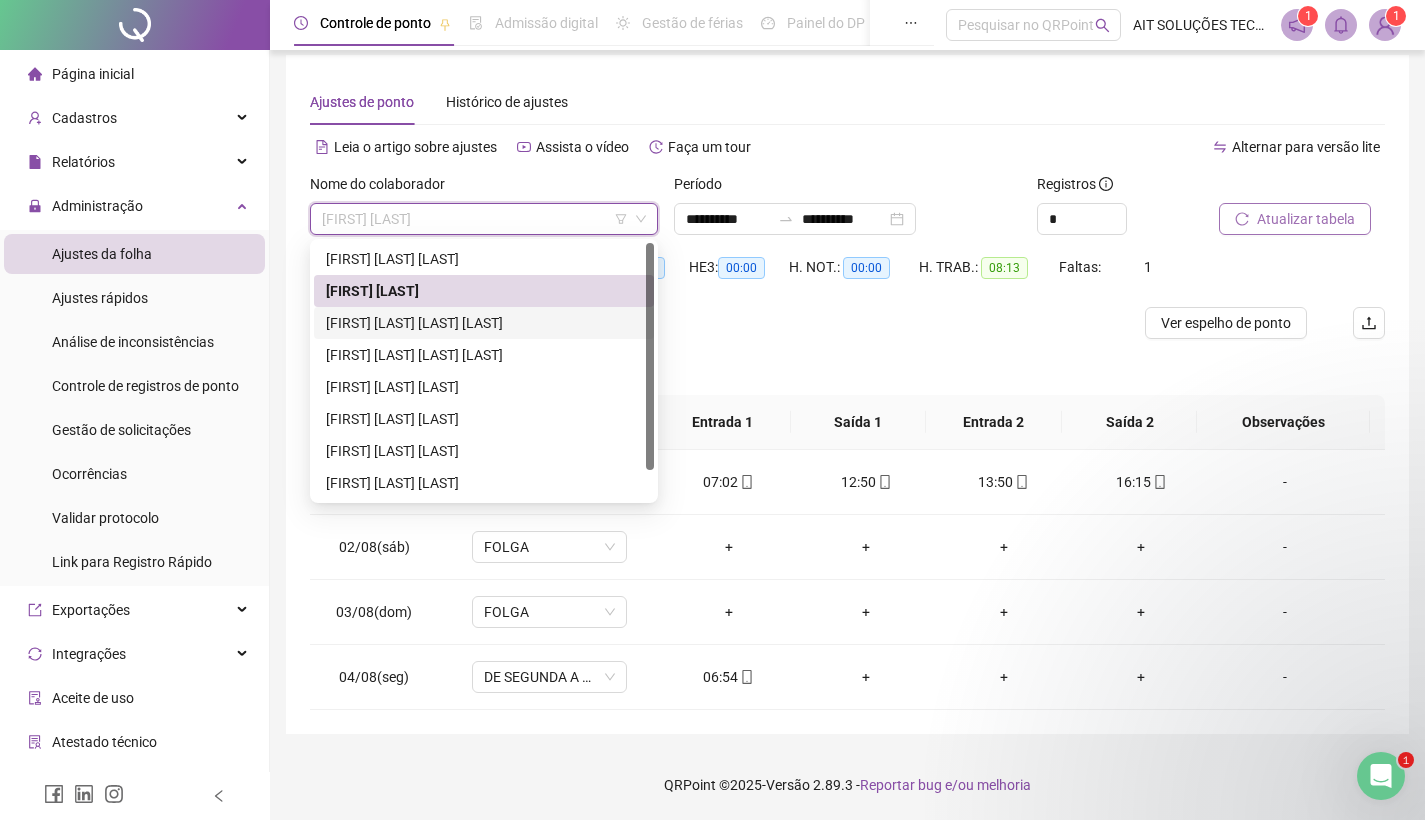 click on "[FIRST] [LAST] [LAST] [LAST]" at bounding box center [484, 323] 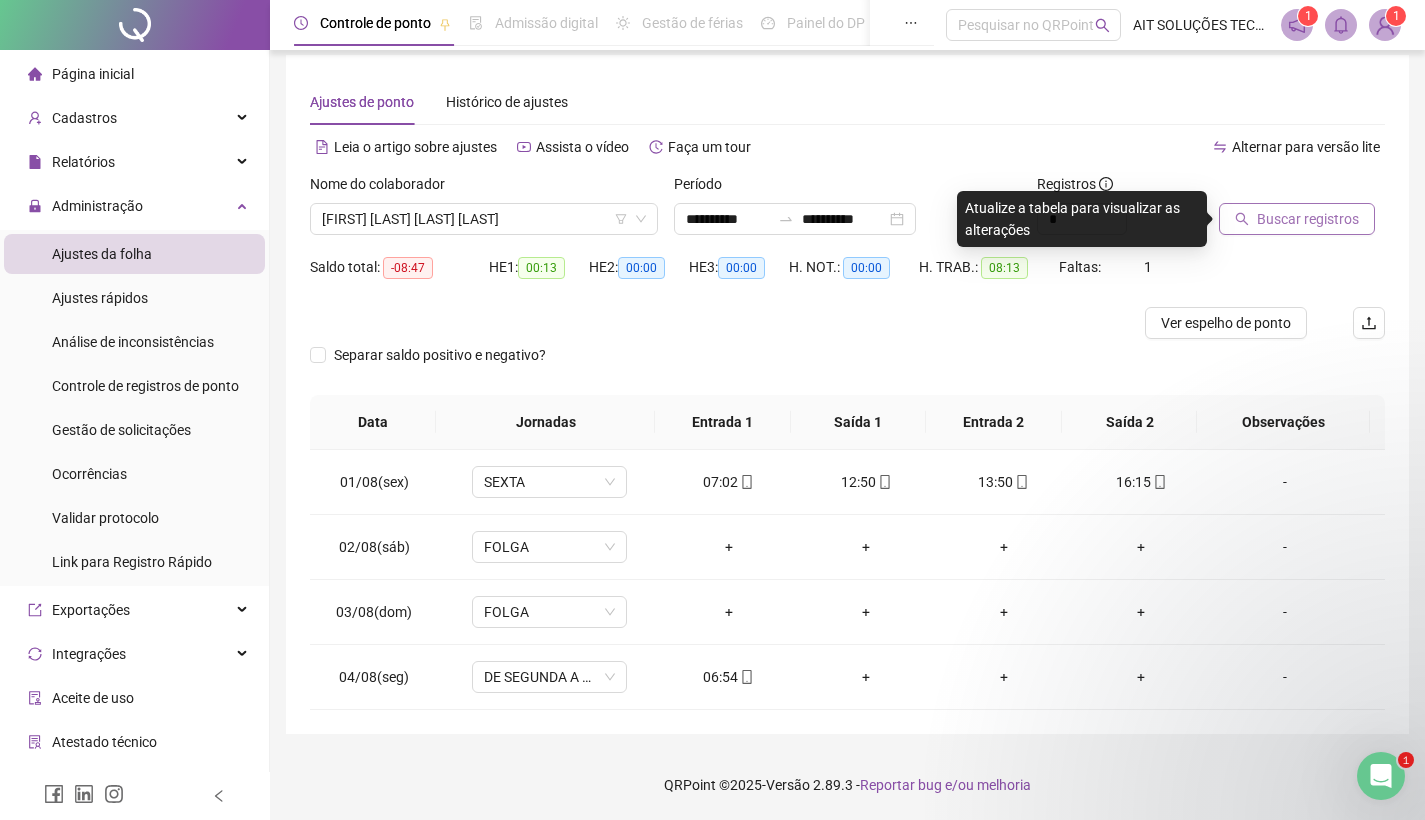 click on "Buscar registros" at bounding box center [1308, 219] 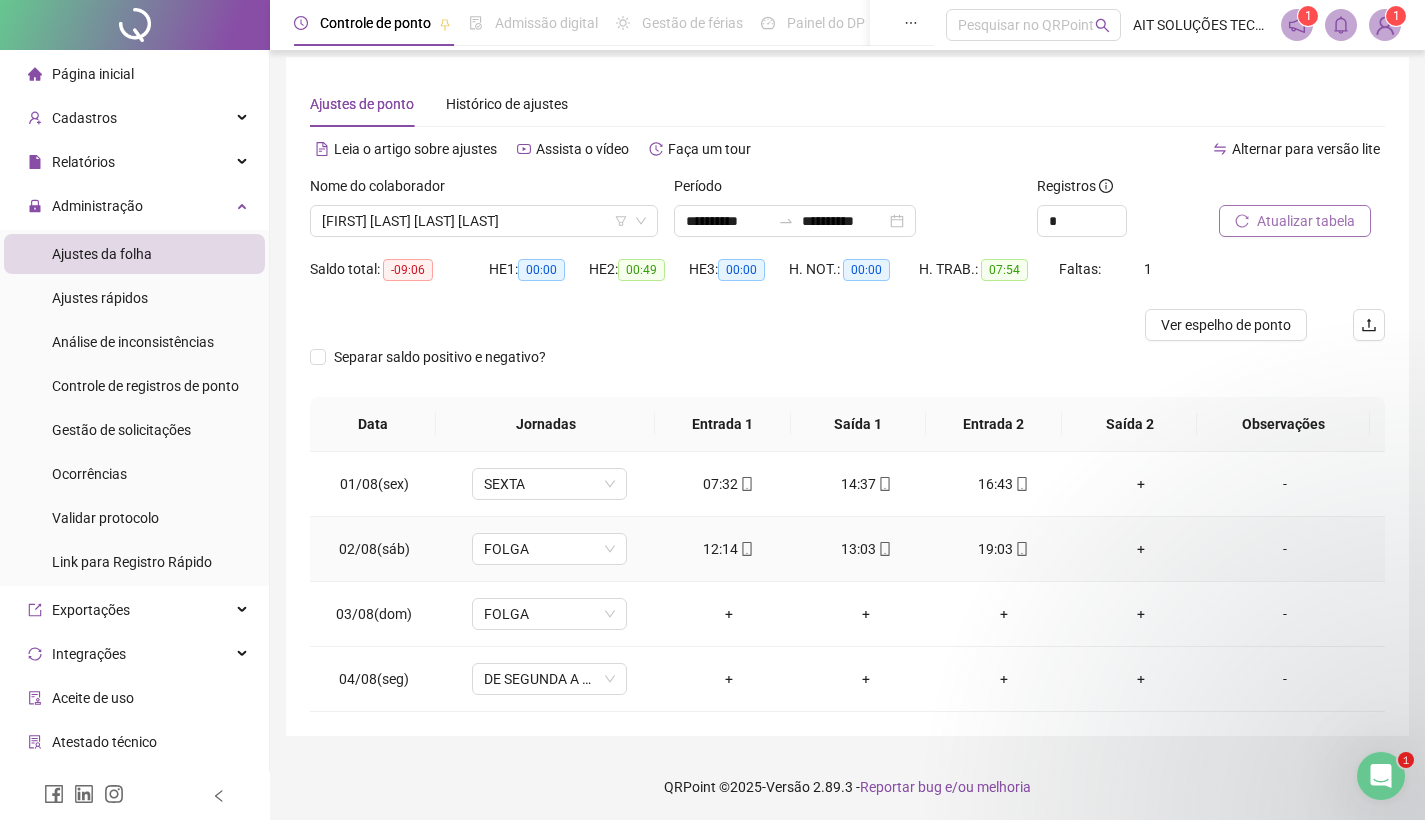 scroll, scrollTop: 11, scrollLeft: 0, axis: vertical 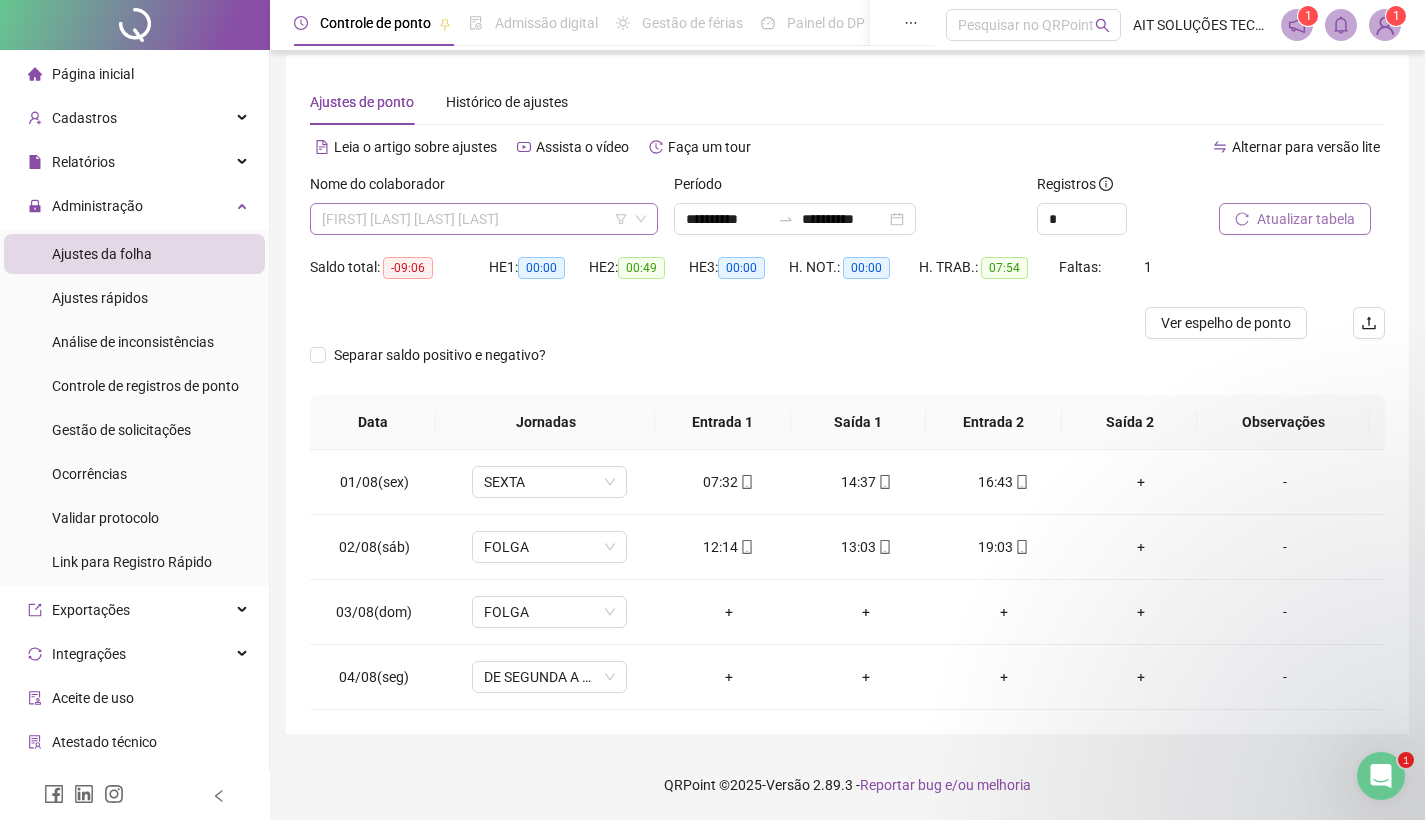 click on "[FIRST] [LAST] [LAST] [LAST]" at bounding box center (484, 219) 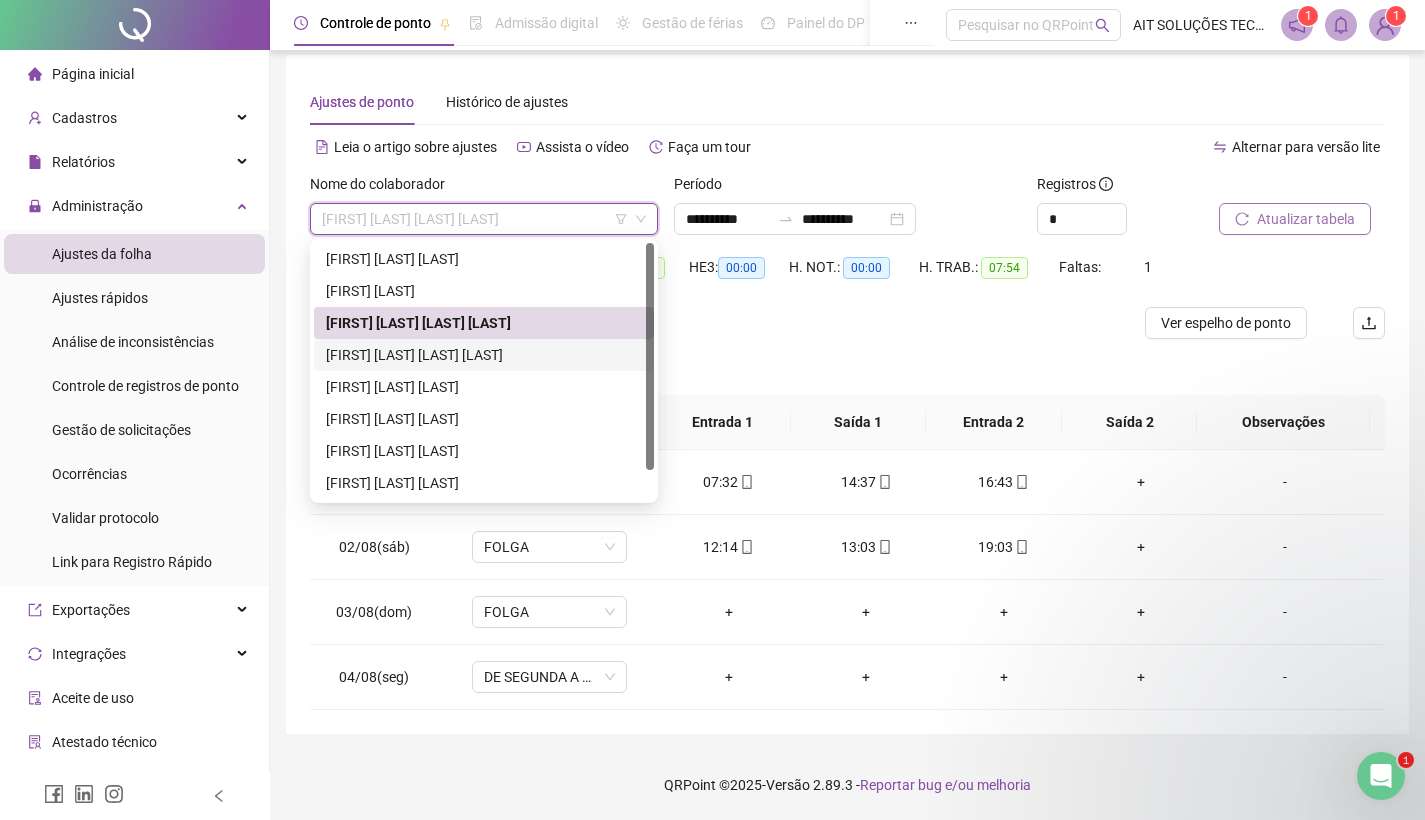 click on "[FIRST] [LAST] [LAST] [LAST]" at bounding box center [484, 355] 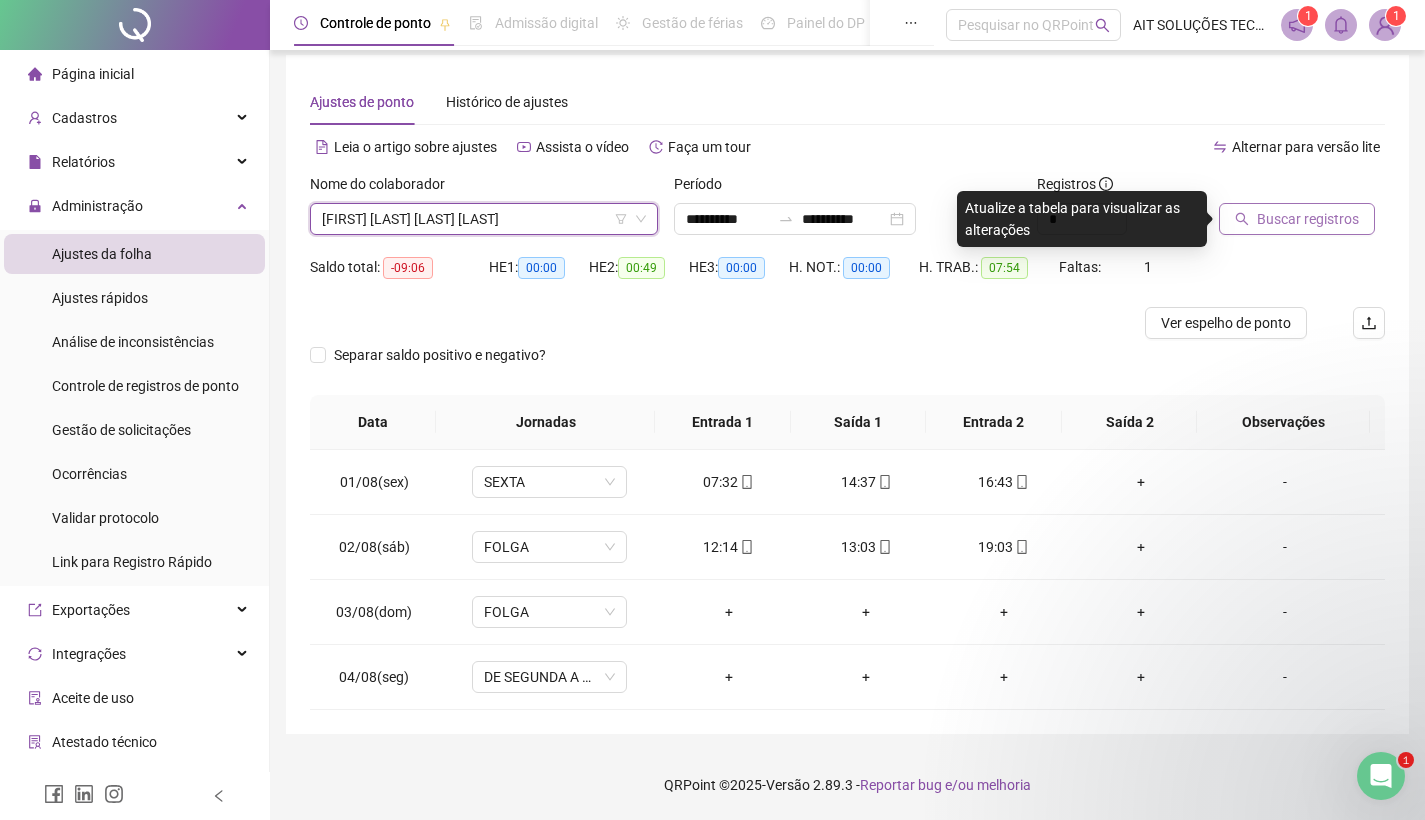 click on "Buscar registros" at bounding box center [1308, 219] 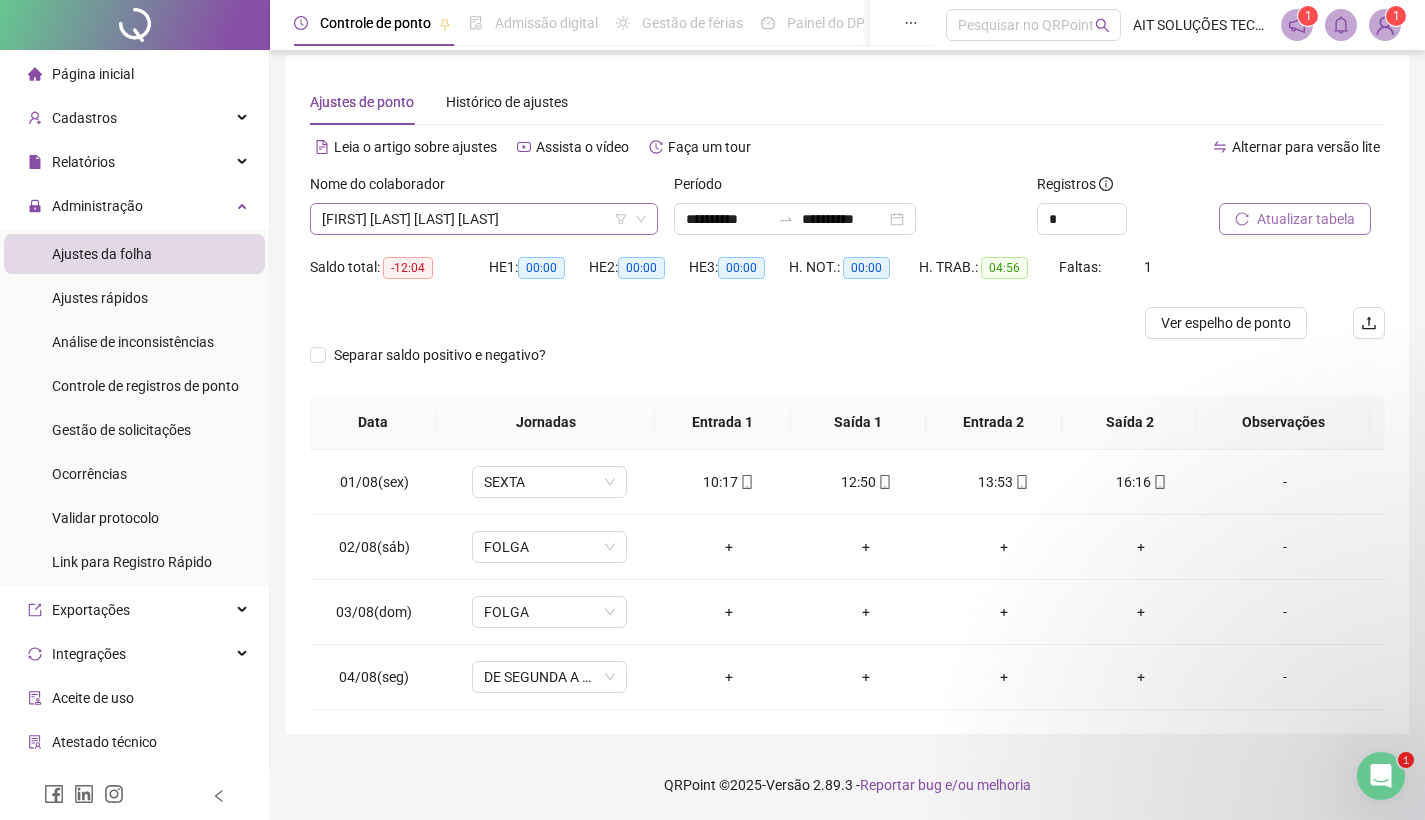 click on "[FIRST] [LAST] [LAST] [LAST]" at bounding box center [484, 219] 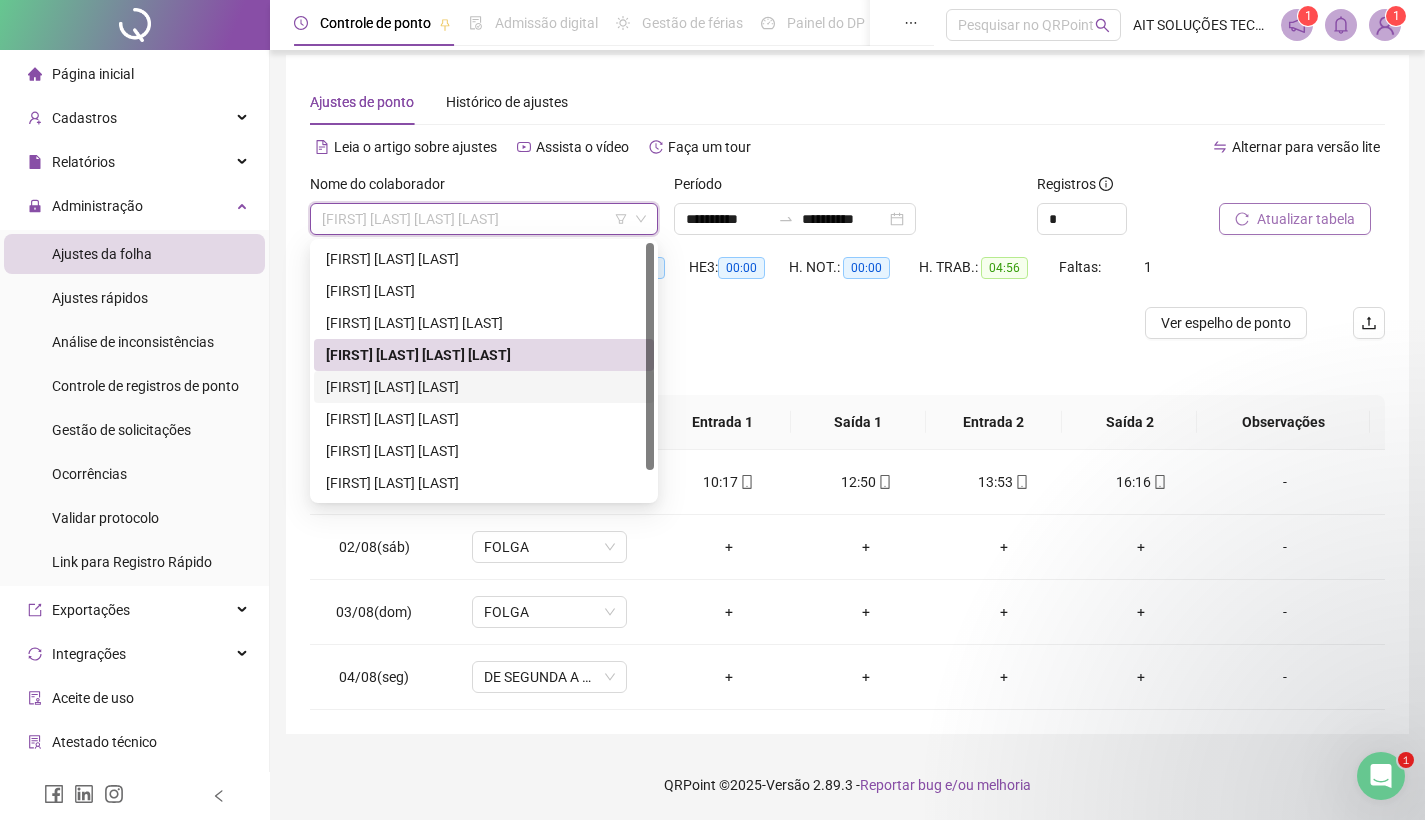 click on "[FIRST] [LAST] [LAST]" at bounding box center (484, 387) 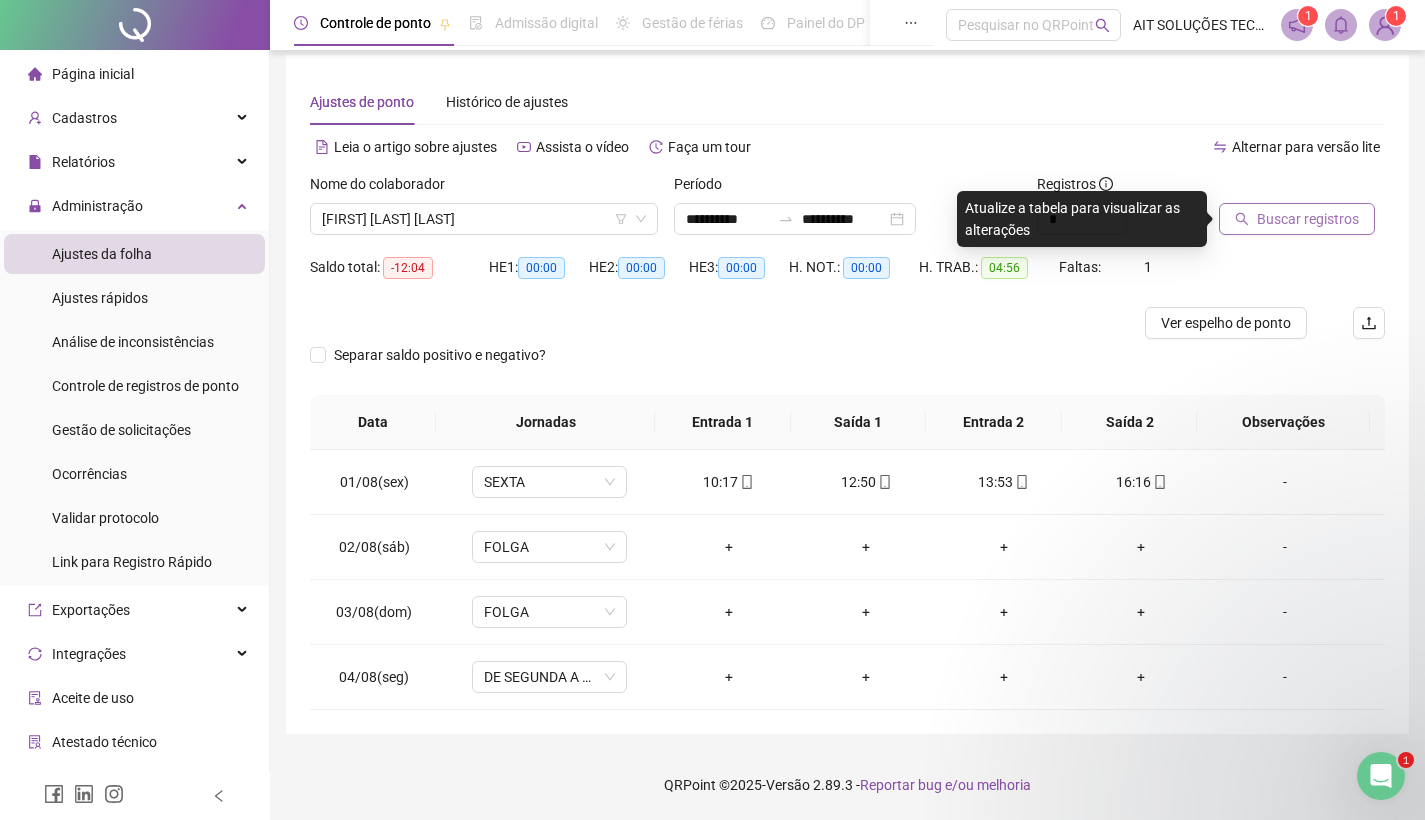 click on "Buscar registros" at bounding box center (1308, 219) 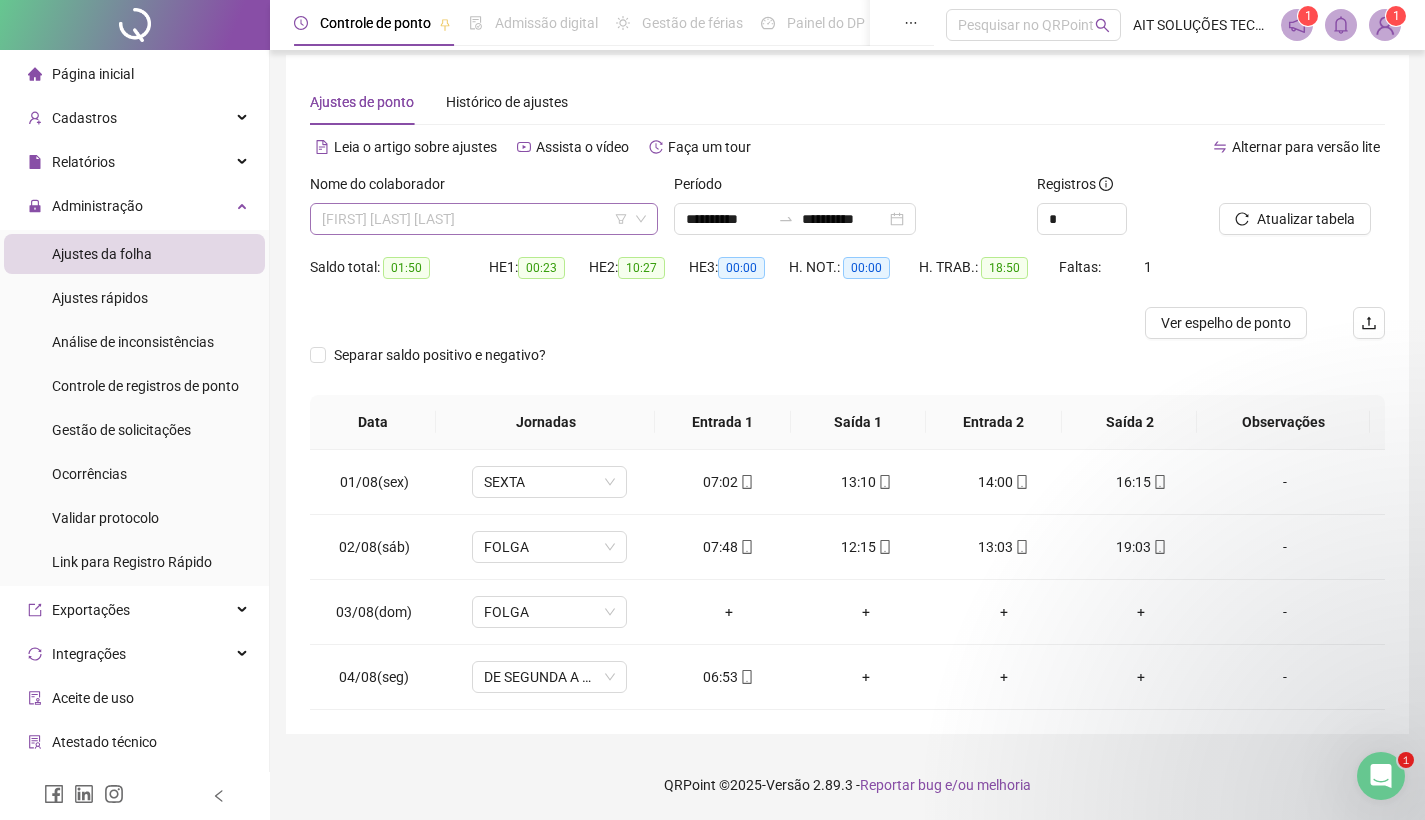 click on "[FIRST] [LAST] [LAST]" at bounding box center (484, 219) 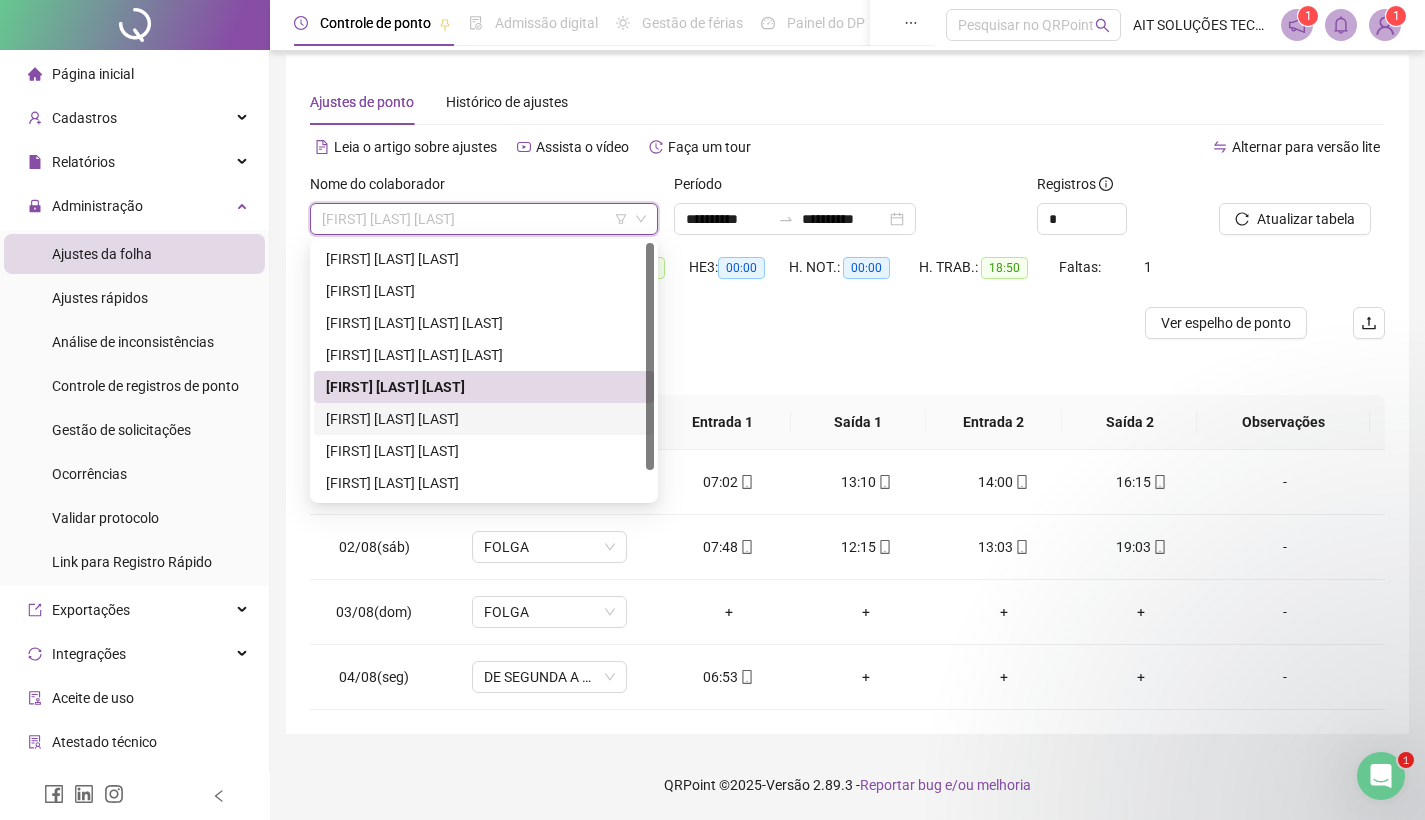 click on "[FIRST] [LAST] [LAST]" at bounding box center [484, 419] 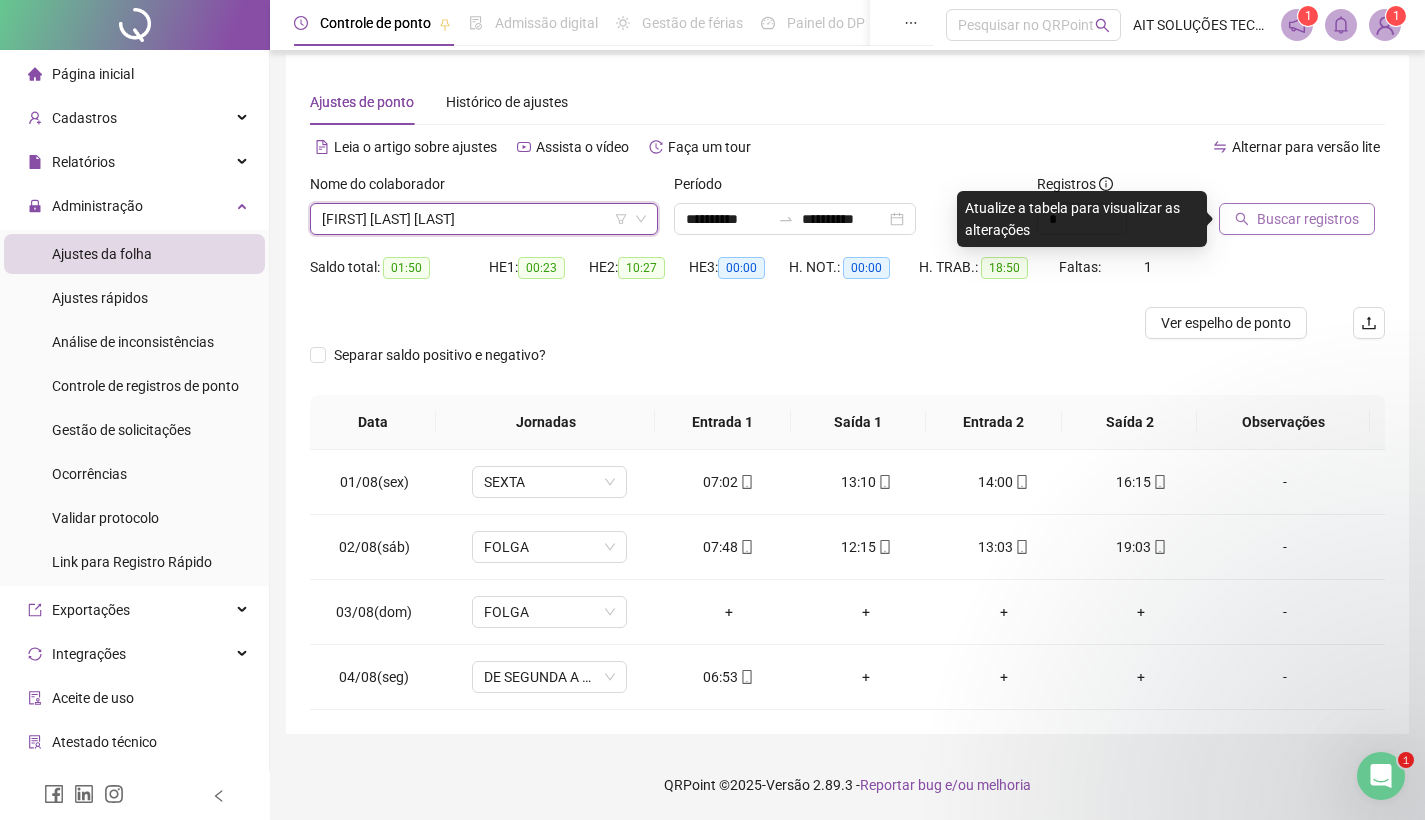 click on "Buscar registros" at bounding box center [1308, 219] 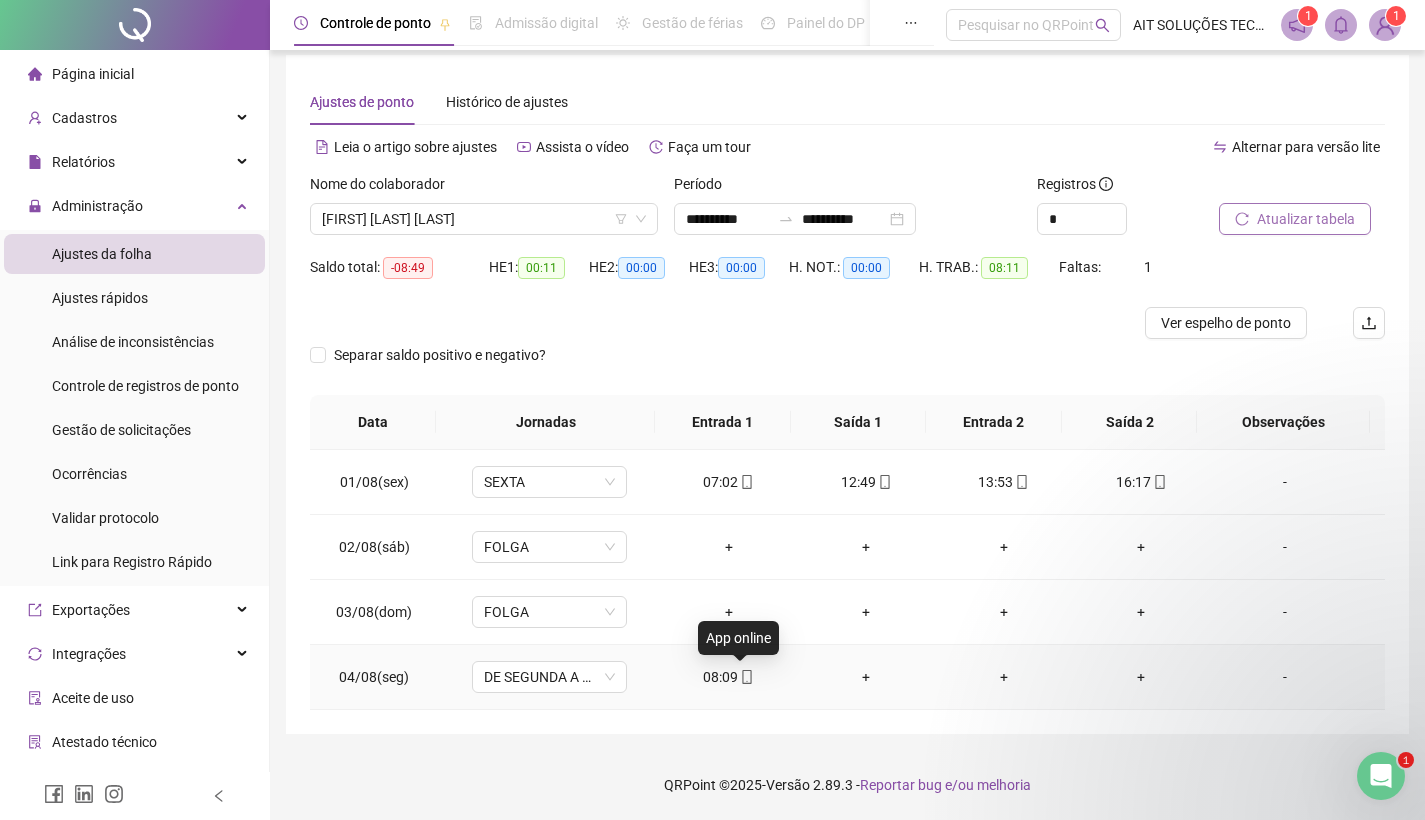 click 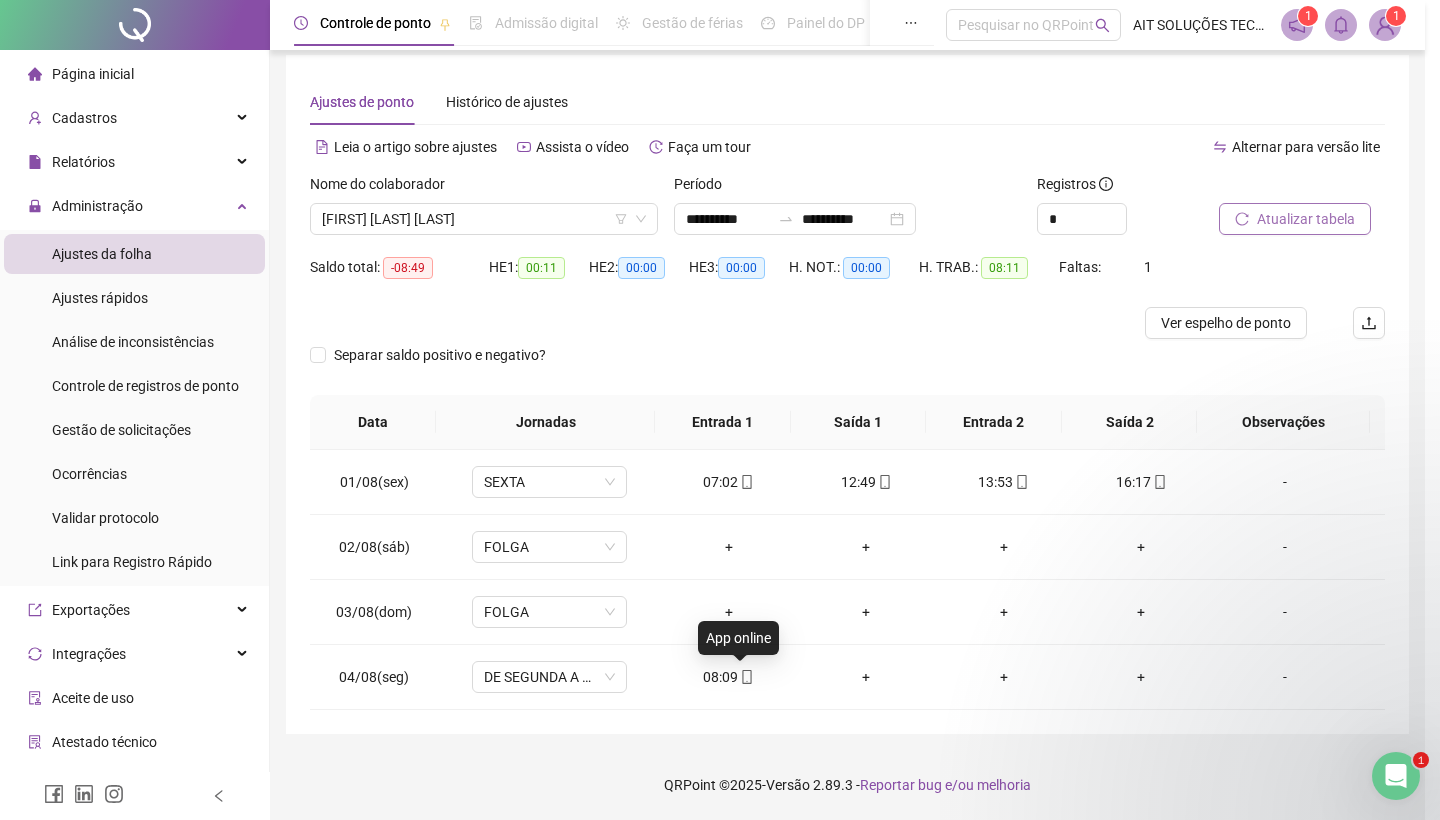 type on "**********" 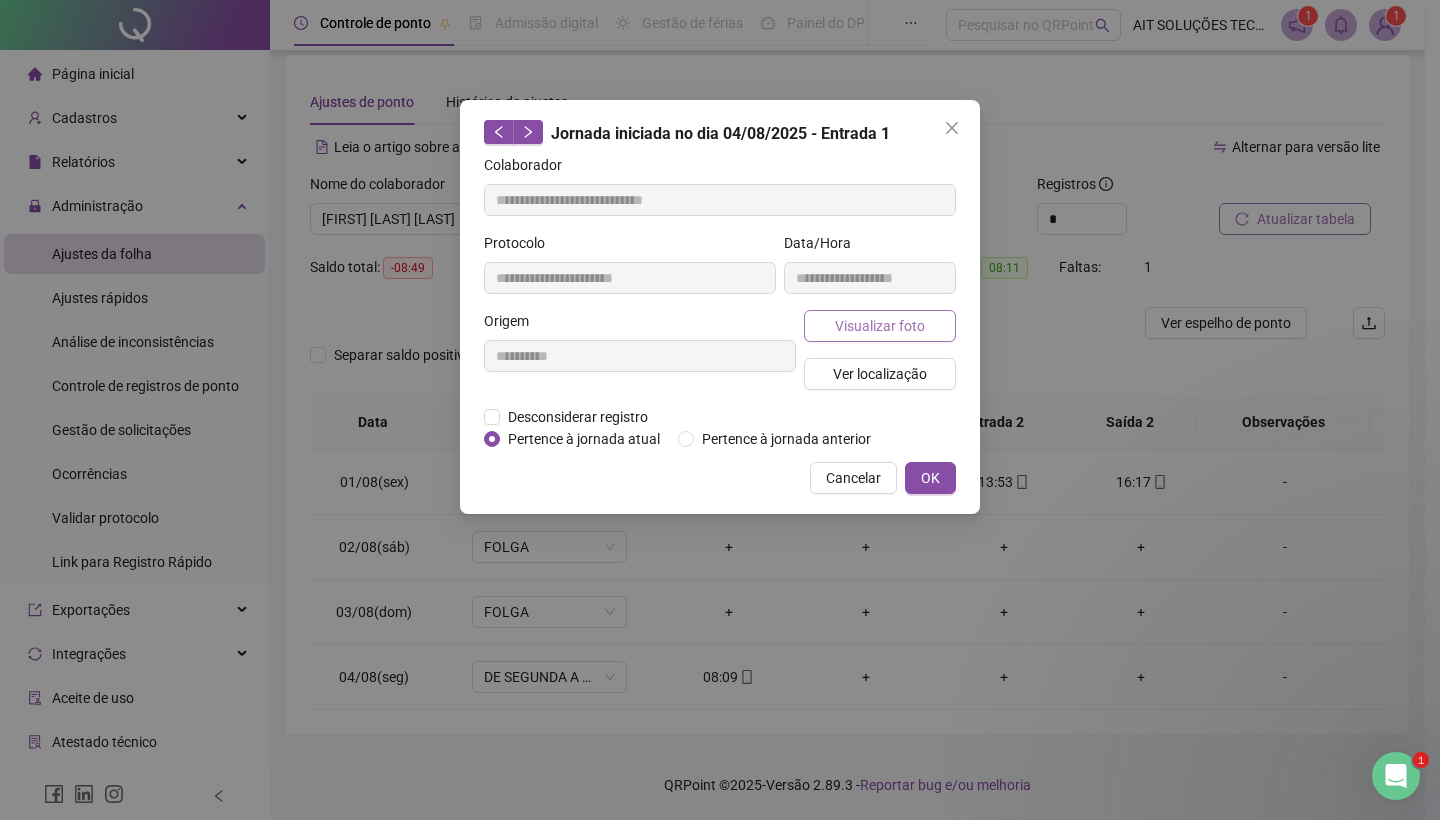 click on "Visualizar foto" at bounding box center (880, 326) 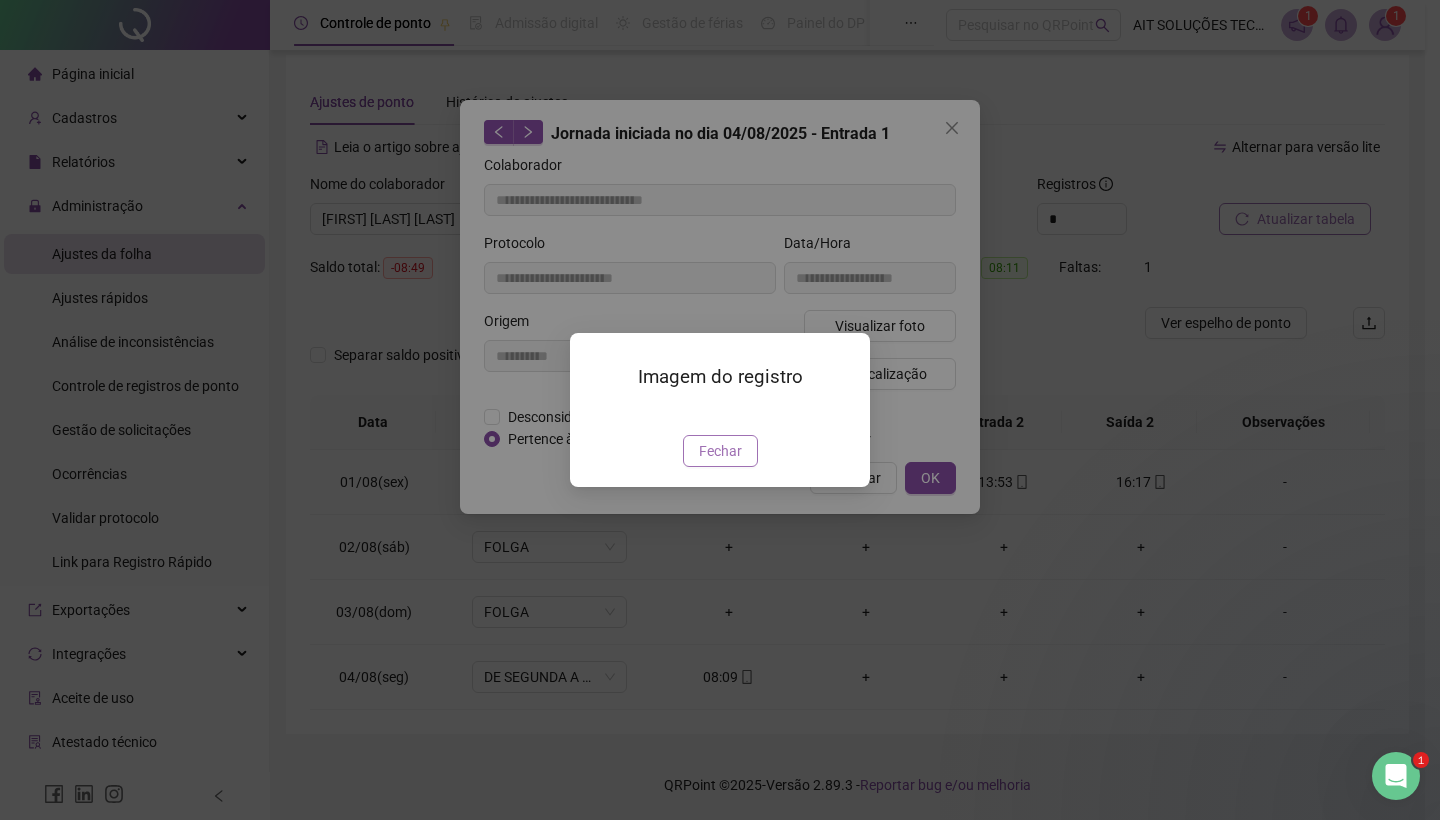 click on "Fechar" at bounding box center [720, 451] 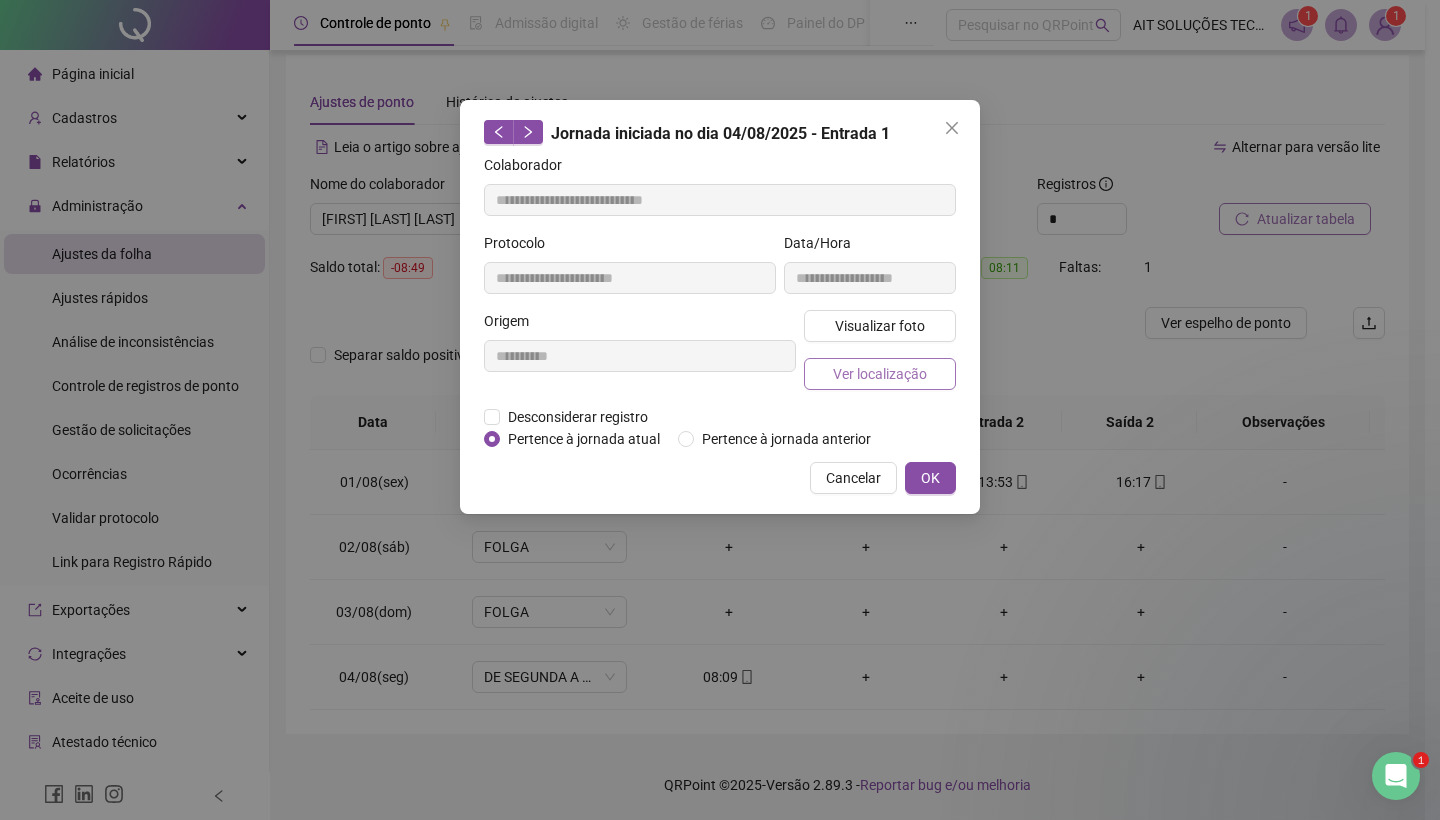 click on "Ver localização" at bounding box center (880, 374) 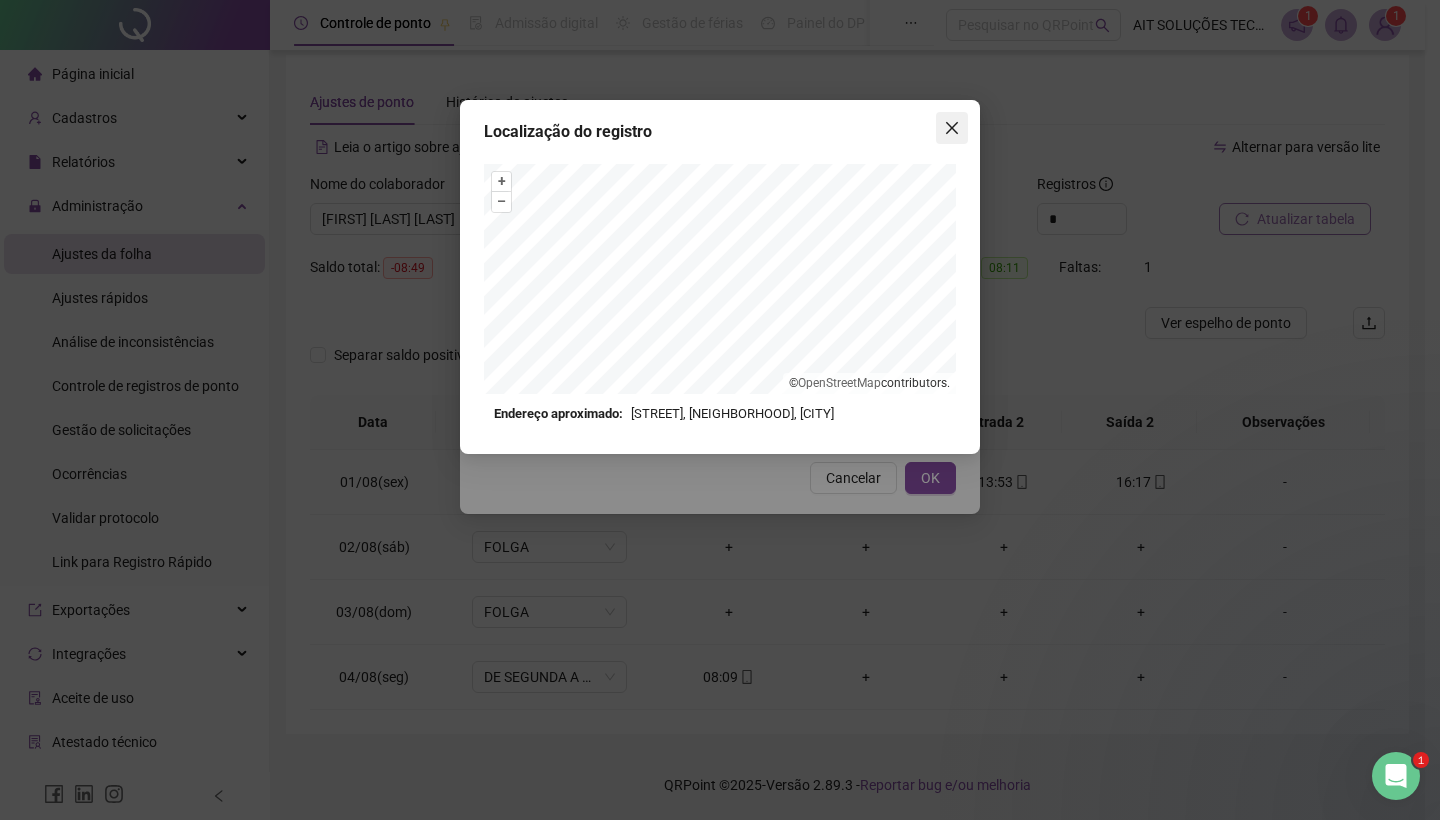 click 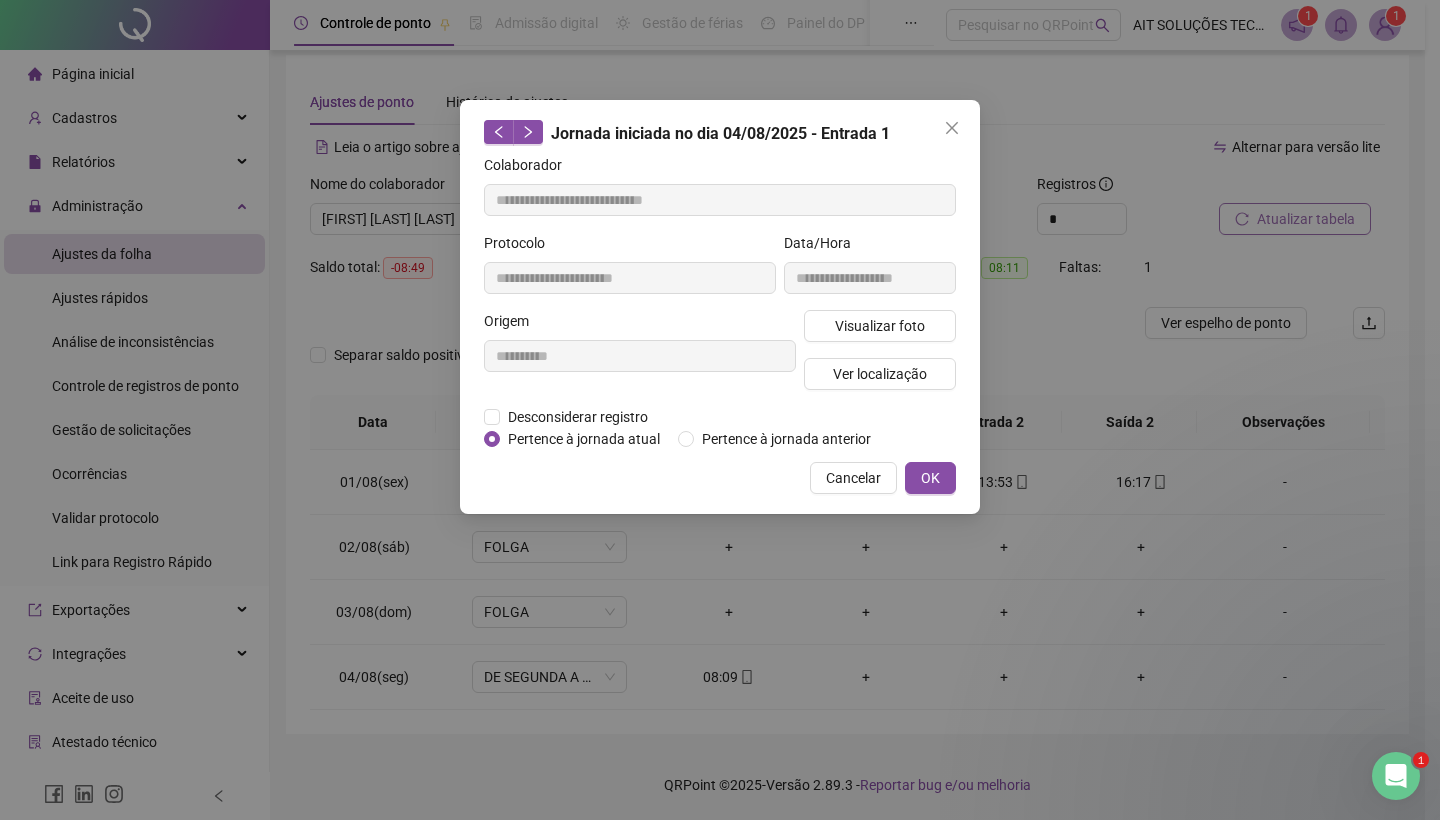 click 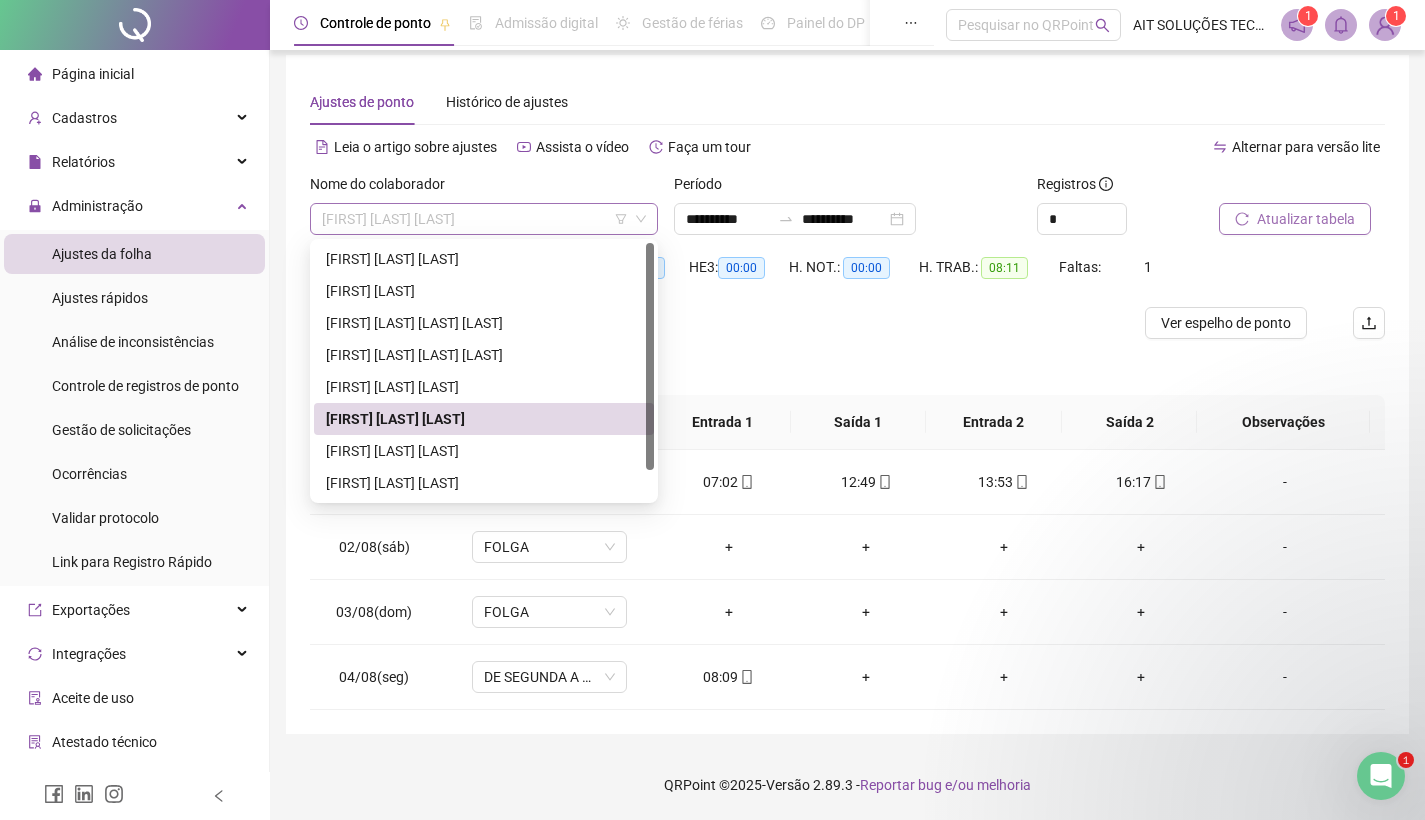 click on "[FIRST] [LAST] [LAST]" at bounding box center [484, 219] 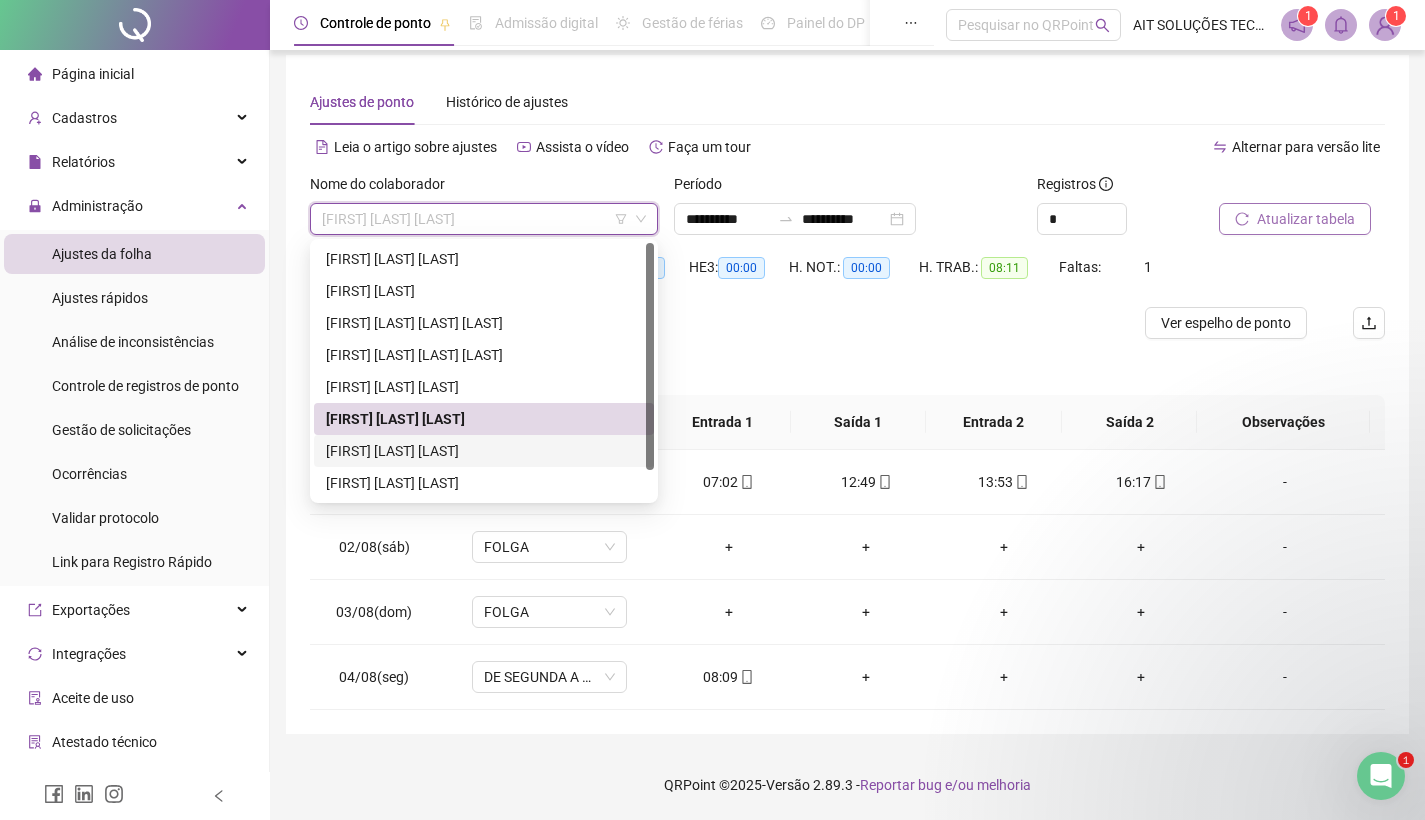 click on "[FIRST] [LAST] [LAST]" at bounding box center (484, 451) 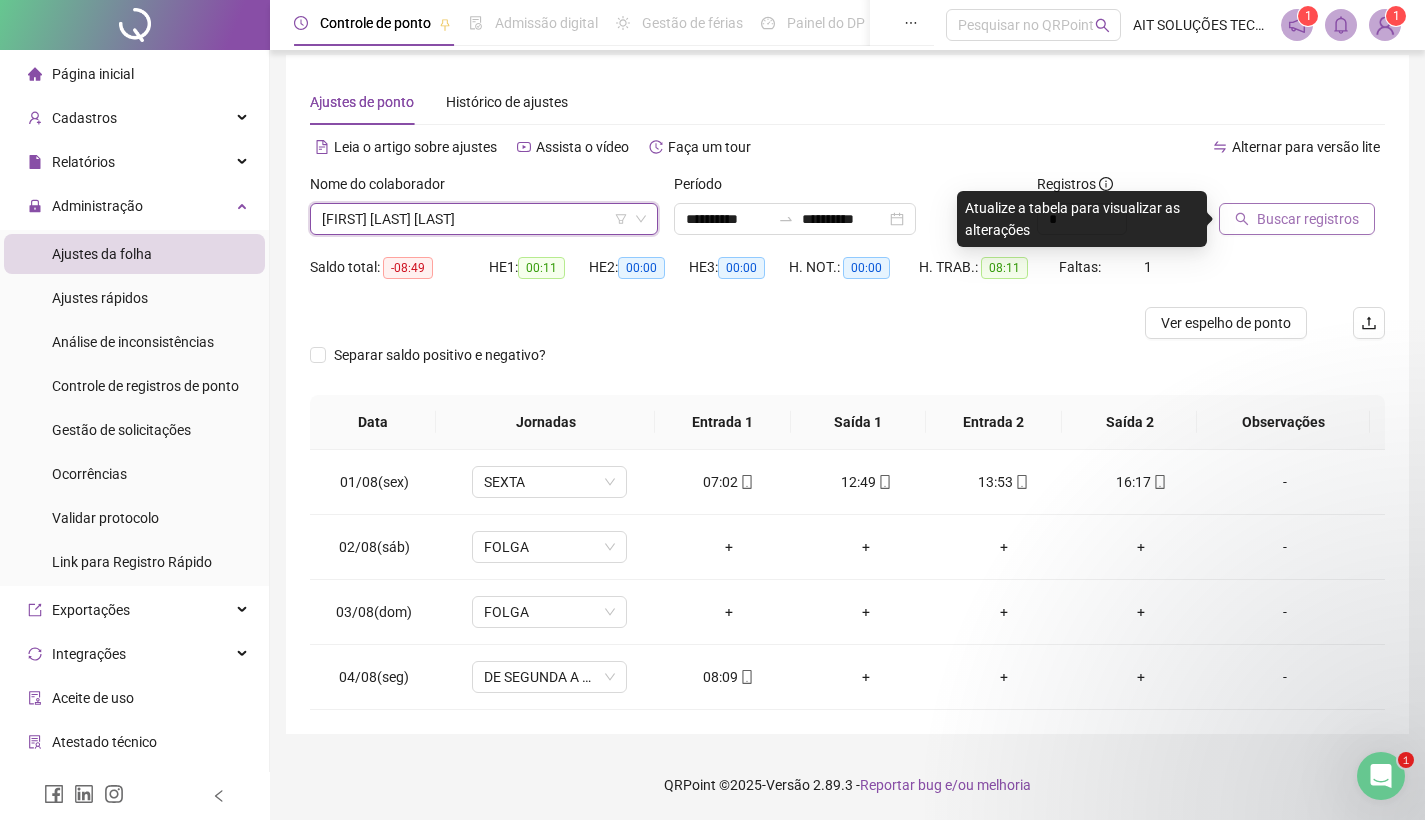 click on "Buscar registros" at bounding box center [1308, 219] 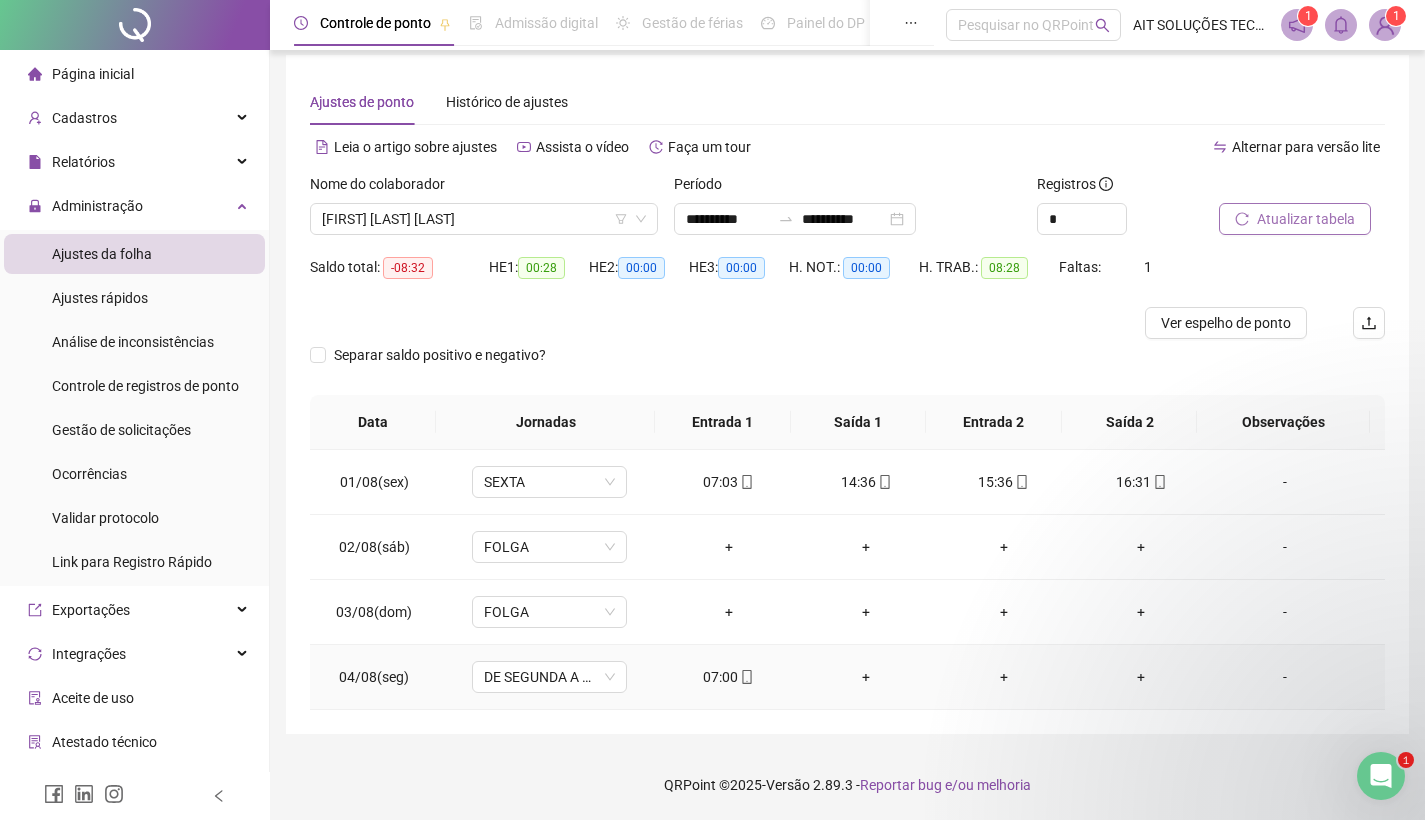 click on "07:00" at bounding box center [729, 677] 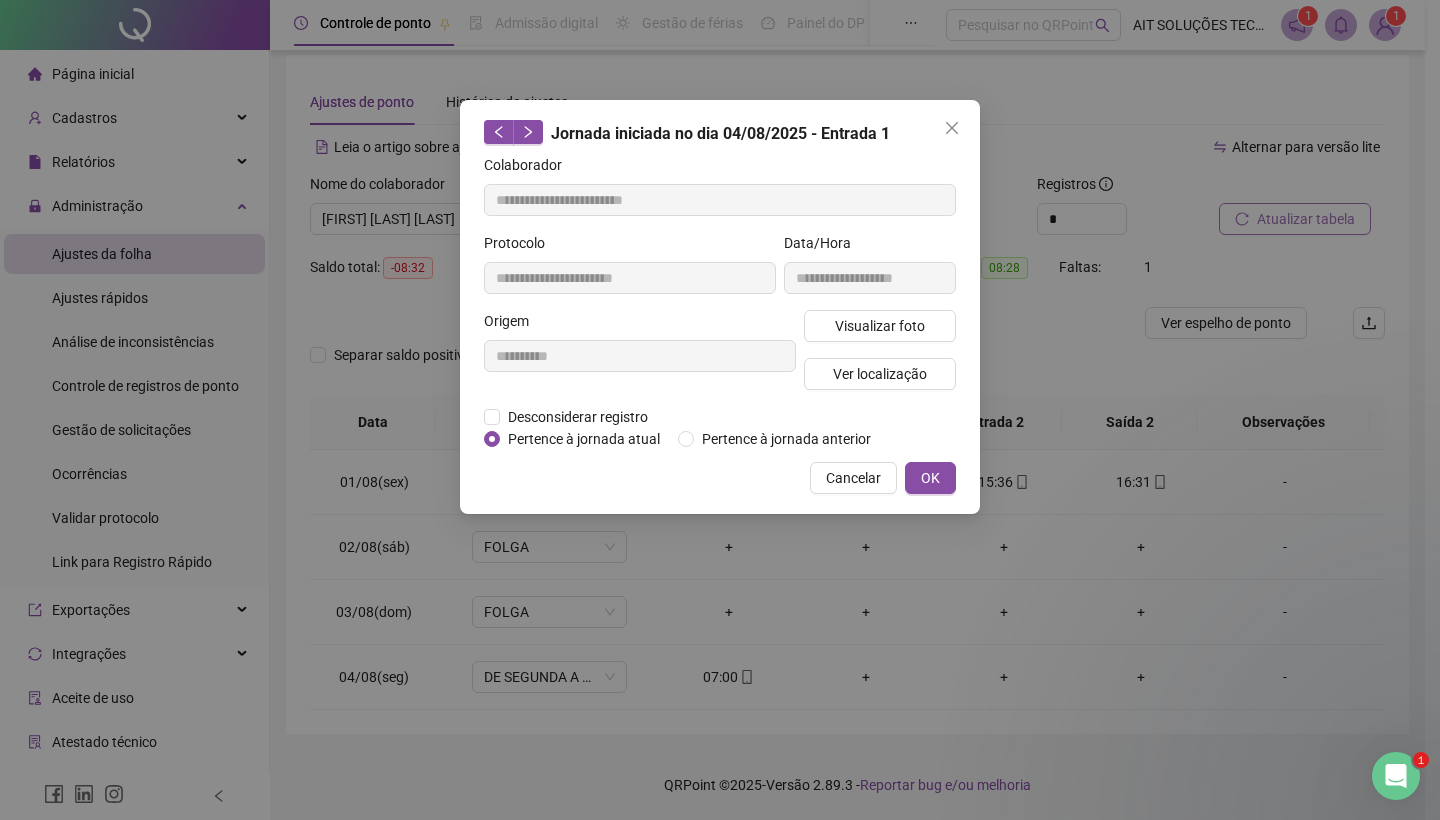 type on "**********" 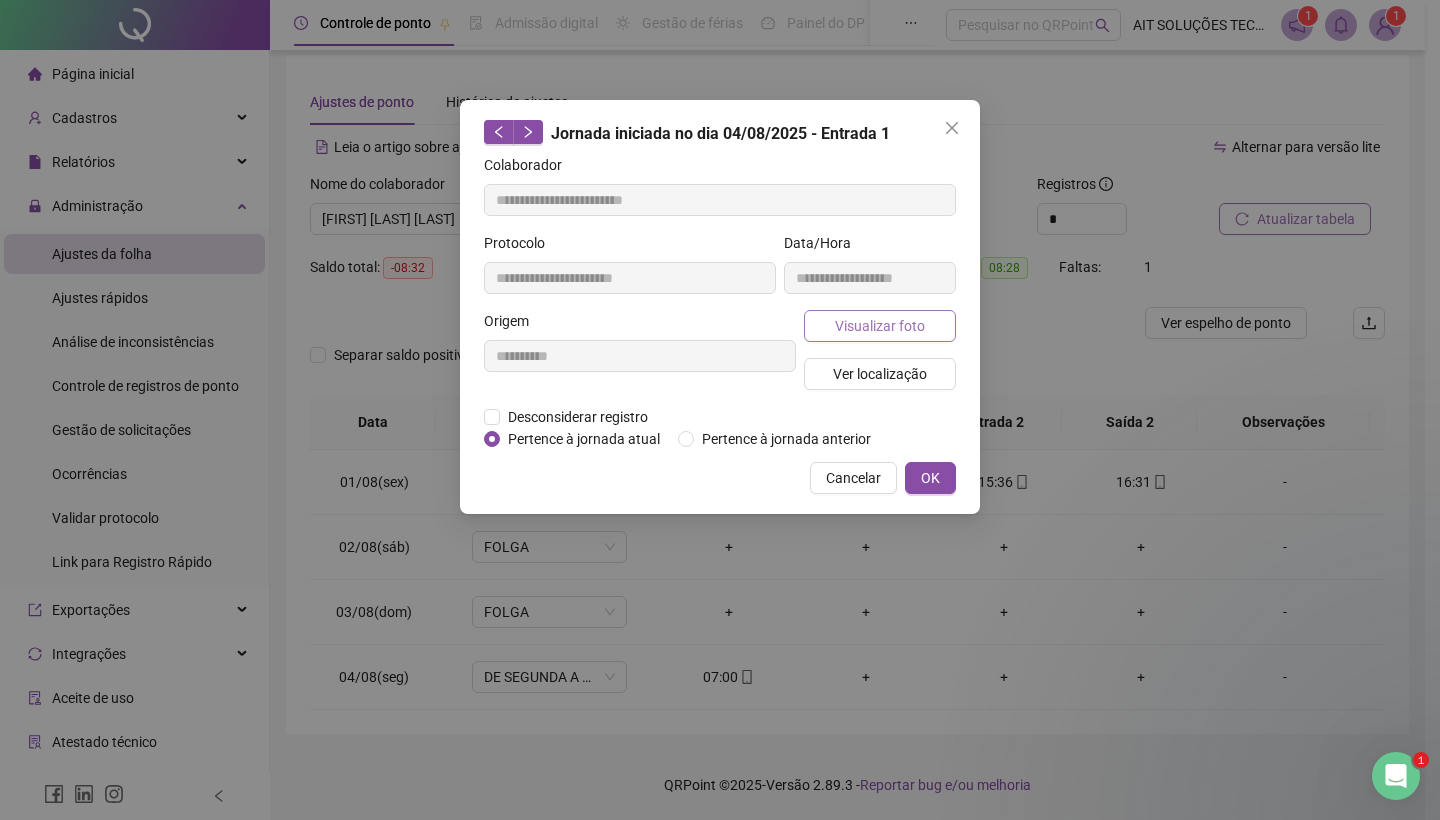 click on "Visualizar foto" at bounding box center [880, 326] 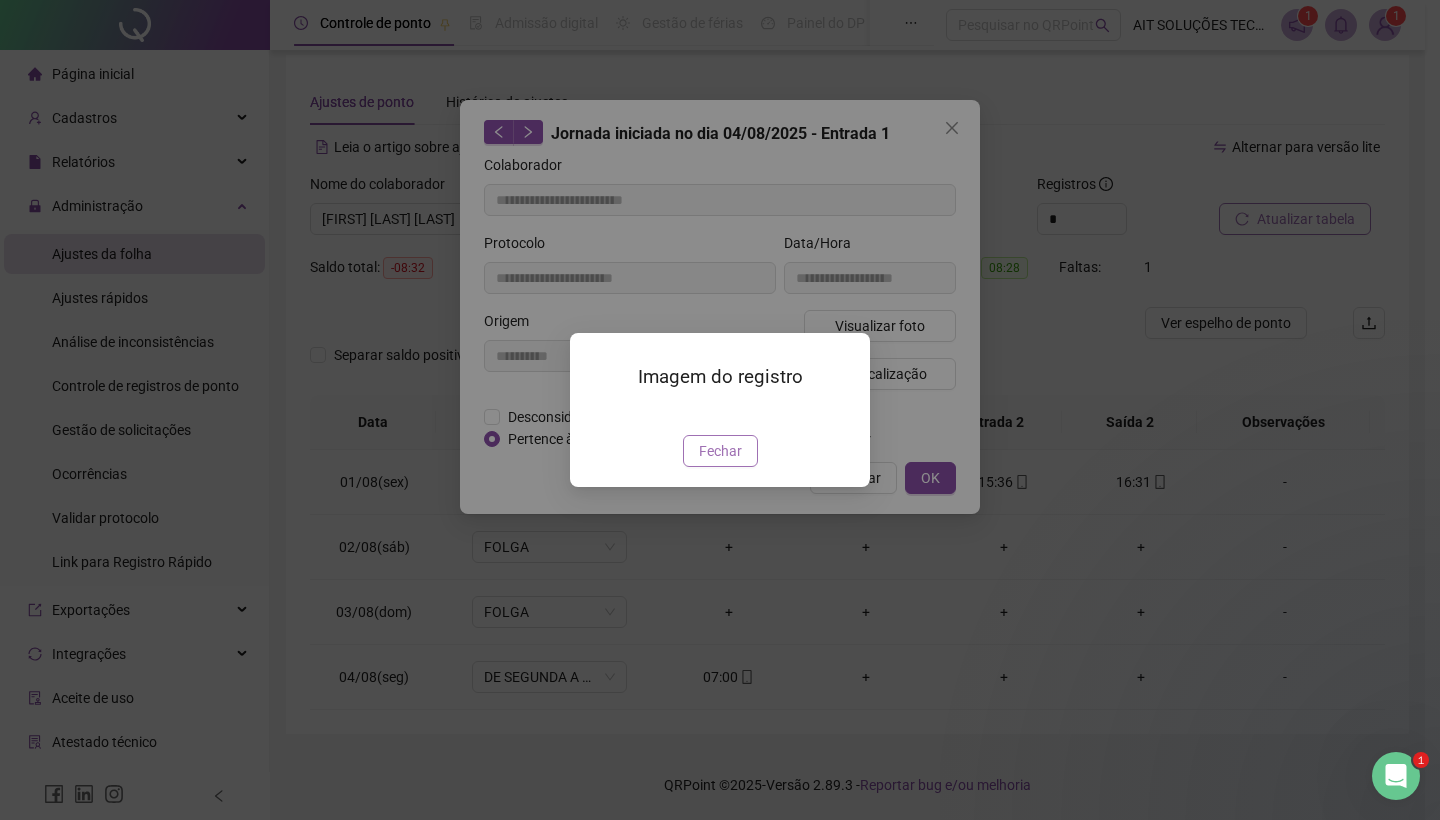 click on "Fechar" at bounding box center [720, 451] 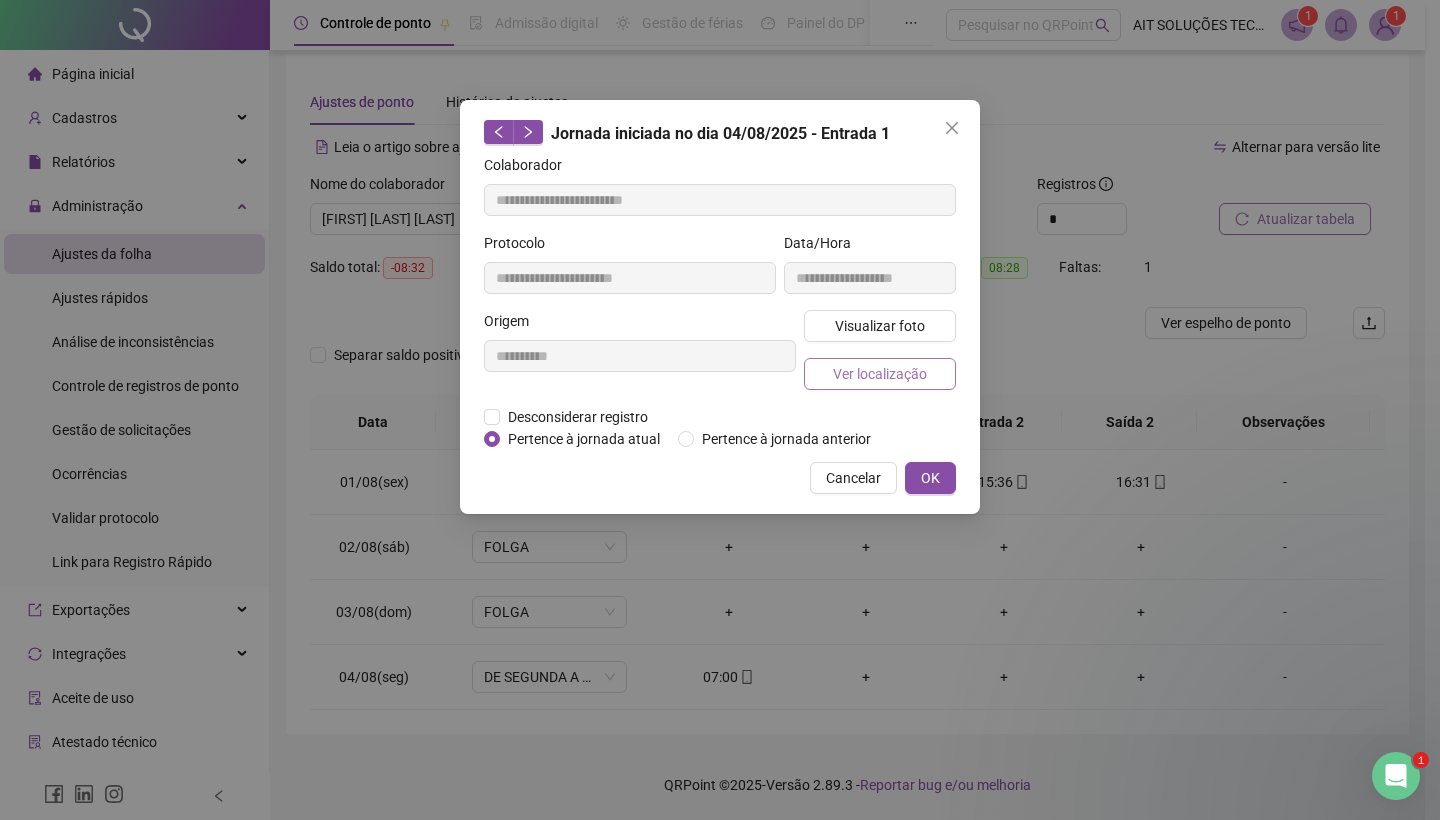 click on "Ver localização" at bounding box center [880, 374] 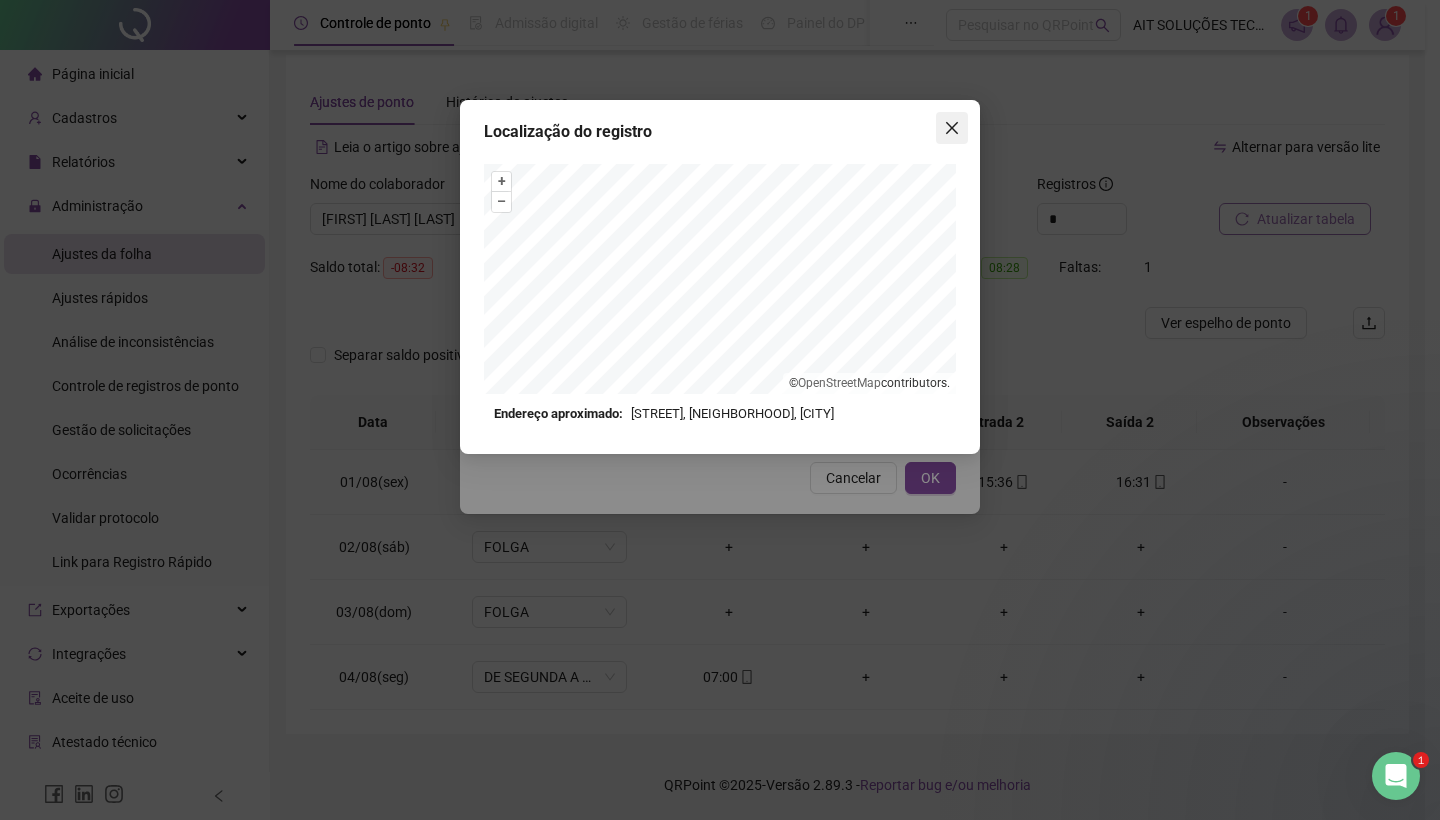 click 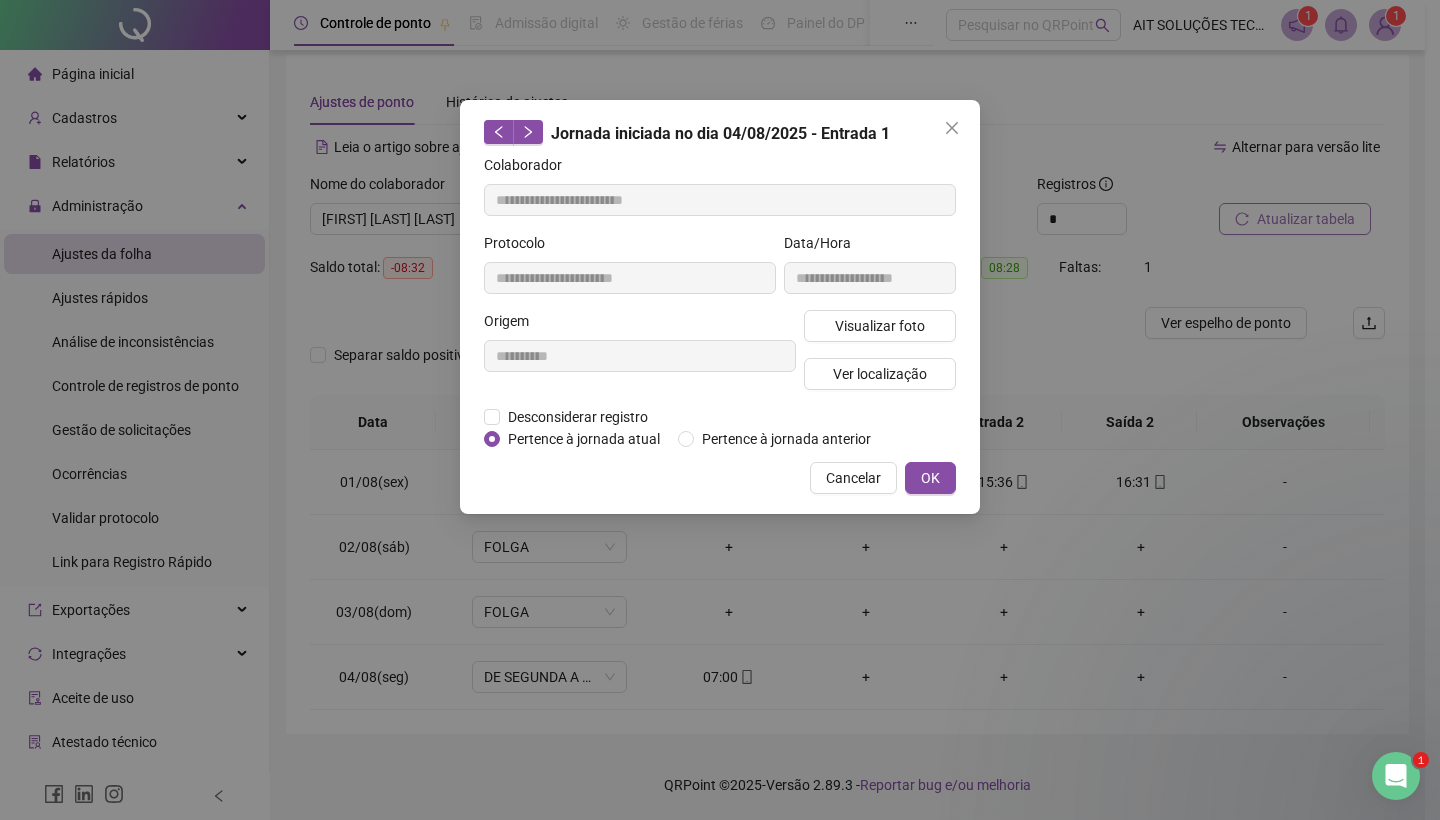 click 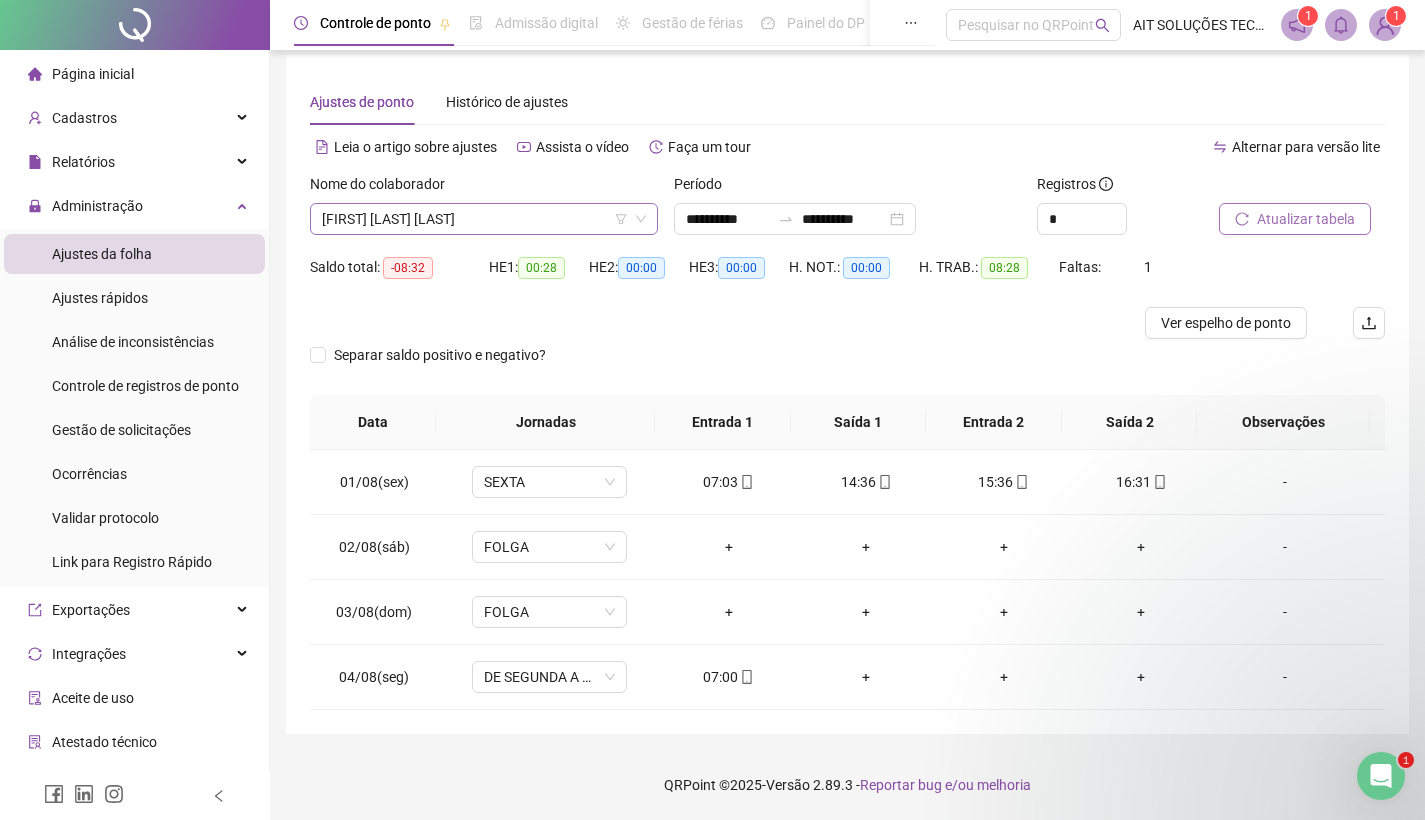 click on "[FIRST] [LAST] [LAST]" at bounding box center (484, 219) 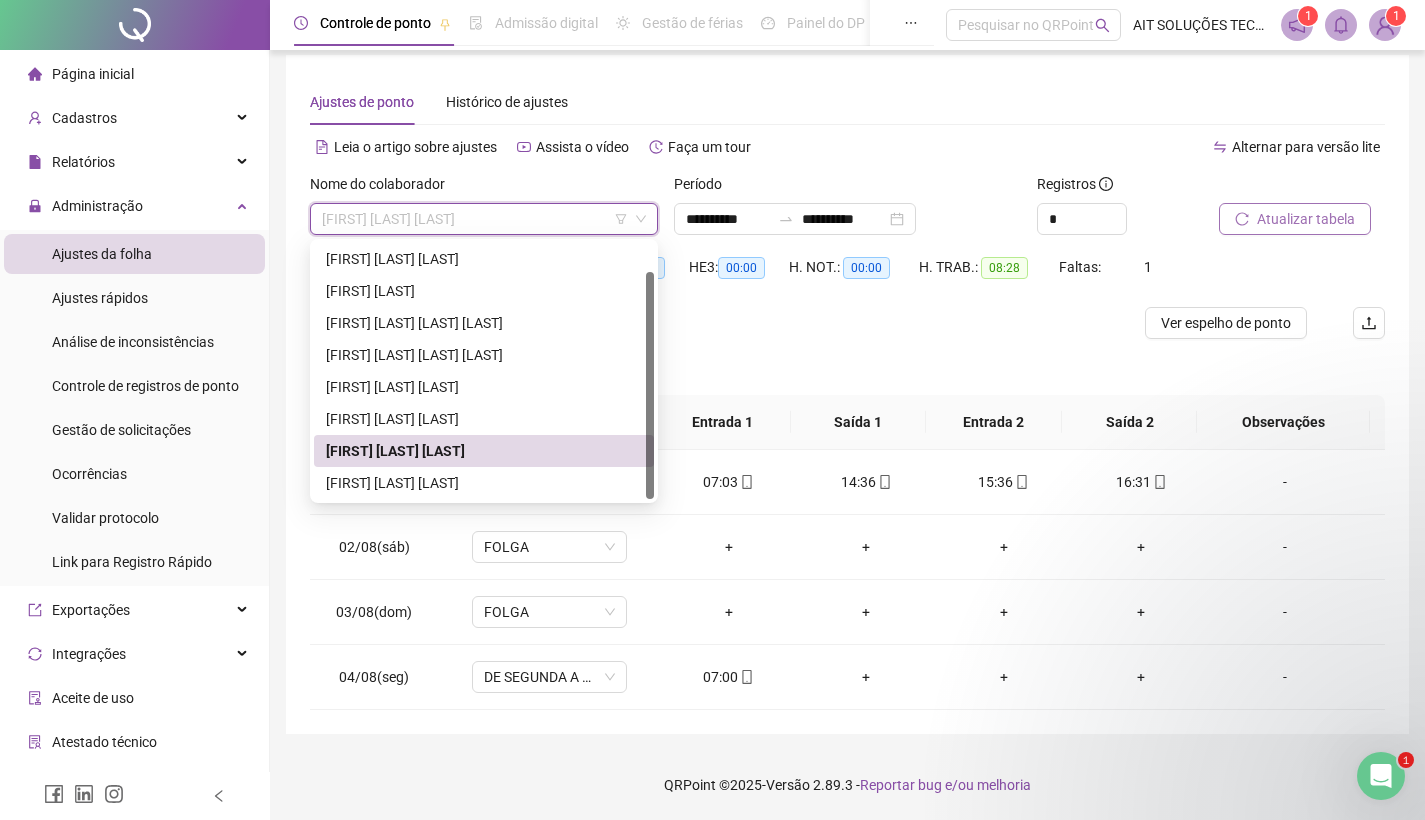 scroll, scrollTop: 32, scrollLeft: 0, axis: vertical 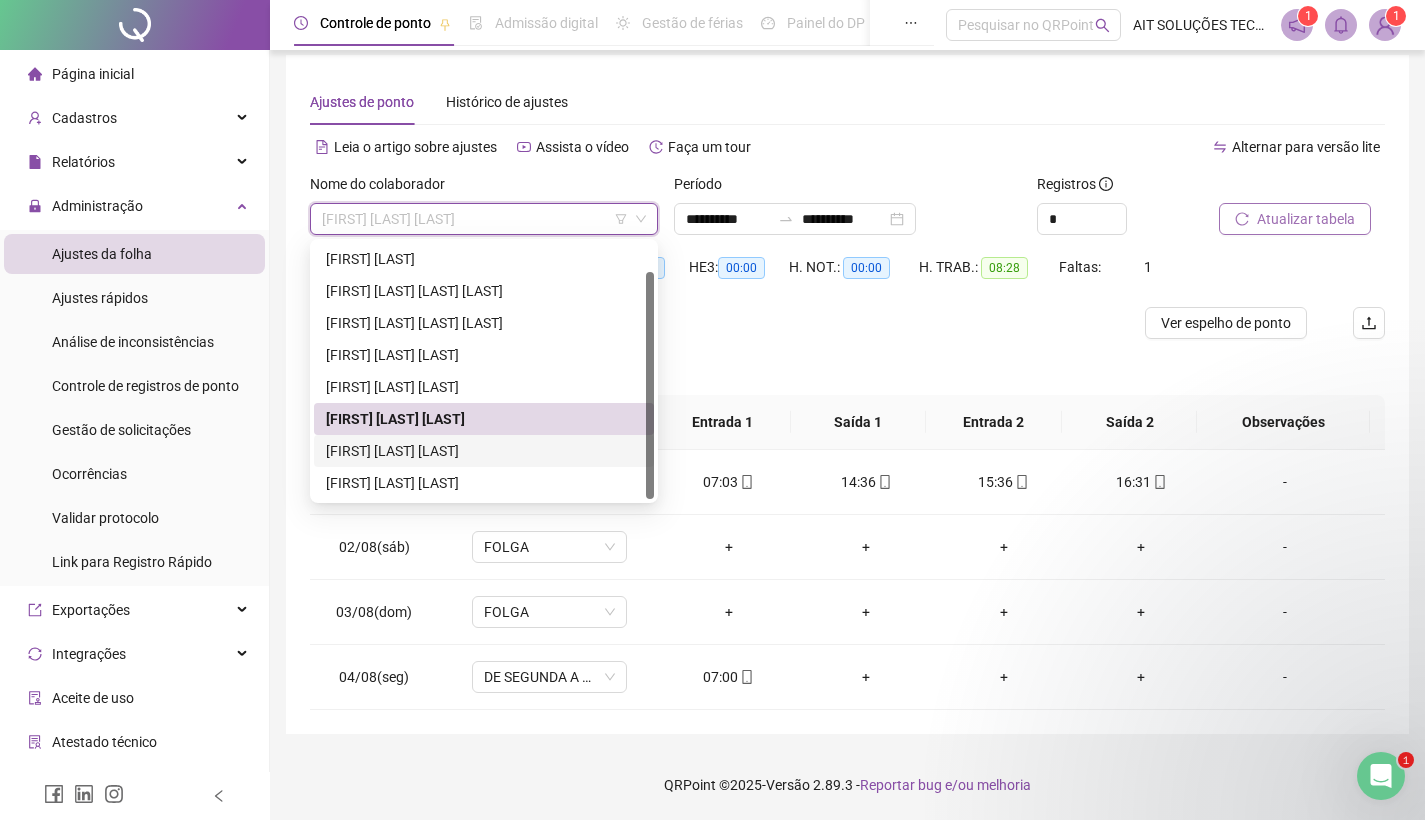 click on "[FIRST] [LAST] [LAST]" at bounding box center [484, 451] 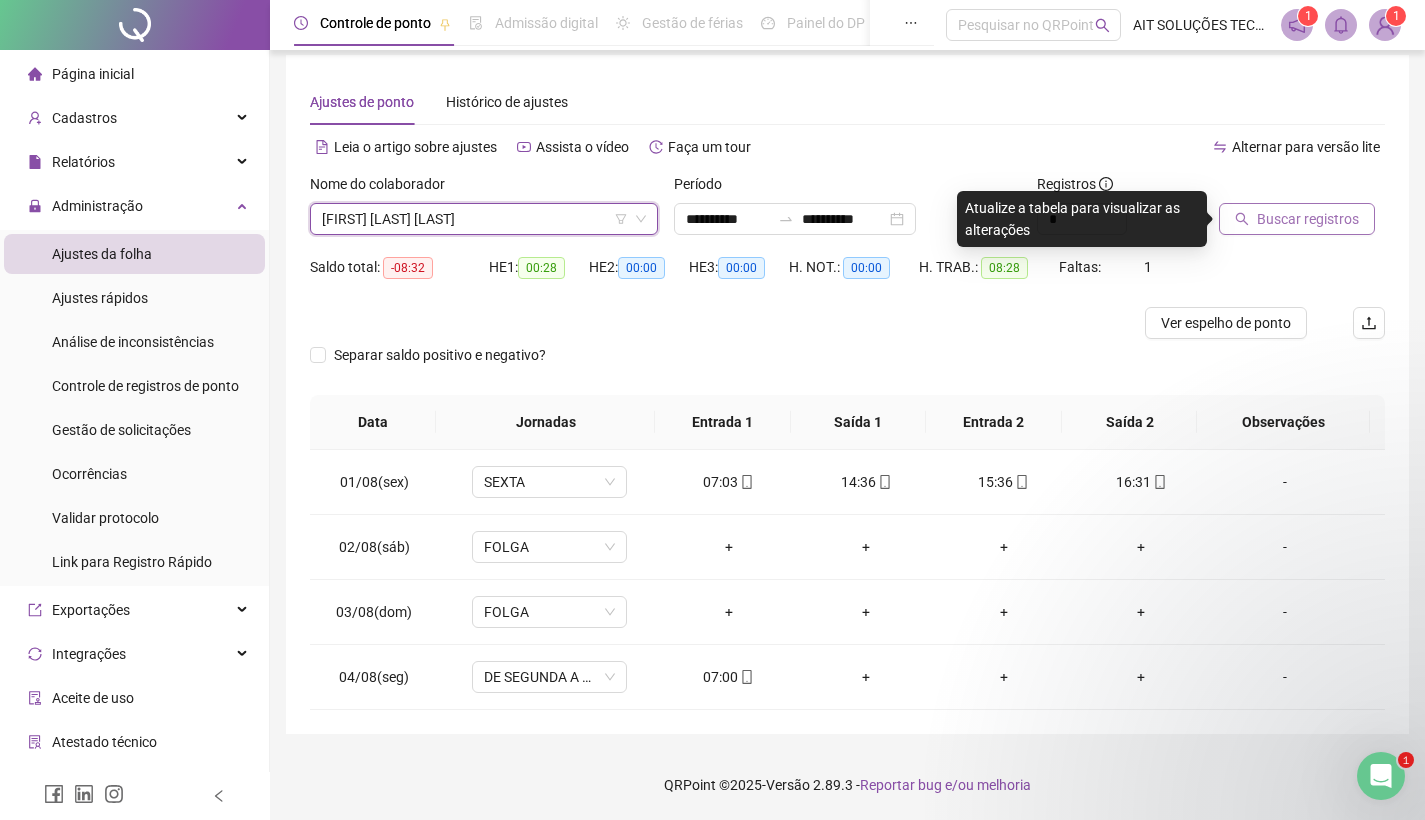 click on "Buscar registros" at bounding box center (1308, 219) 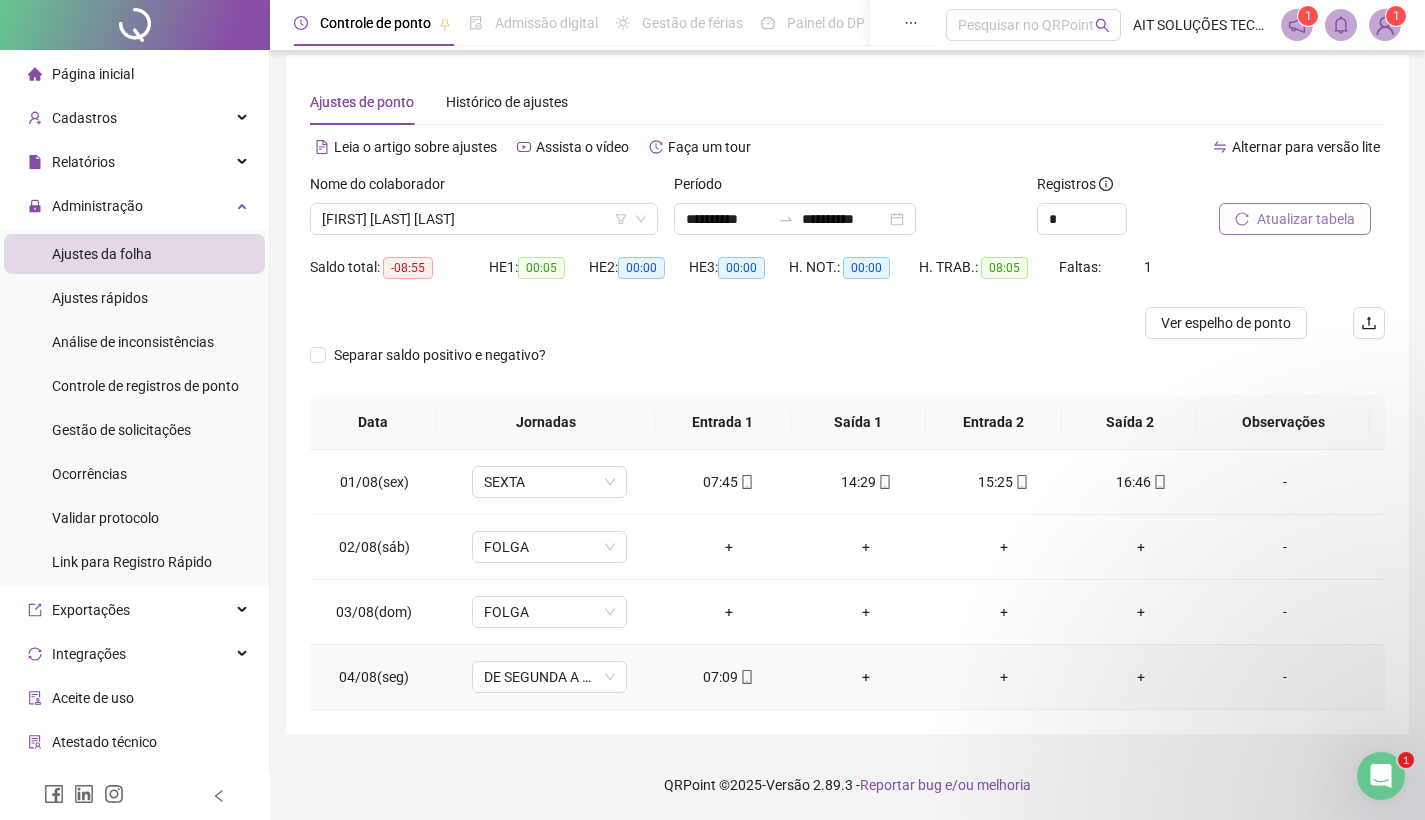 click on "07:09" at bounding box center [729, 677] 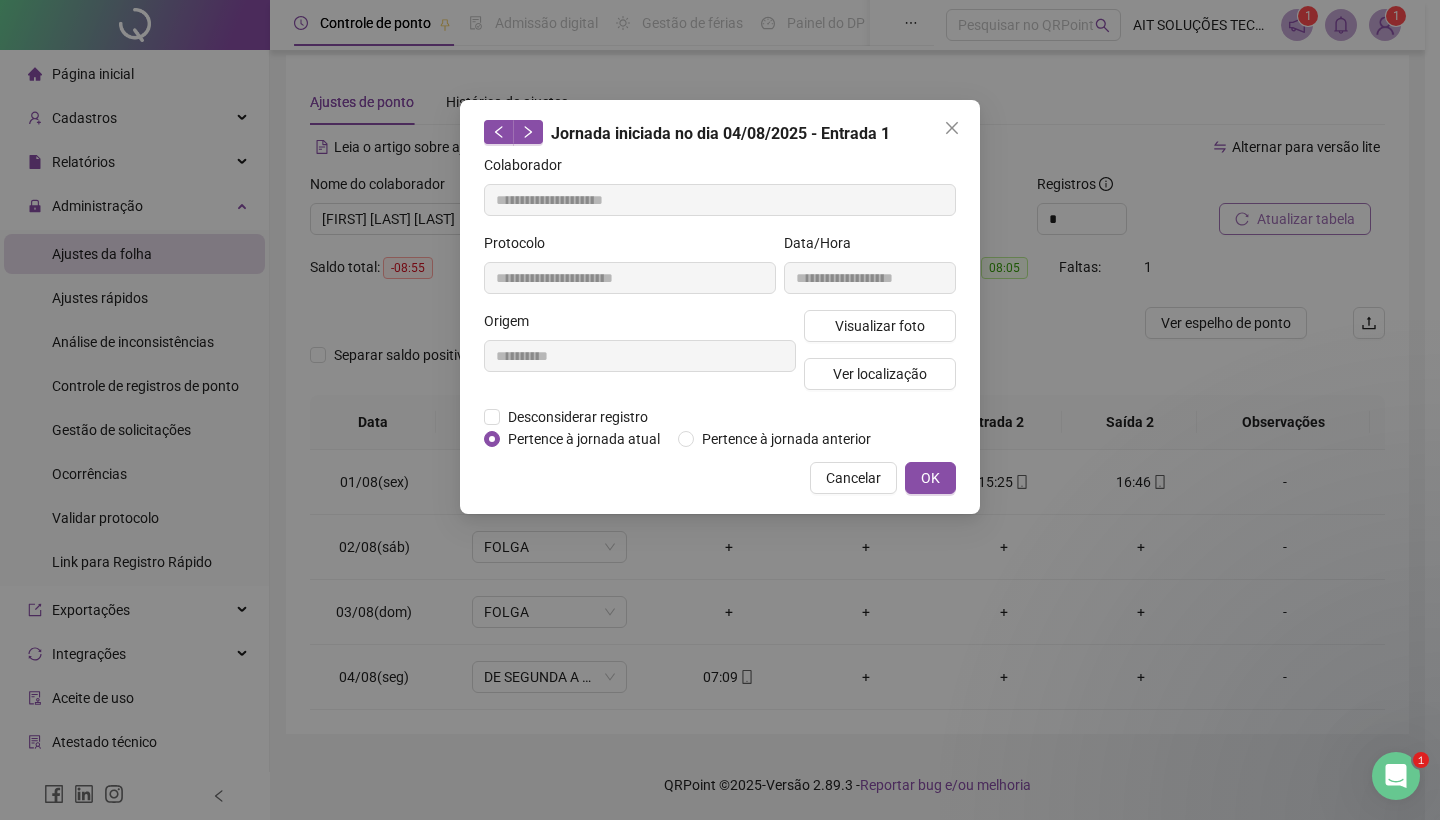 type on "**********" 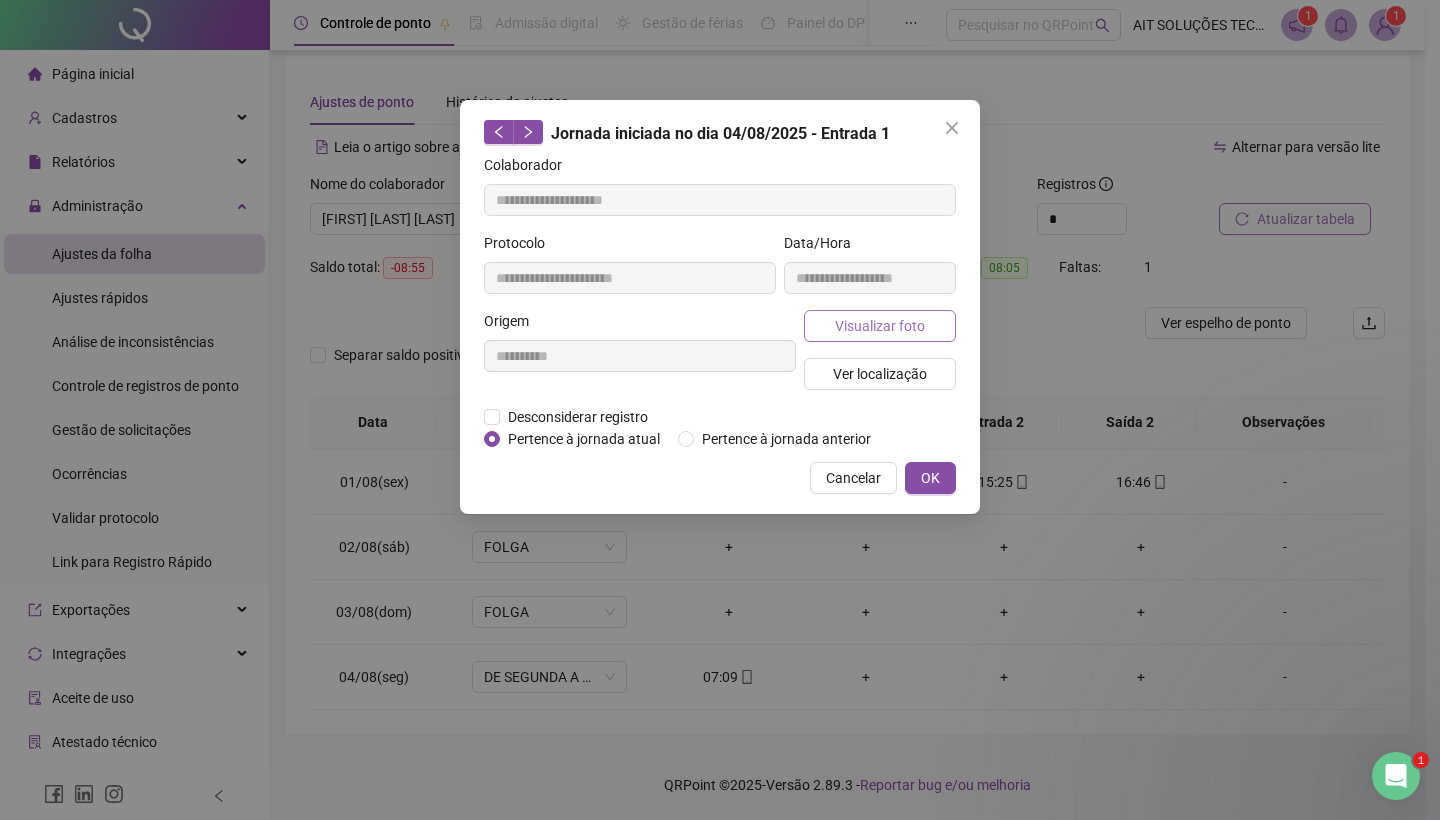 click on "Visualizar foto" at bounding box center (880, 326) 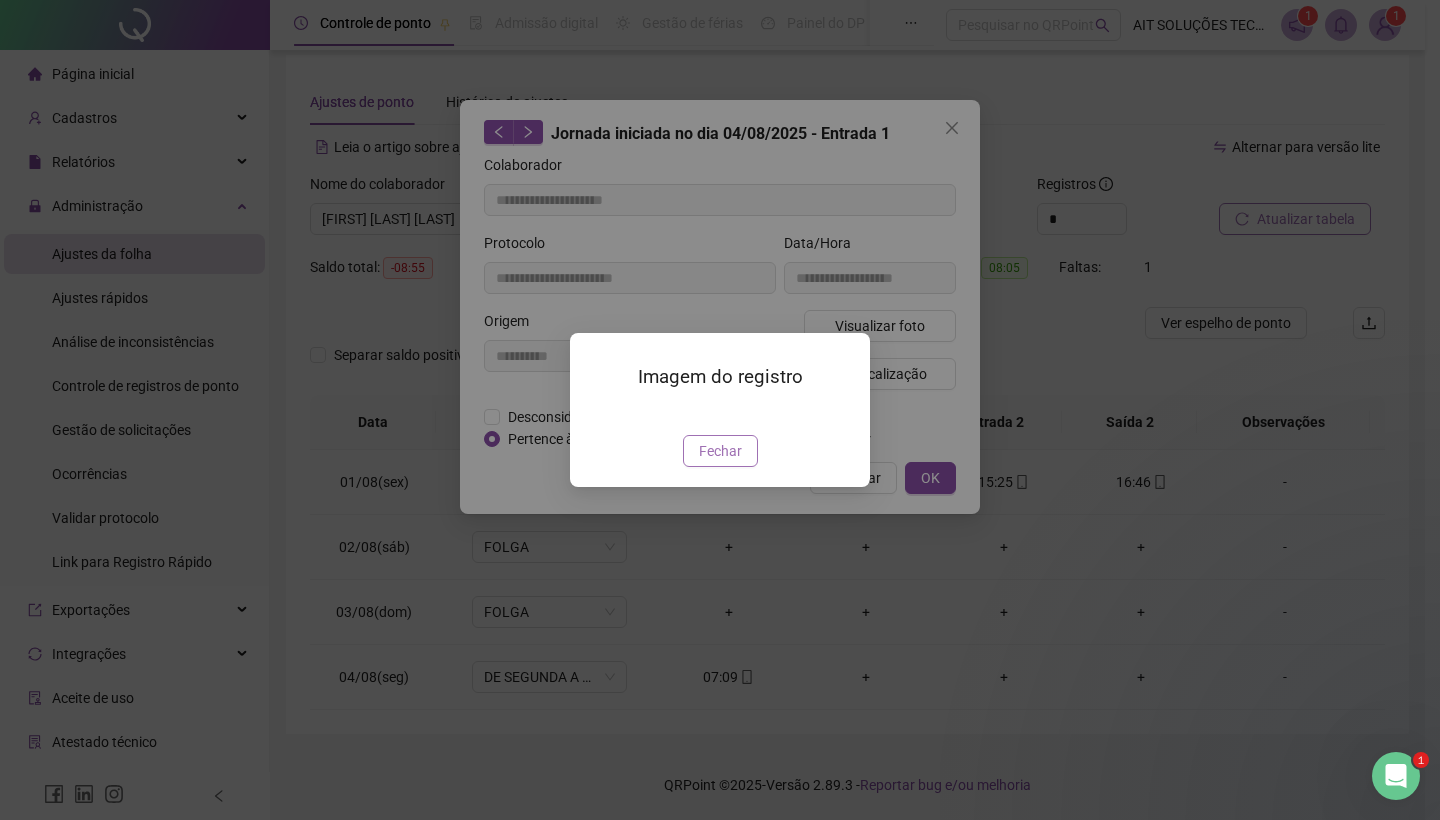 click on "Fechar" at bounding box center (720, 451) 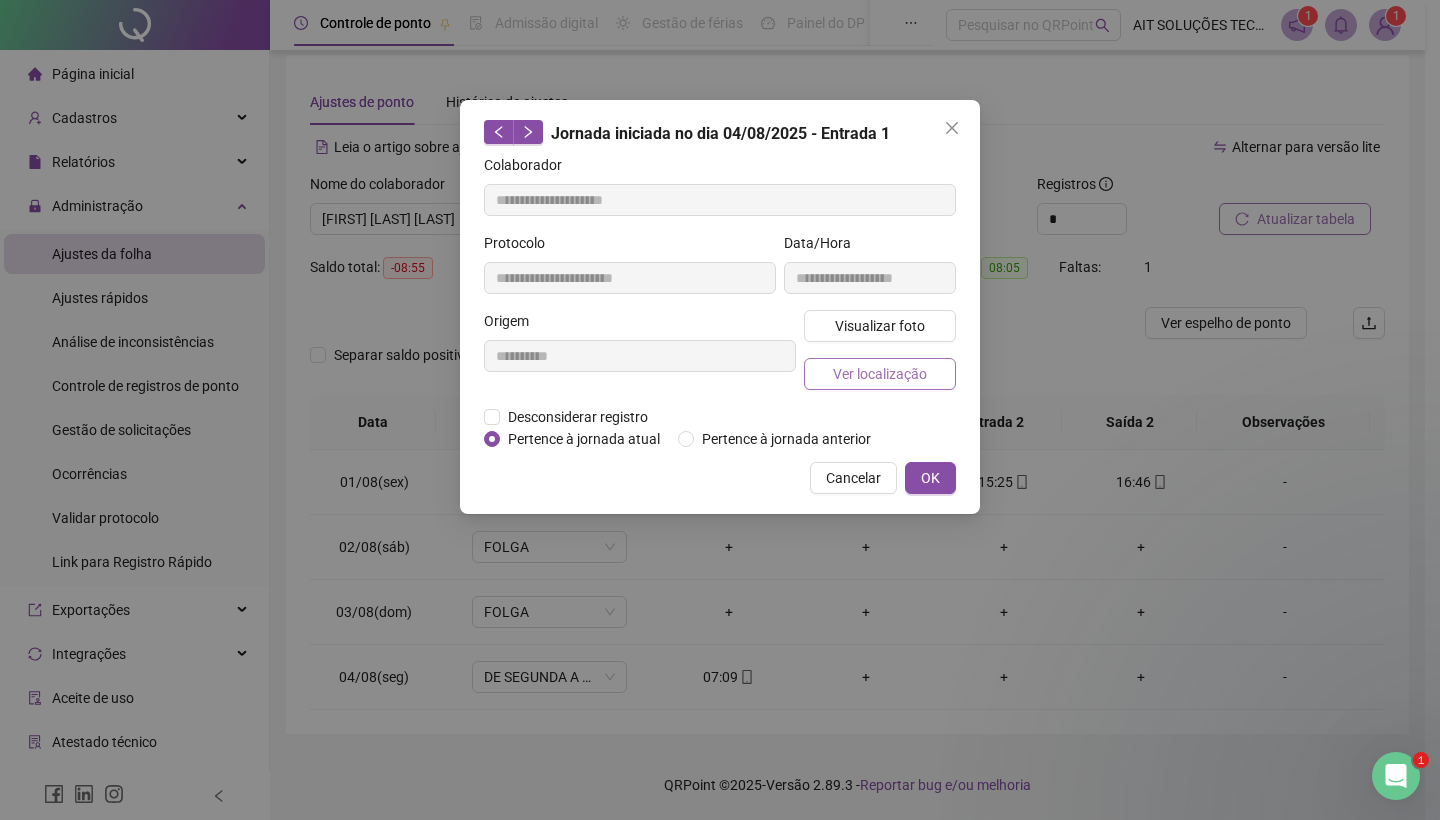 click on "Ver localização" at bounding box center [880, 374] 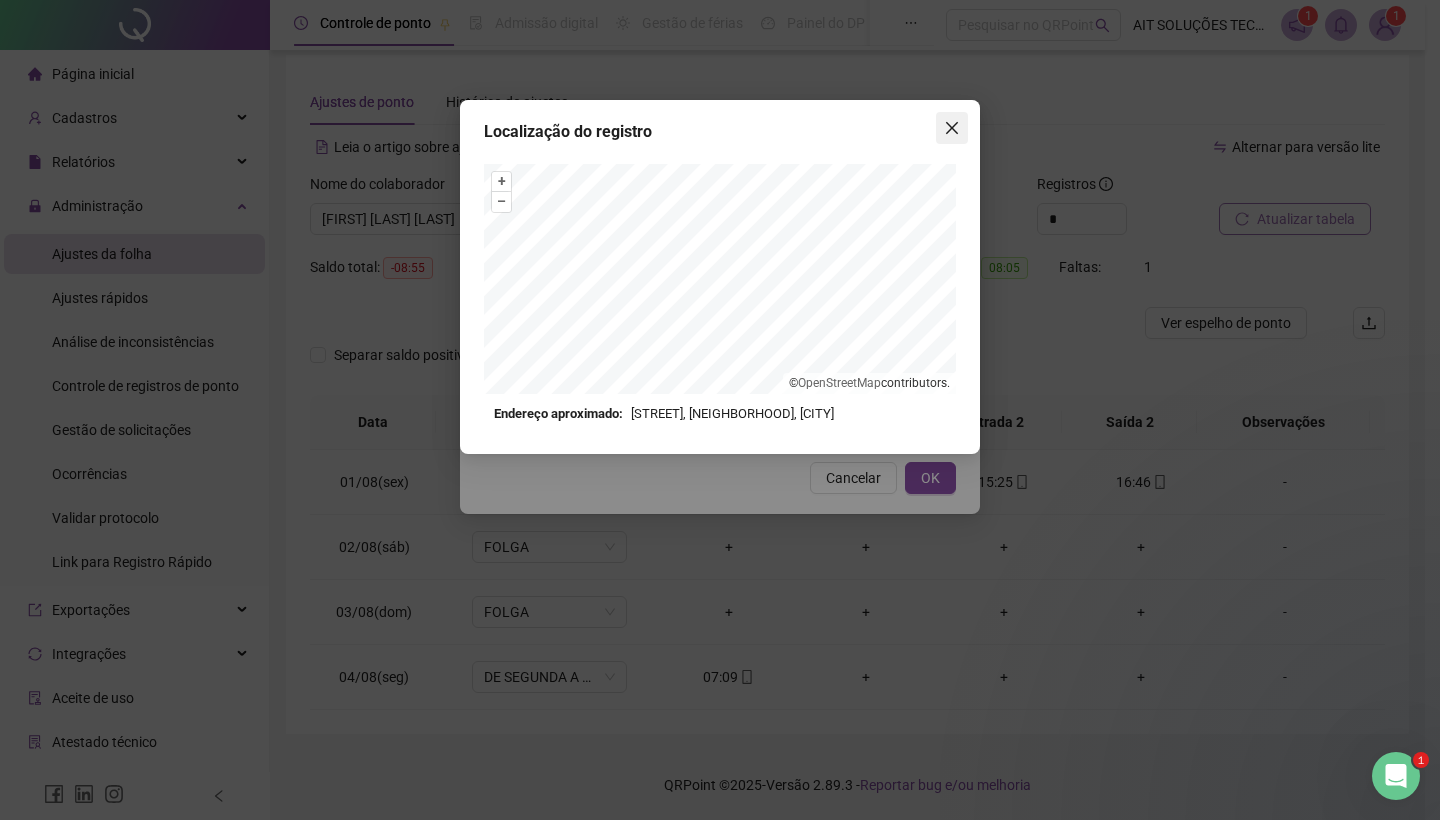 click 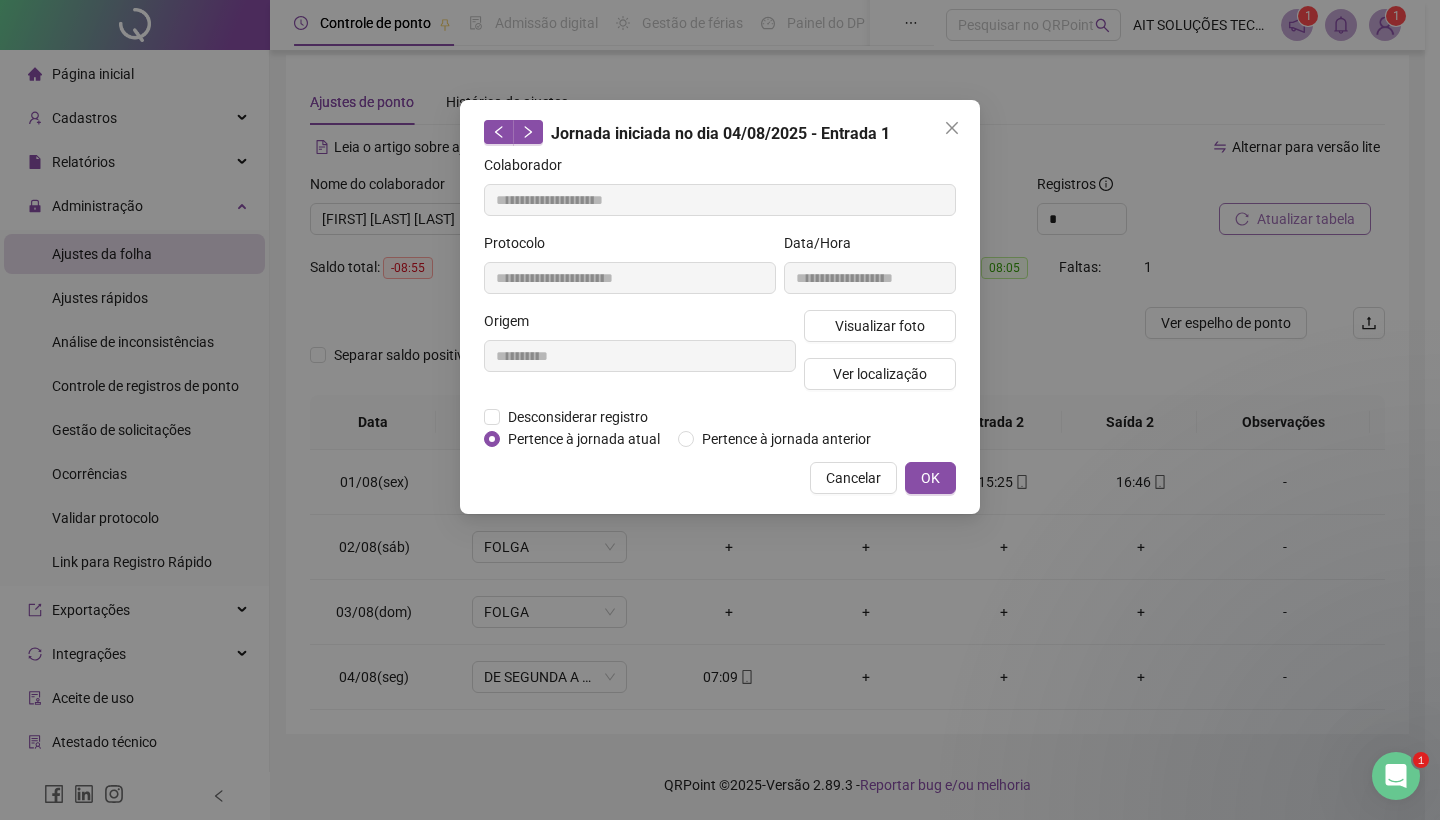 click 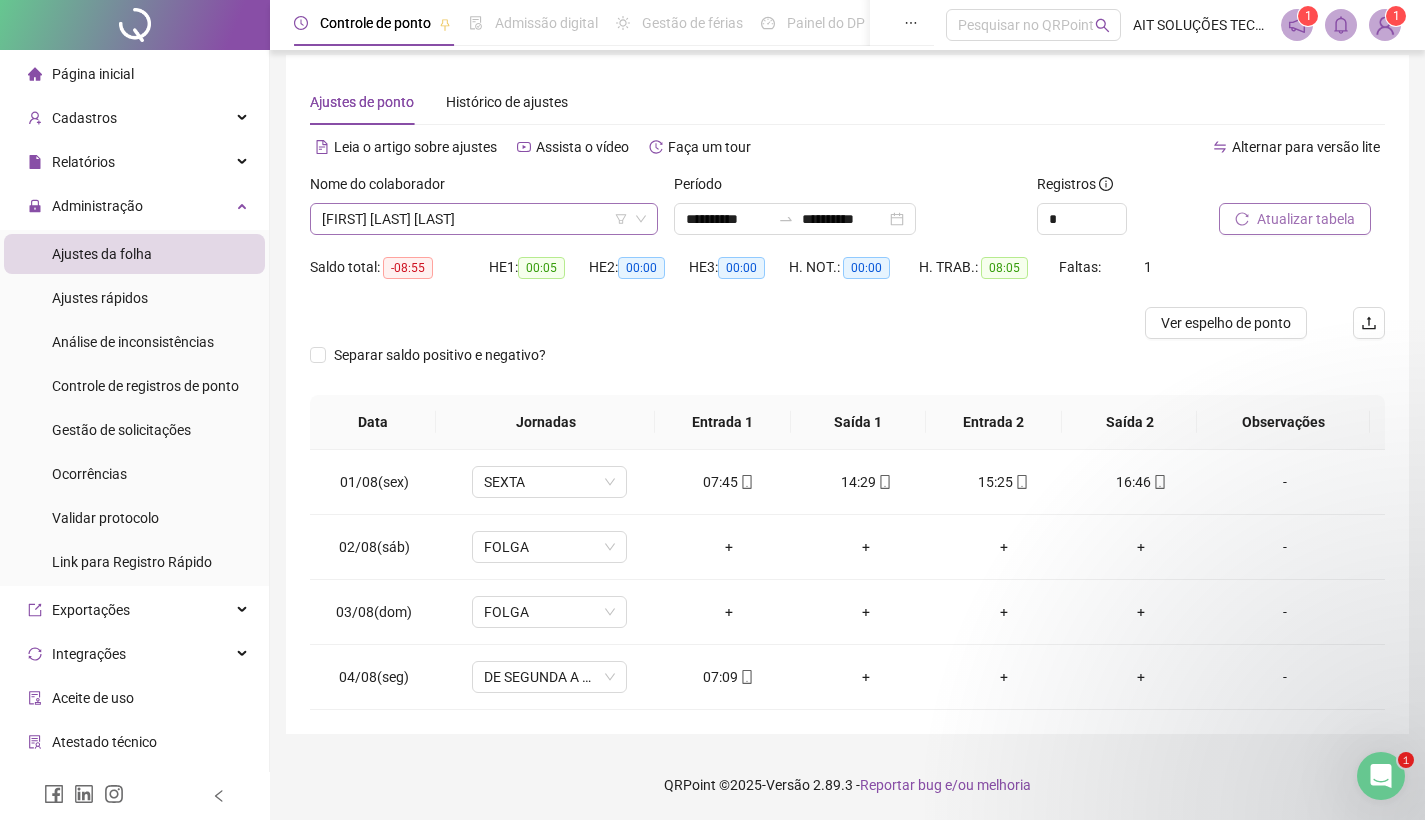 click on "[FIRST] [LAST] [LAST]" at bounding box center [484, 219] 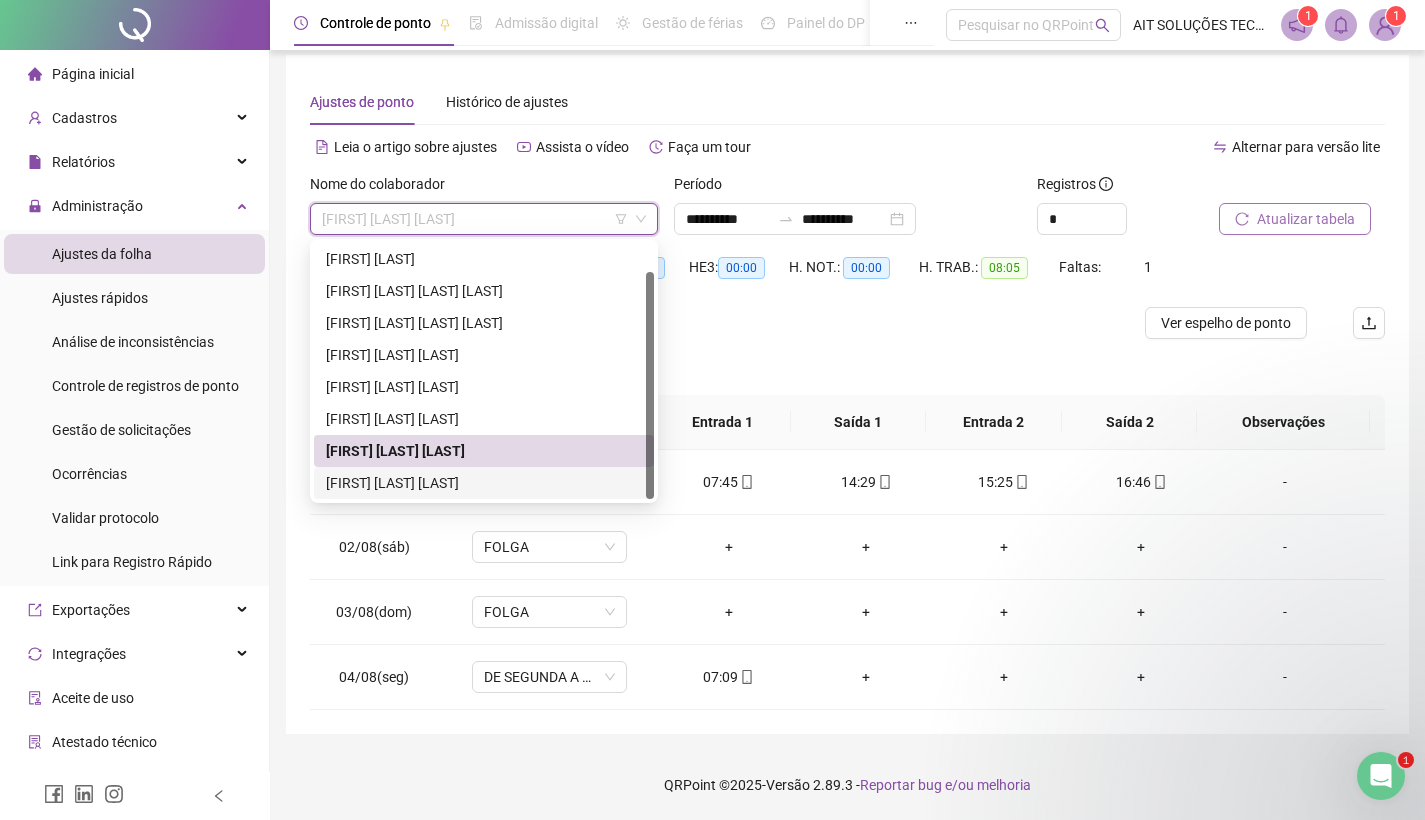 click on "[FIRST] [LAST] [LAST]" at bounding box center (484, 483) 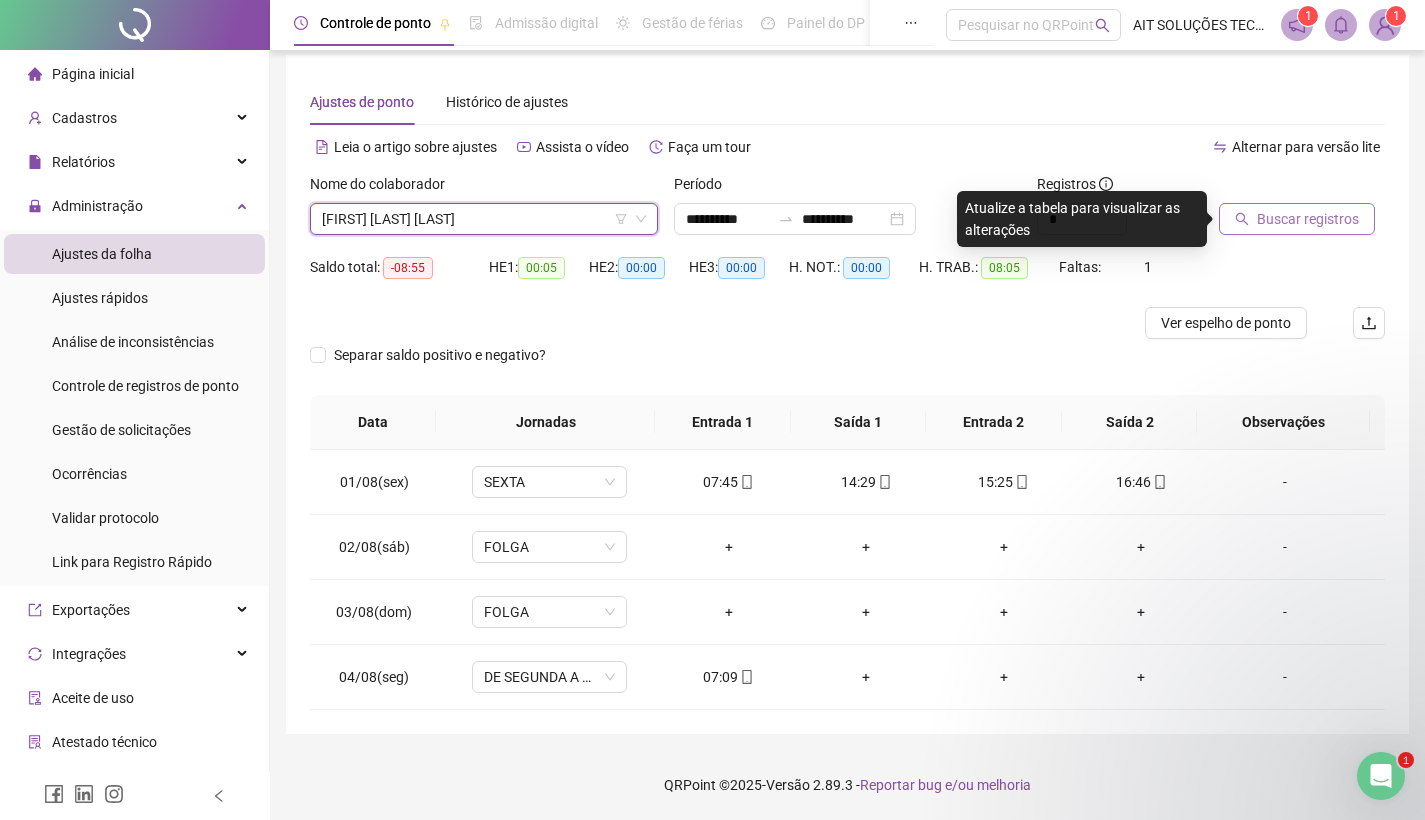 click on "Buscar registros" at bounding box center (1308, 219) 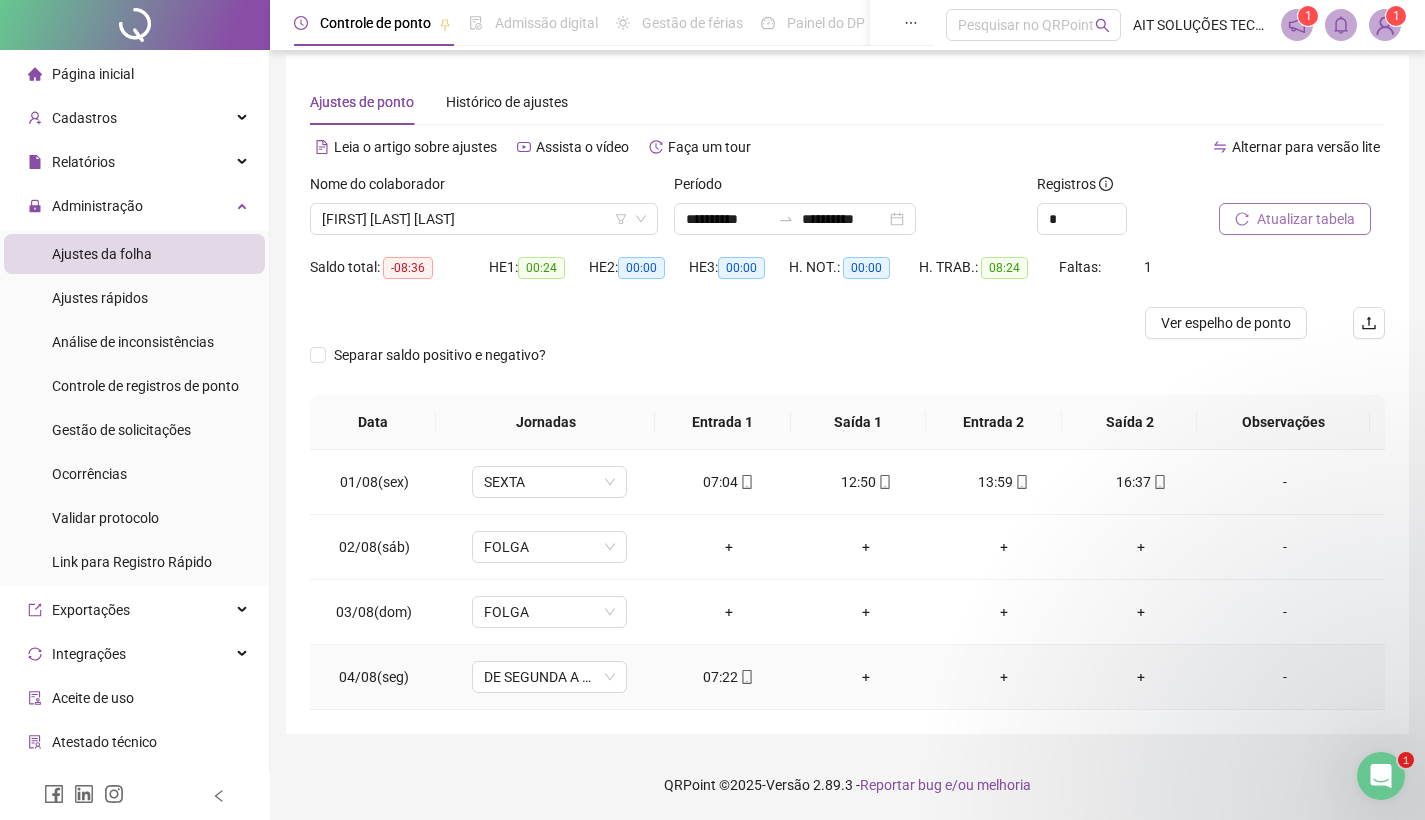 click on "07:22" at bounding box center [729, 677] 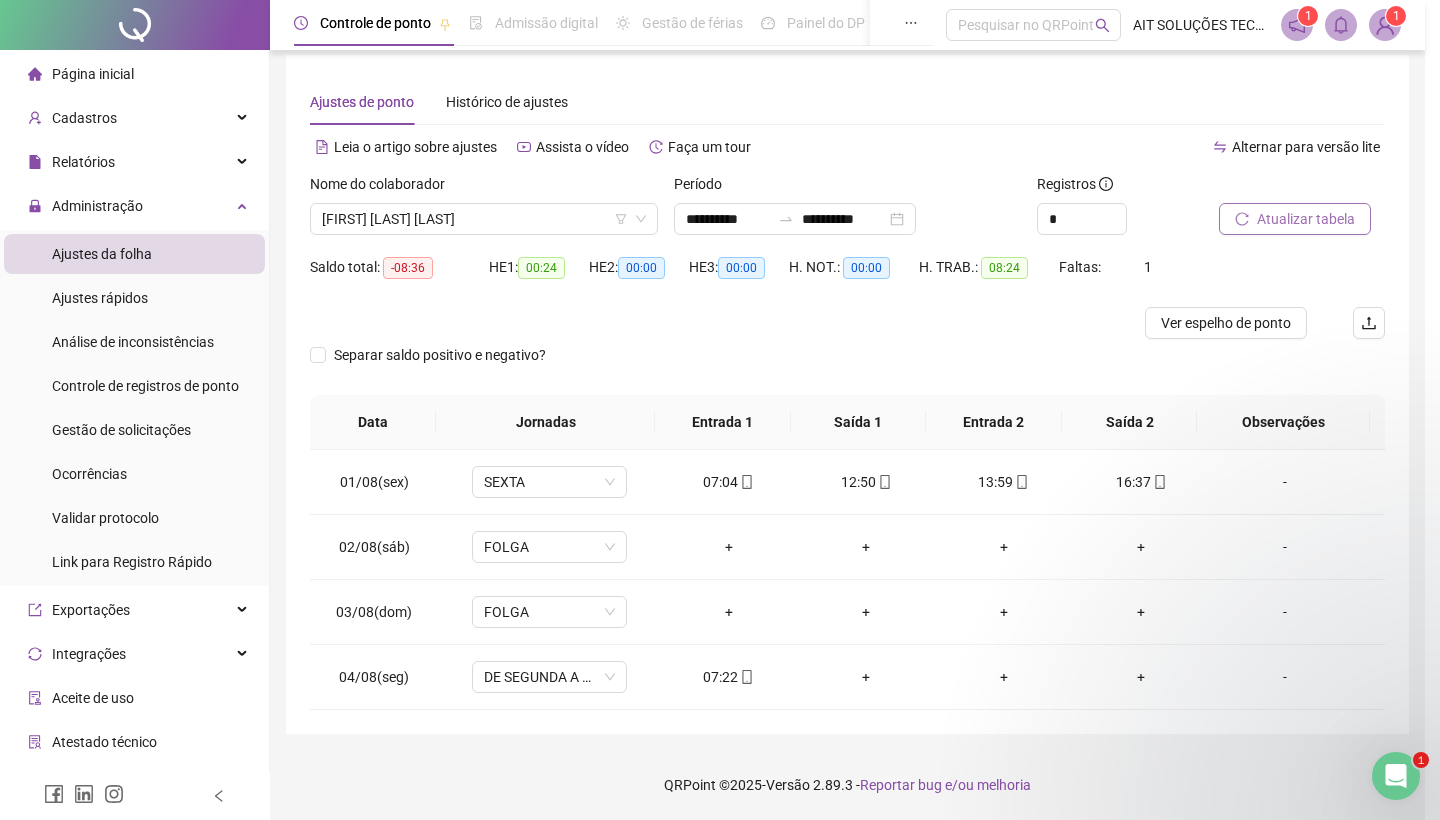 type on "**********" 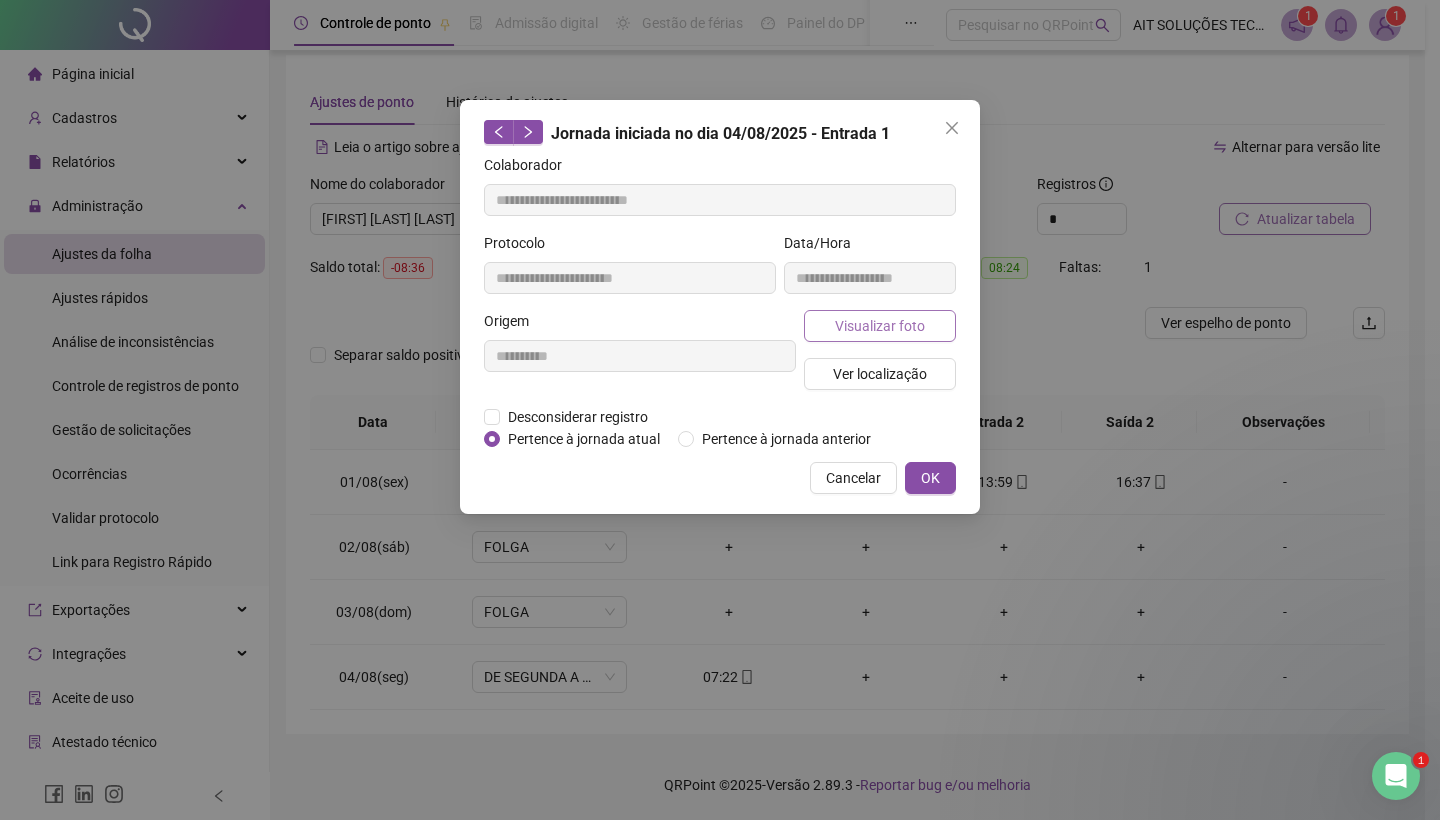 click on "Visualizar foto" at bounding box center (880, 326) 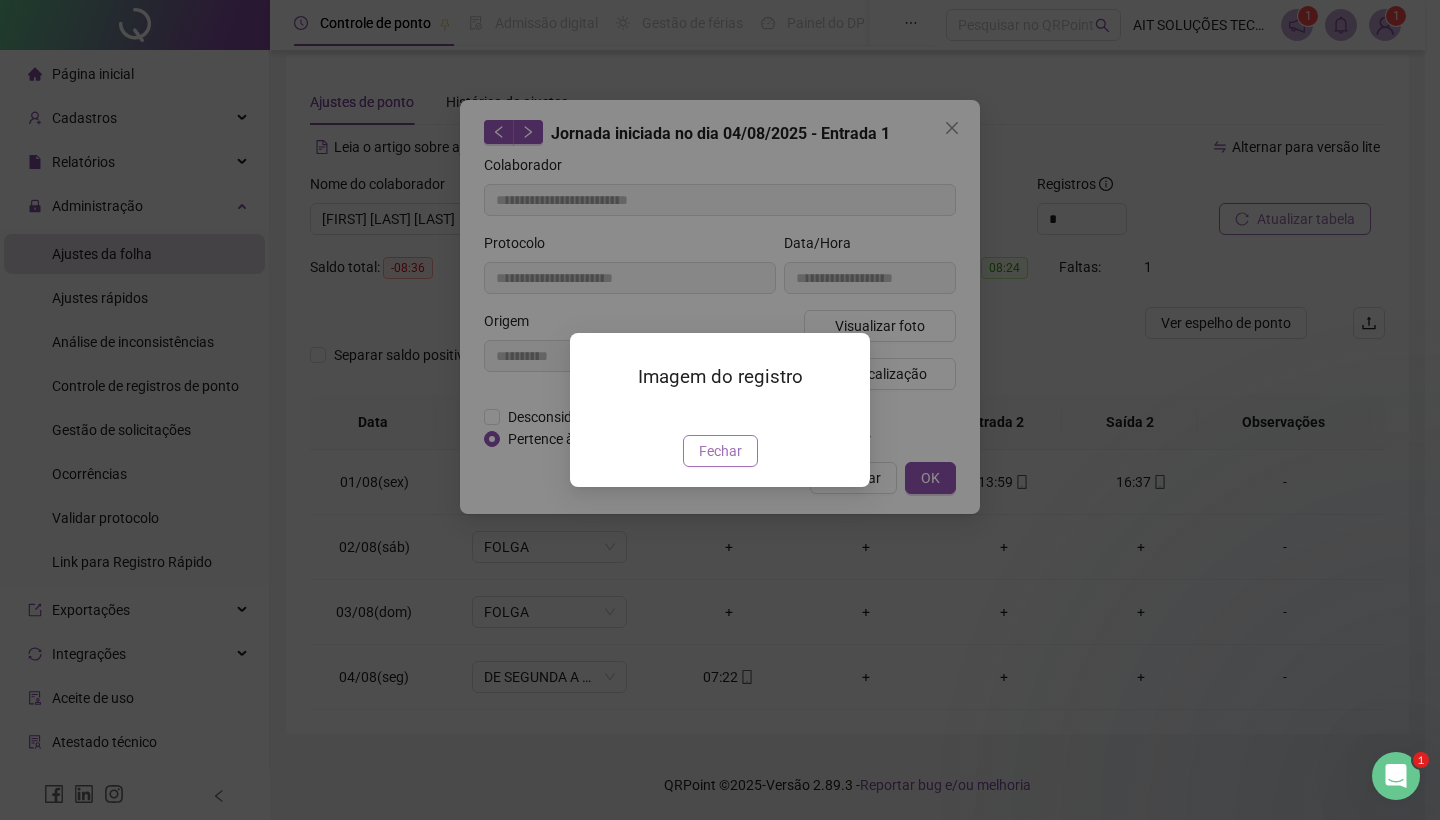 click on "Fechar" at bounding box center (720, 451) 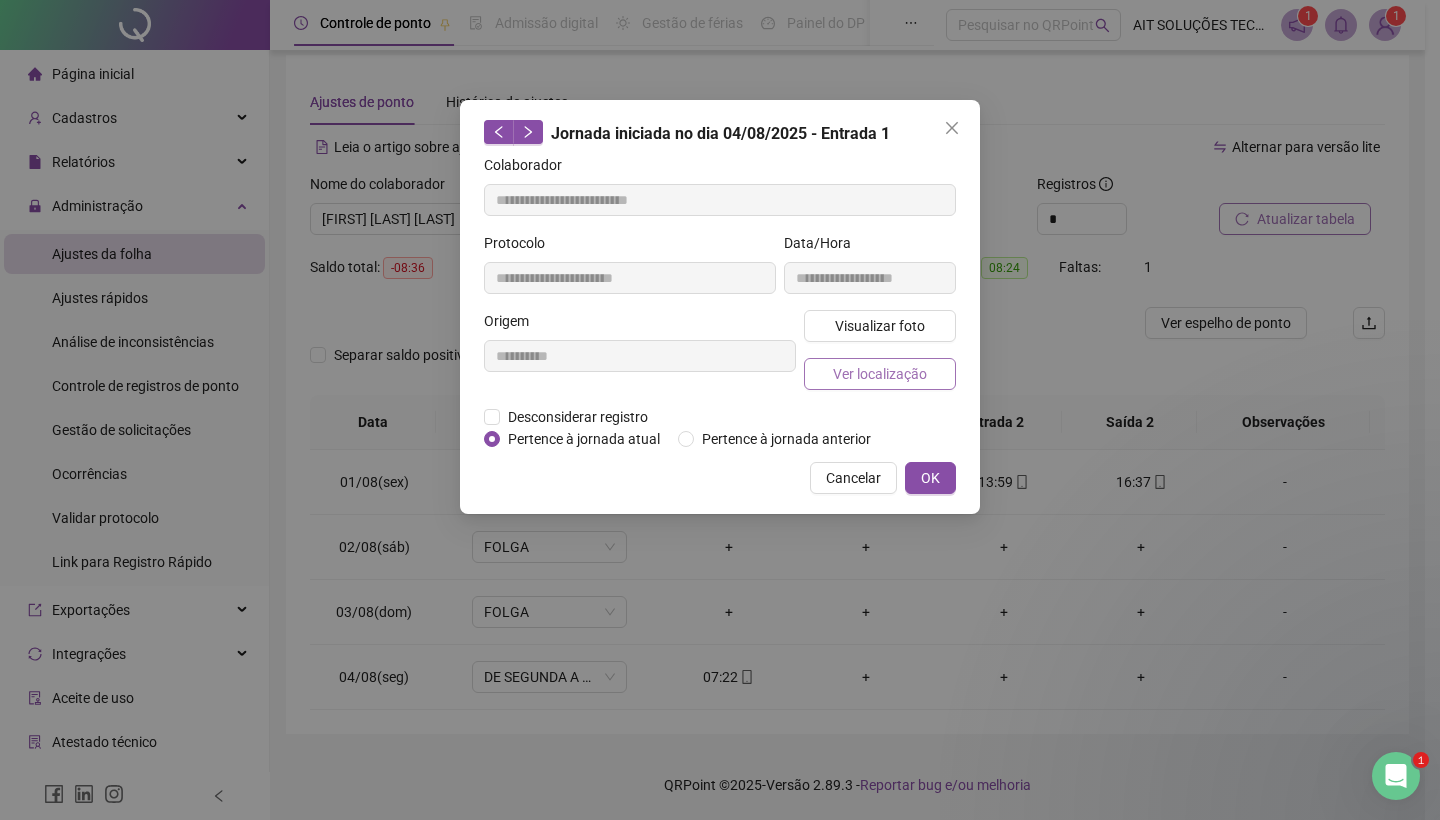 click on "Ver localização" at bounding box center (880, 374) 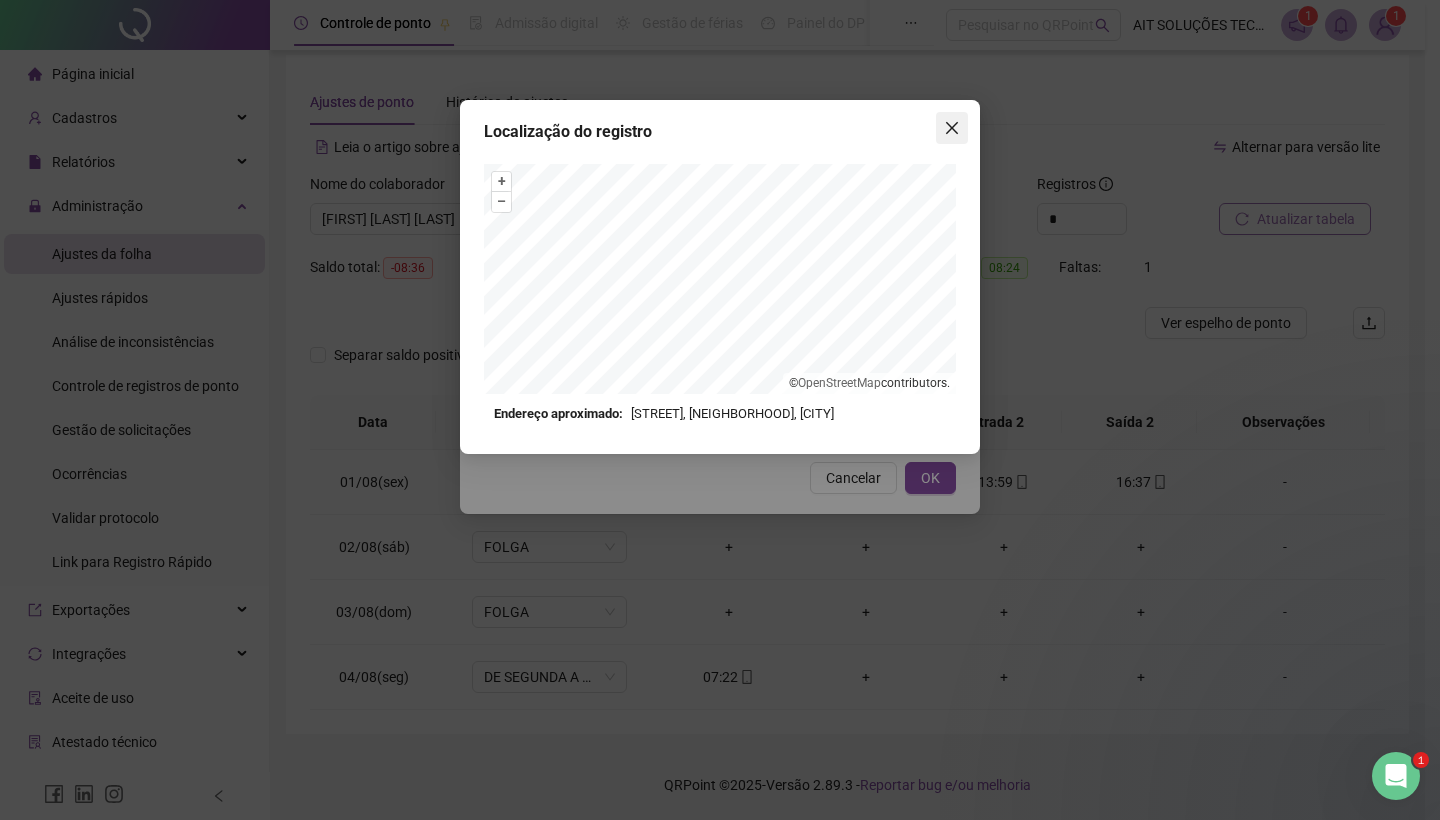 click at bounding box center (952, 128) 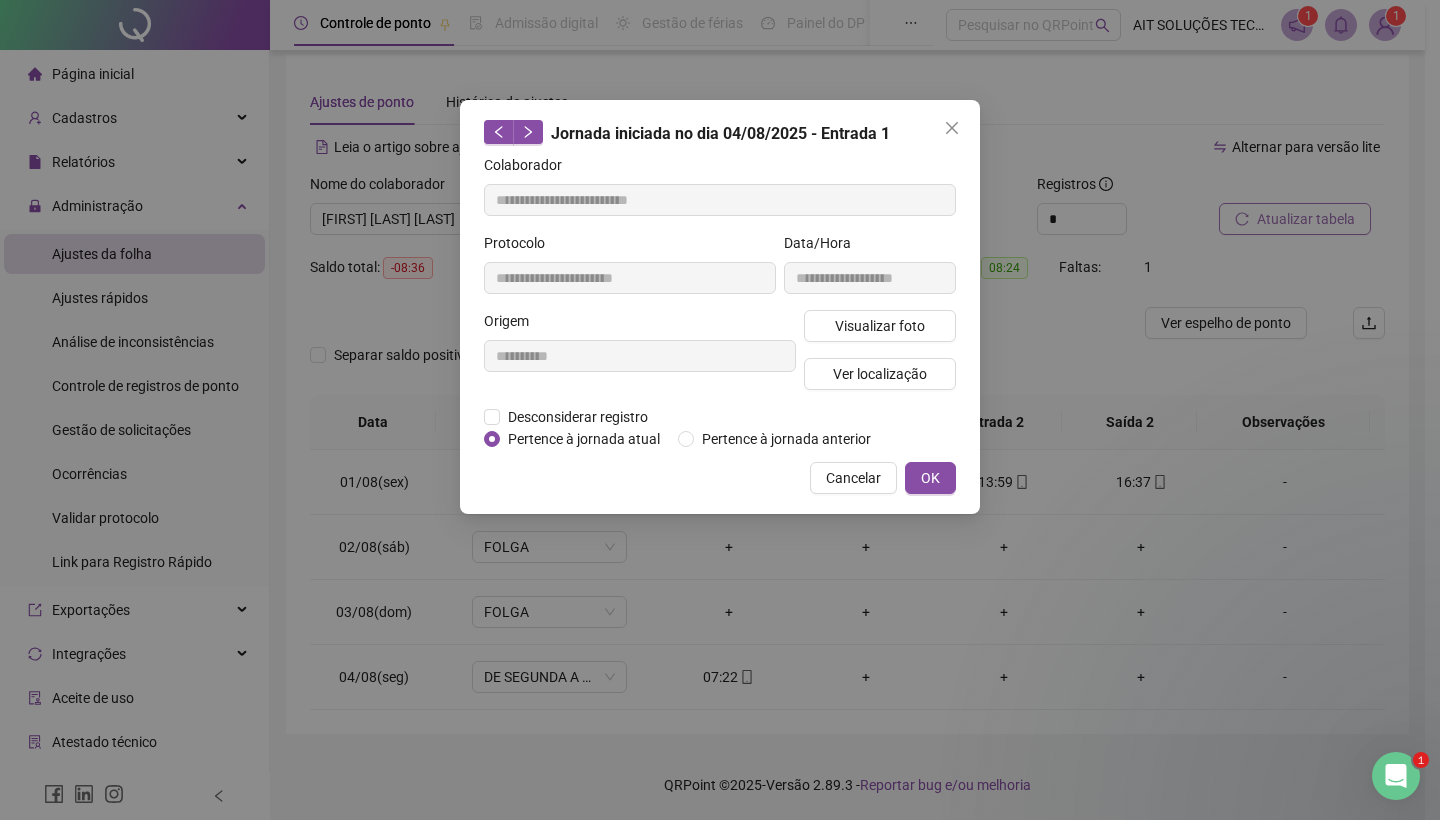 click at bounding box center (952, 128) 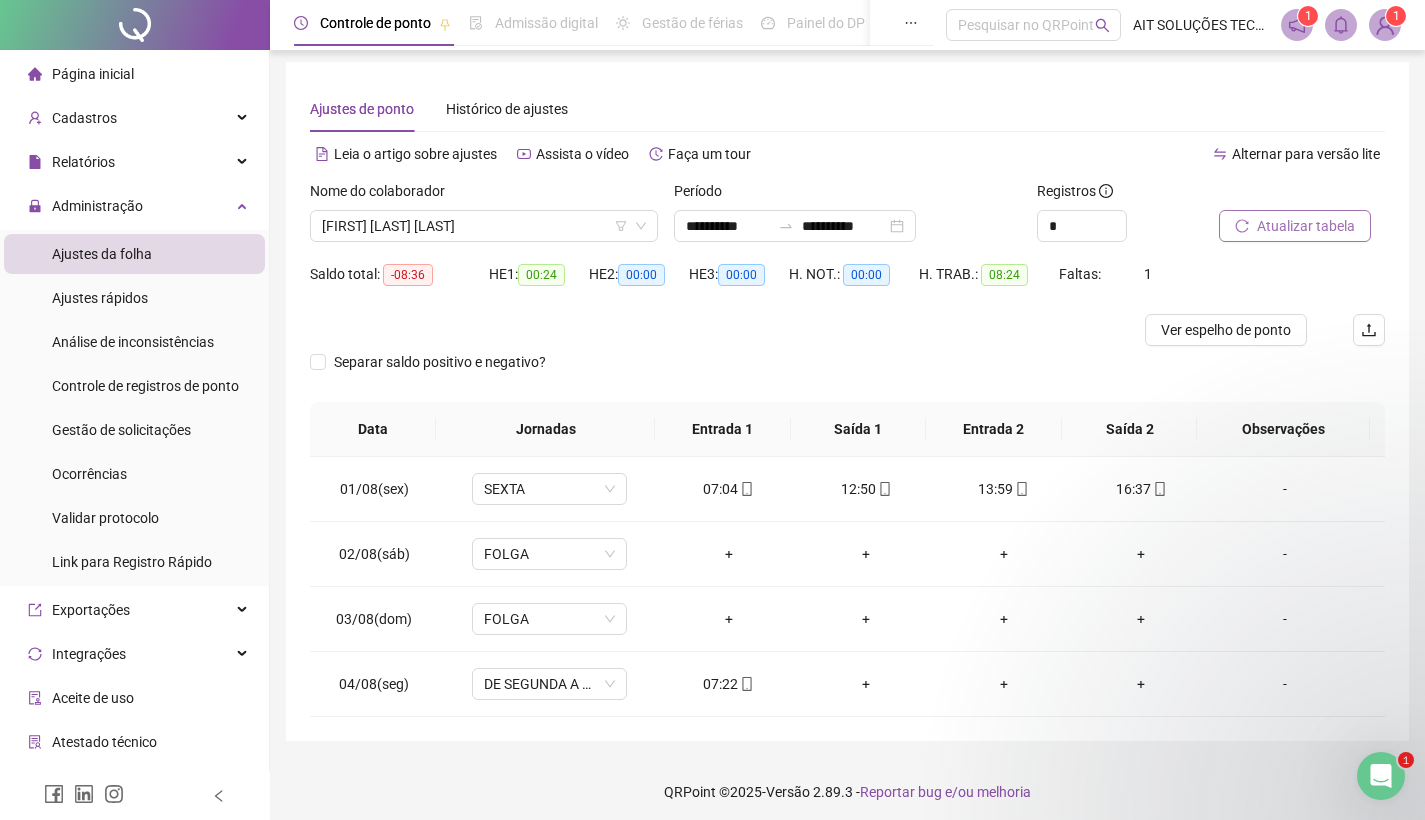 scroll, scrollTop: 0, scrollLeft: 0, axis: both 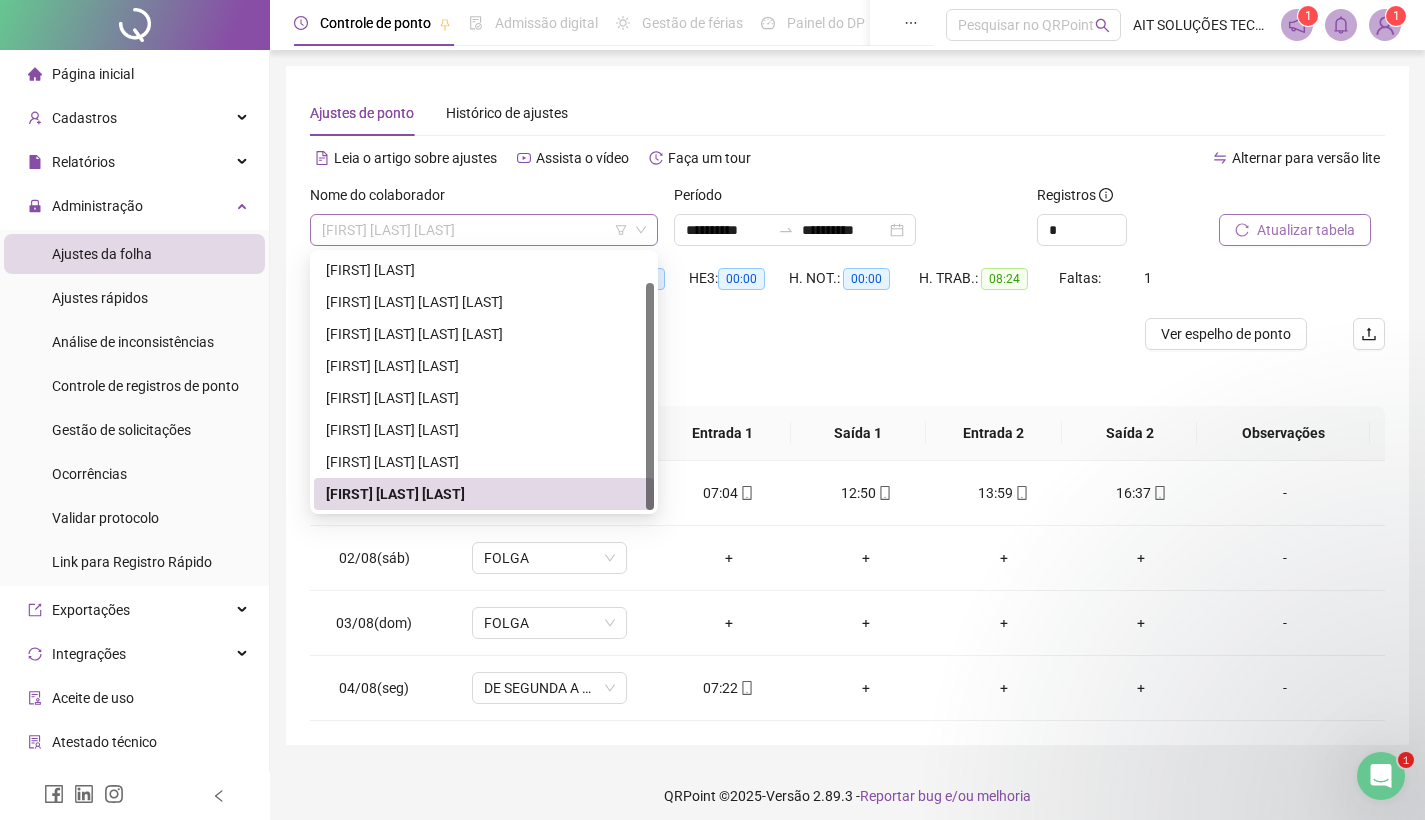 click on "[FIRST] [LAST] [LAST]" at bounding box center (484, 230) 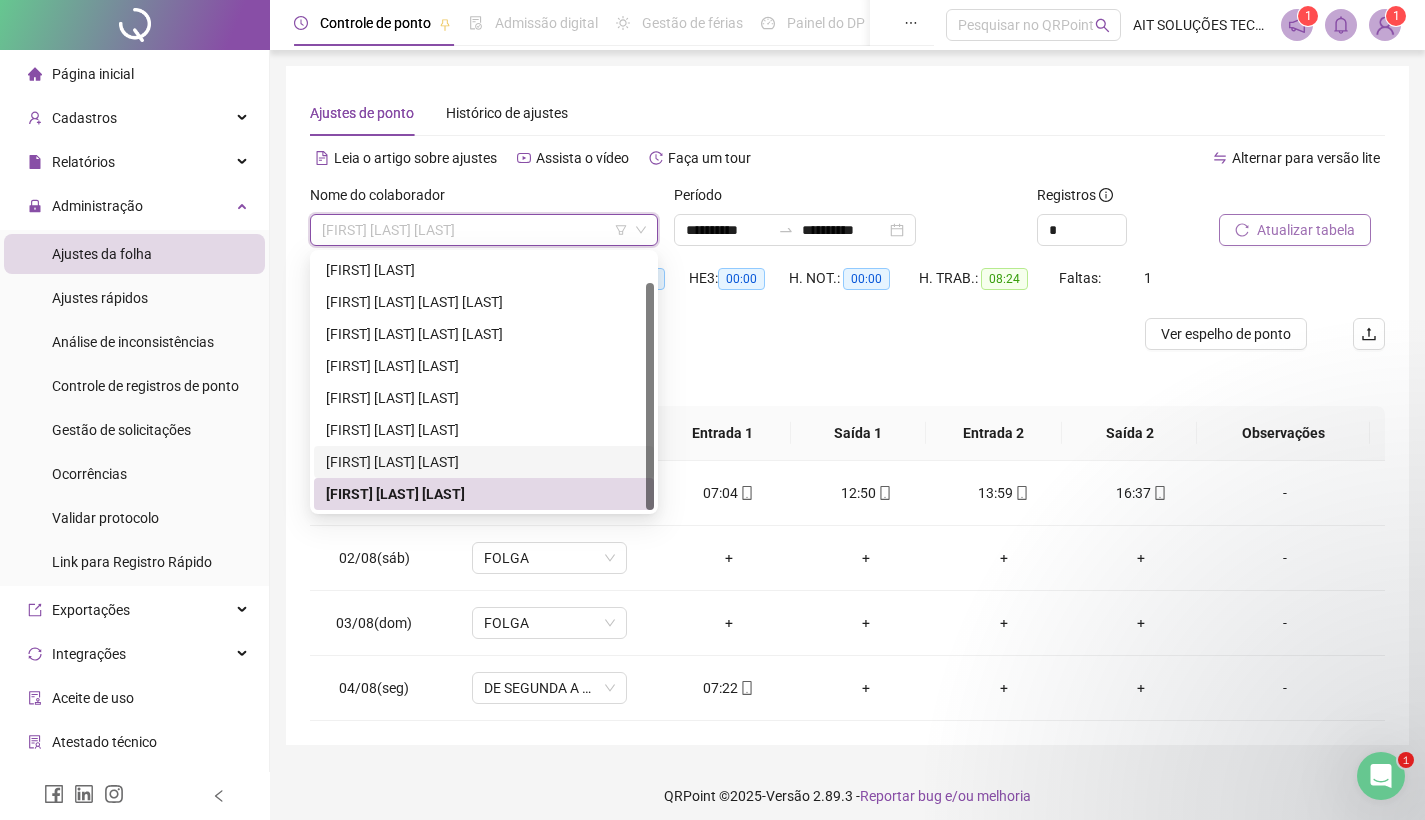 click on "[FIRST] [LAST] [LAST]" at bounding box center (484, 462) 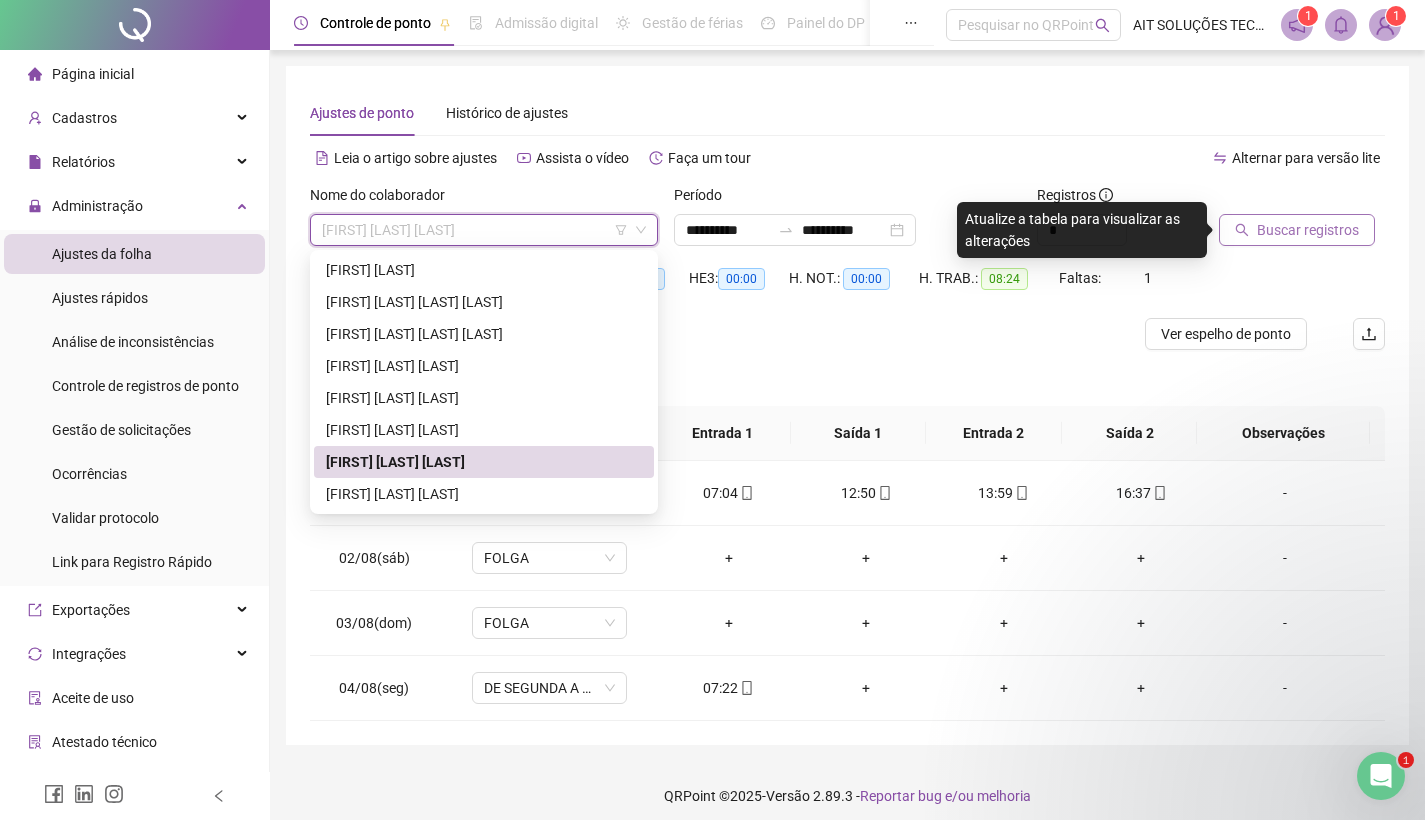 click at bounding box center [713, 334] 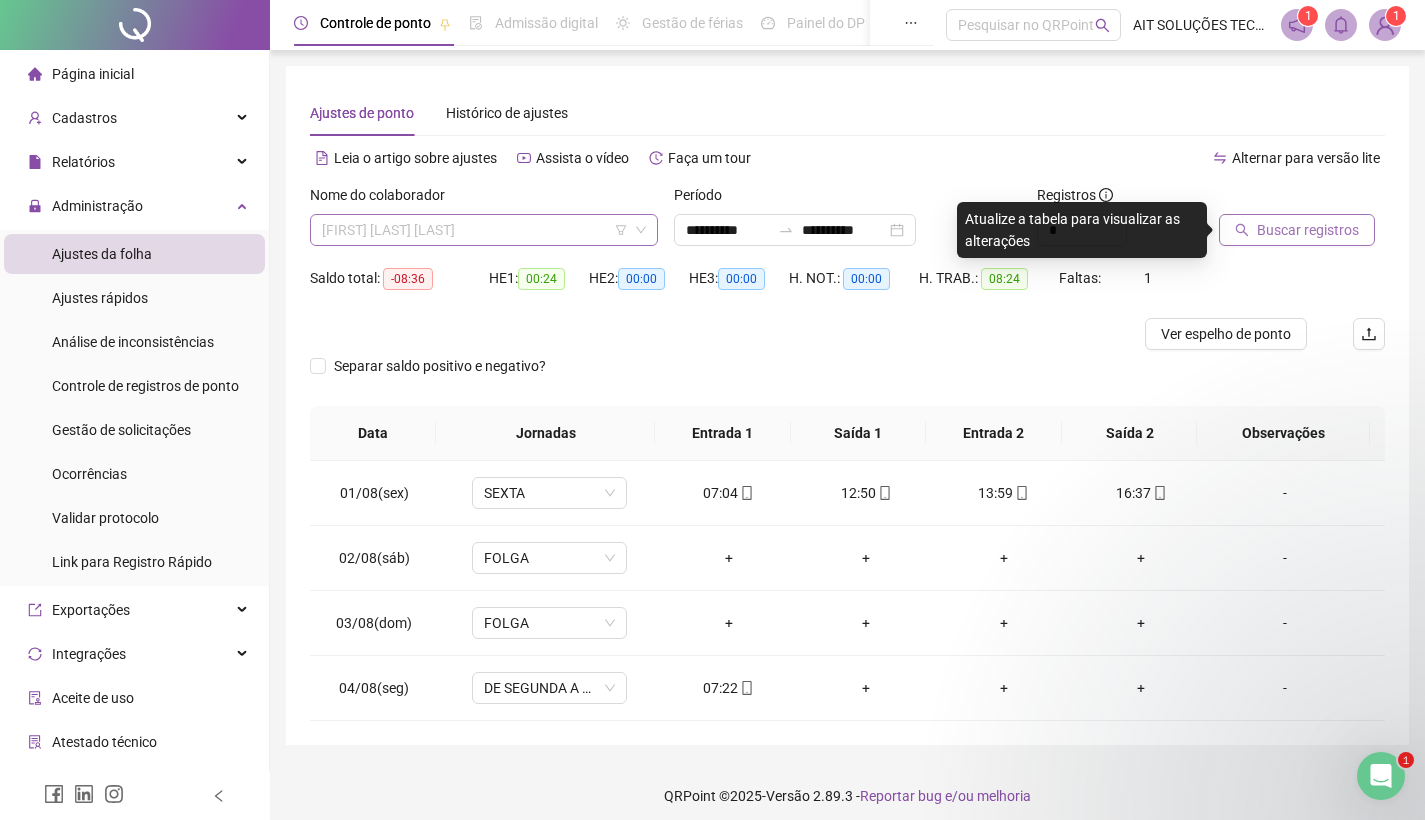 click on "[FIRST] [LAST] [LAST]" at bounding box center [484, 230] 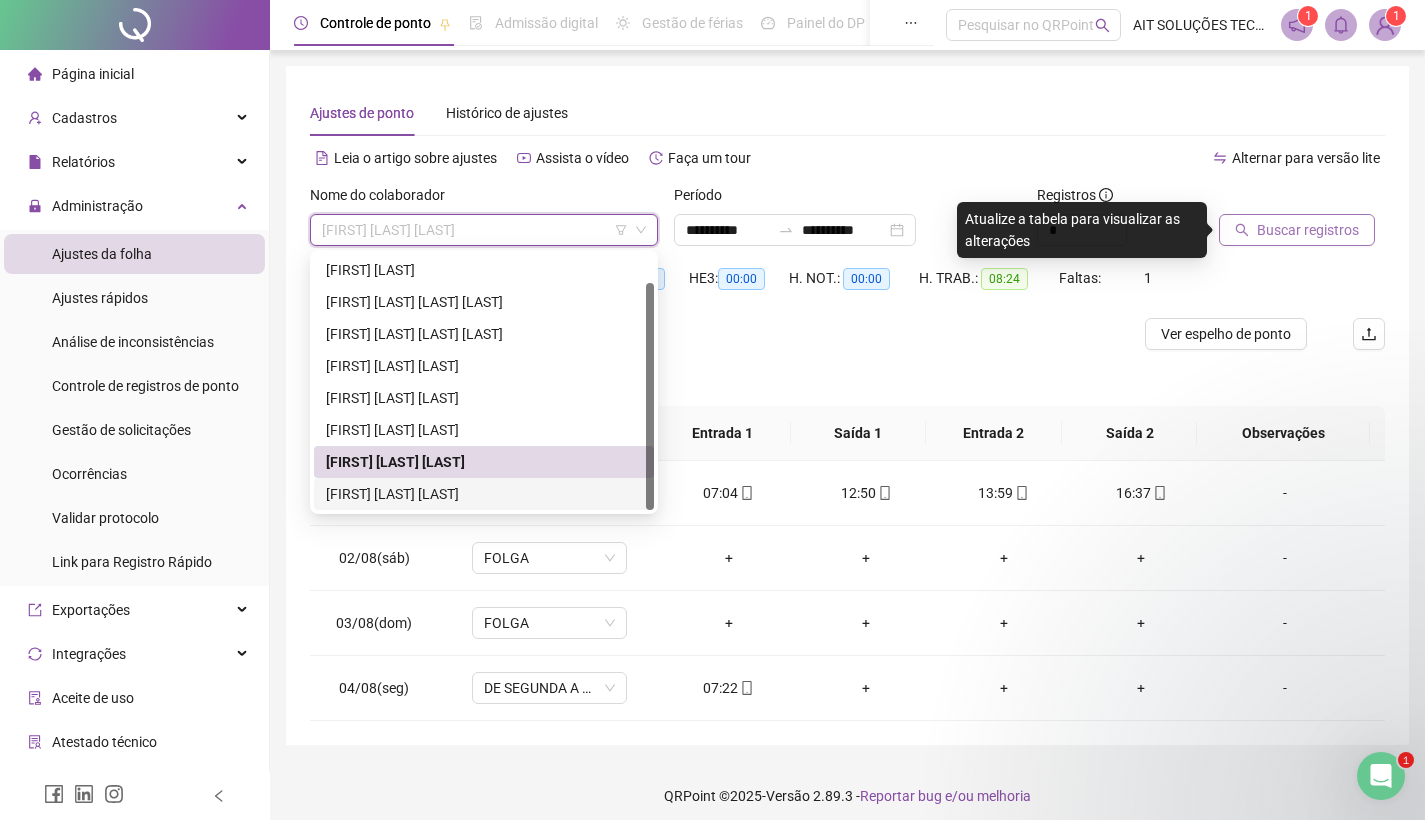 click on "[FIRST] [LAST] [LAST]" at bounding box center [484, 494] 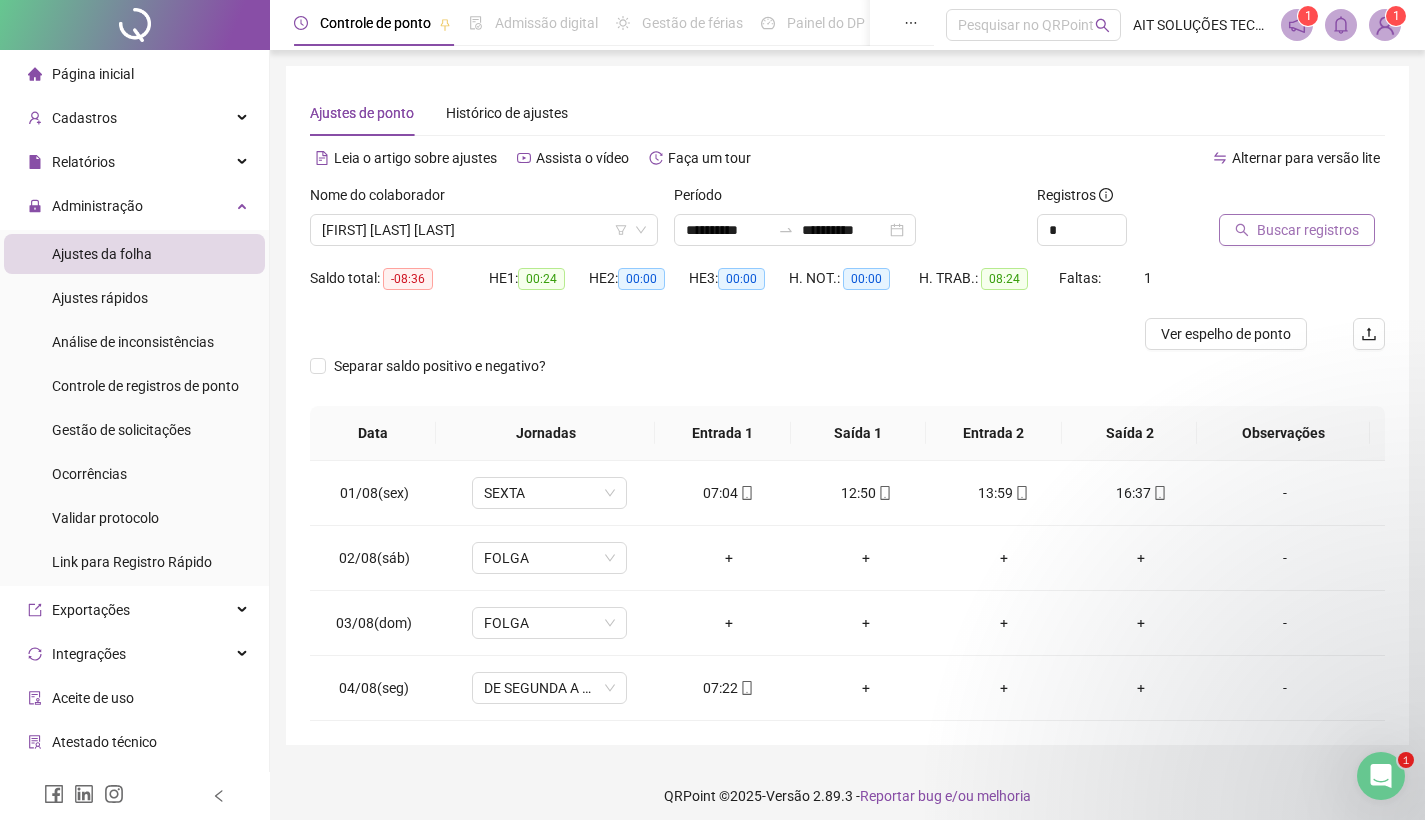 click at bounding box center [713, 334] 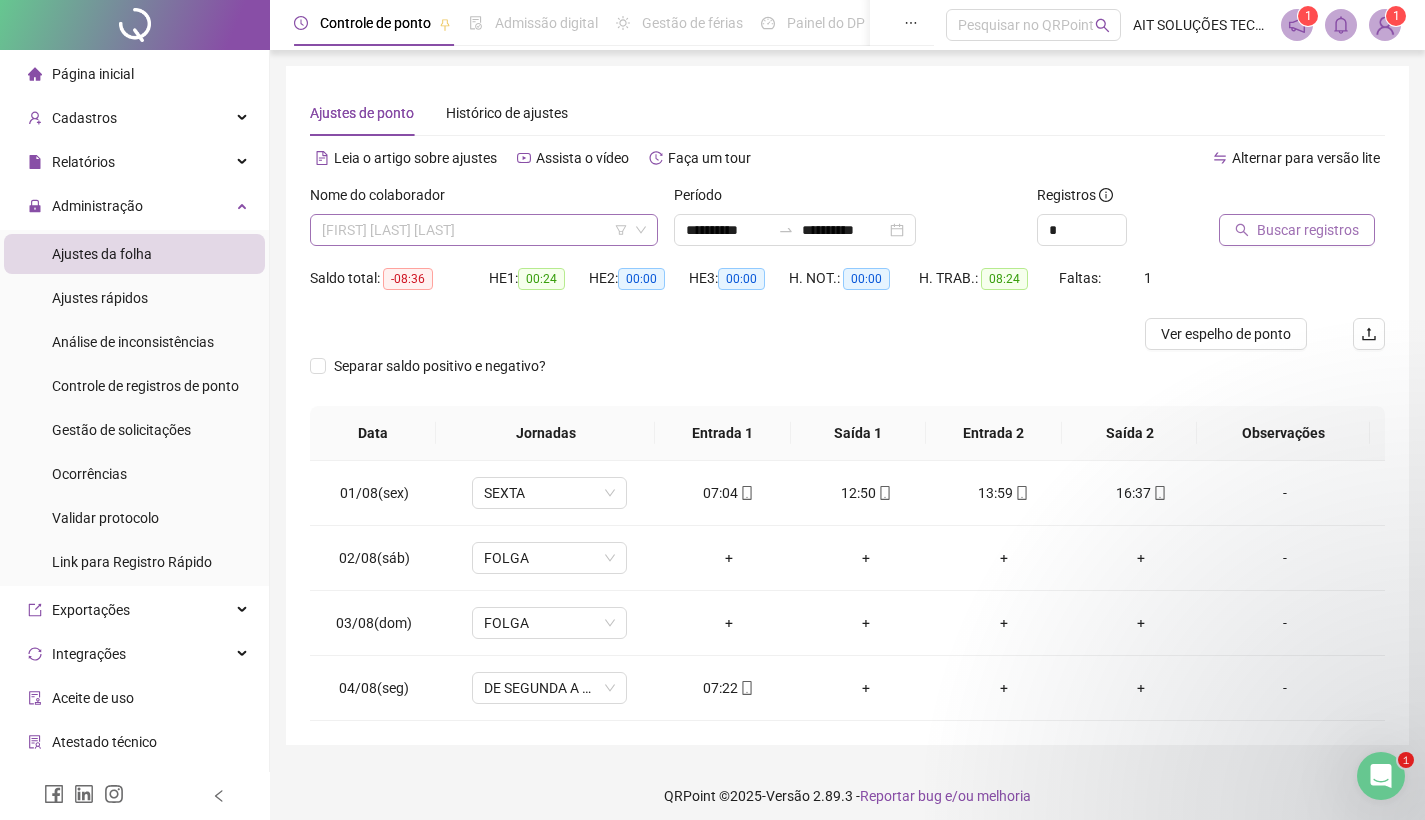 click on "[FIRST] [LAST] [LAST]" at bounding box center [484, 230] 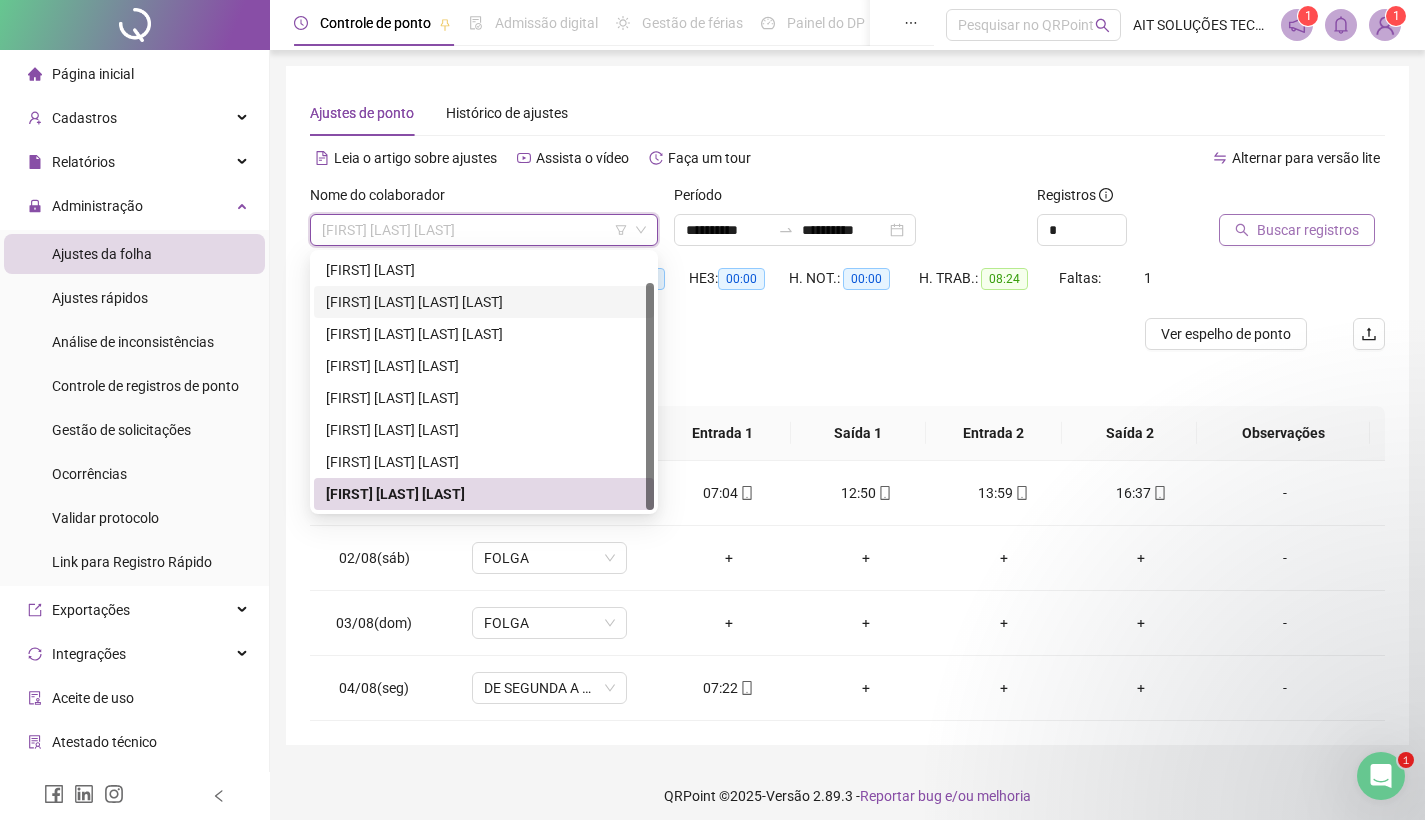 click on "[FIRST] [LAST] [LAST] [LAST]" at bounding box center [484, 302] 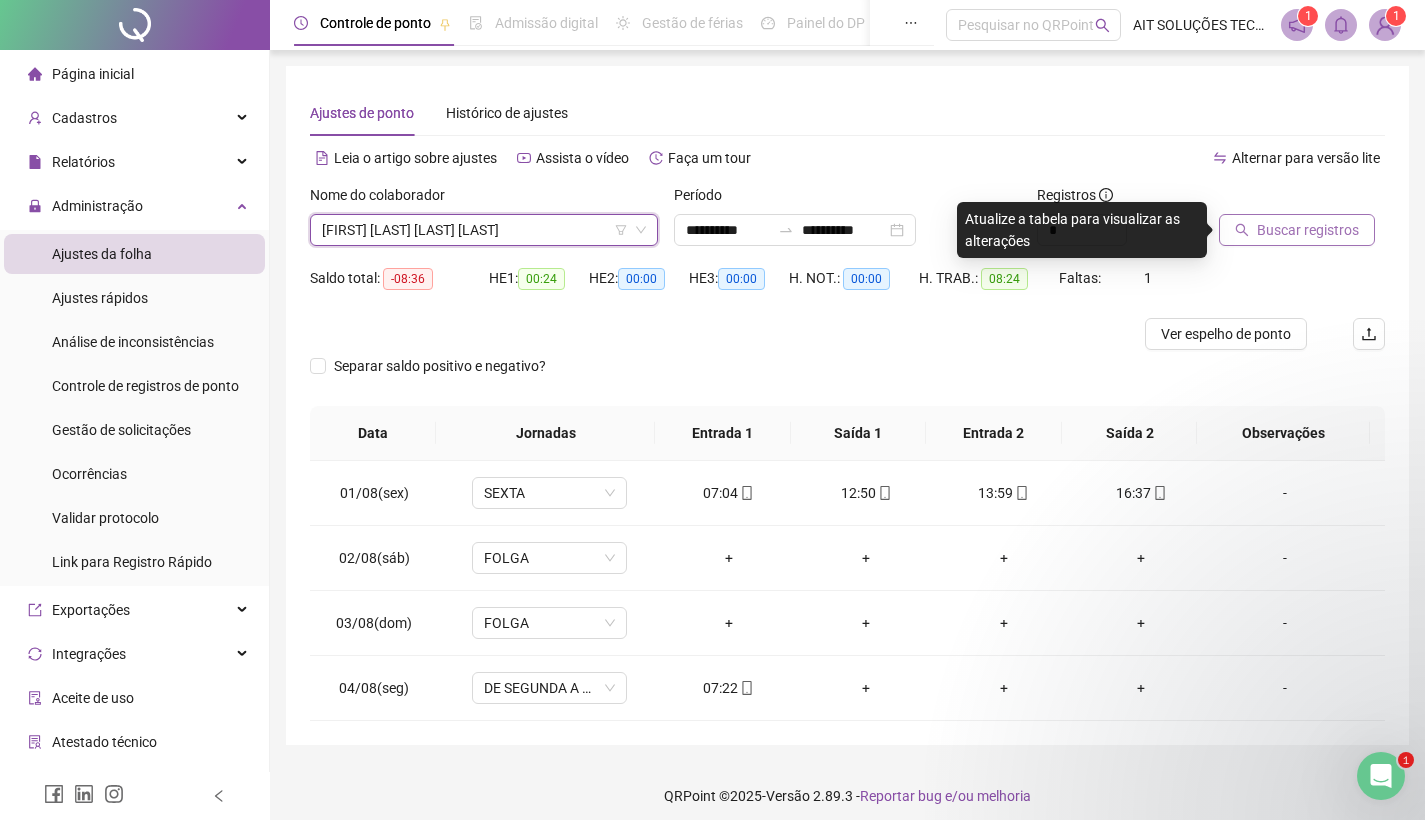click on "Buscar registros" at bounding box center [1308, 230] 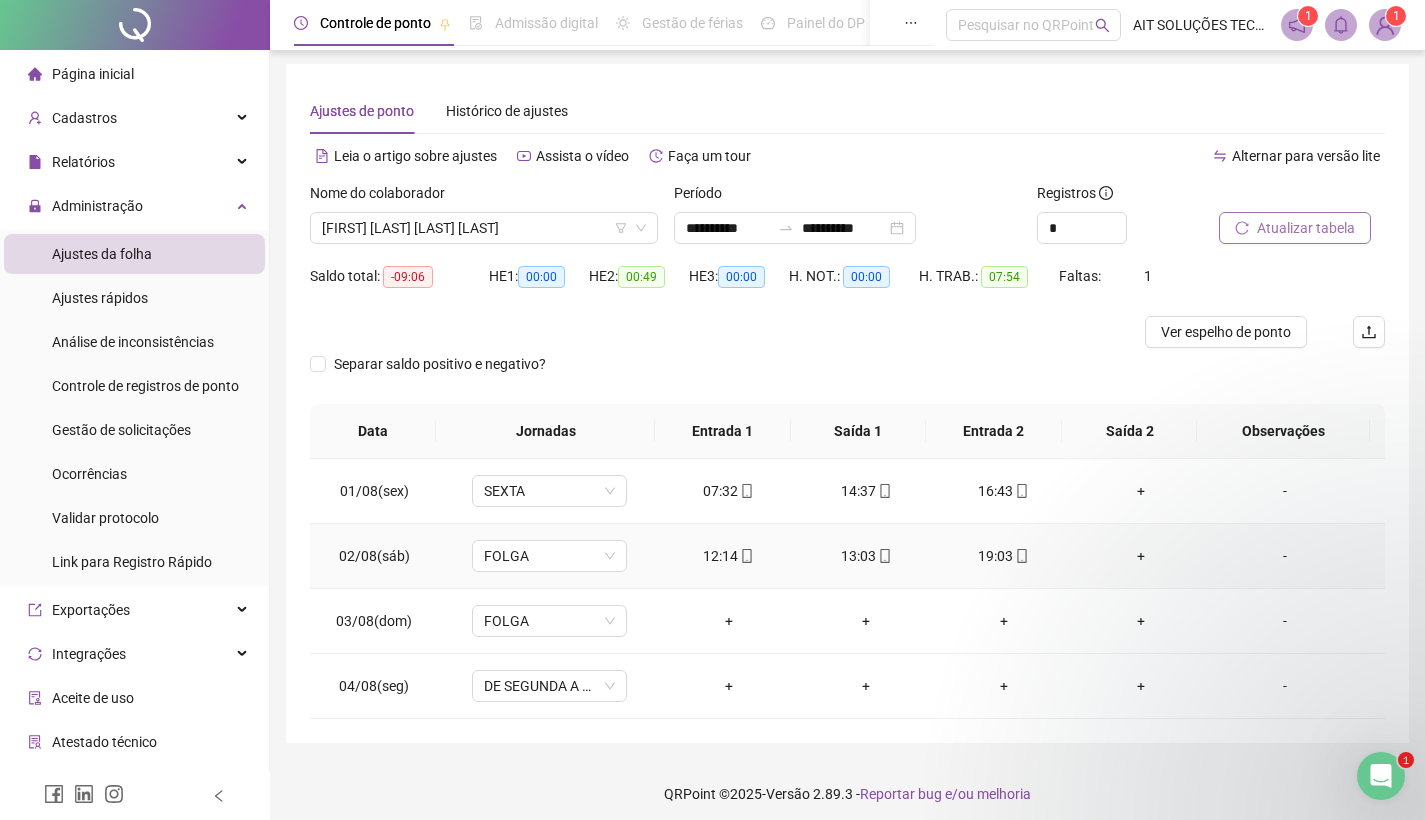 scroll, scrollTop: 0, scrollLeft: 0, axis: both 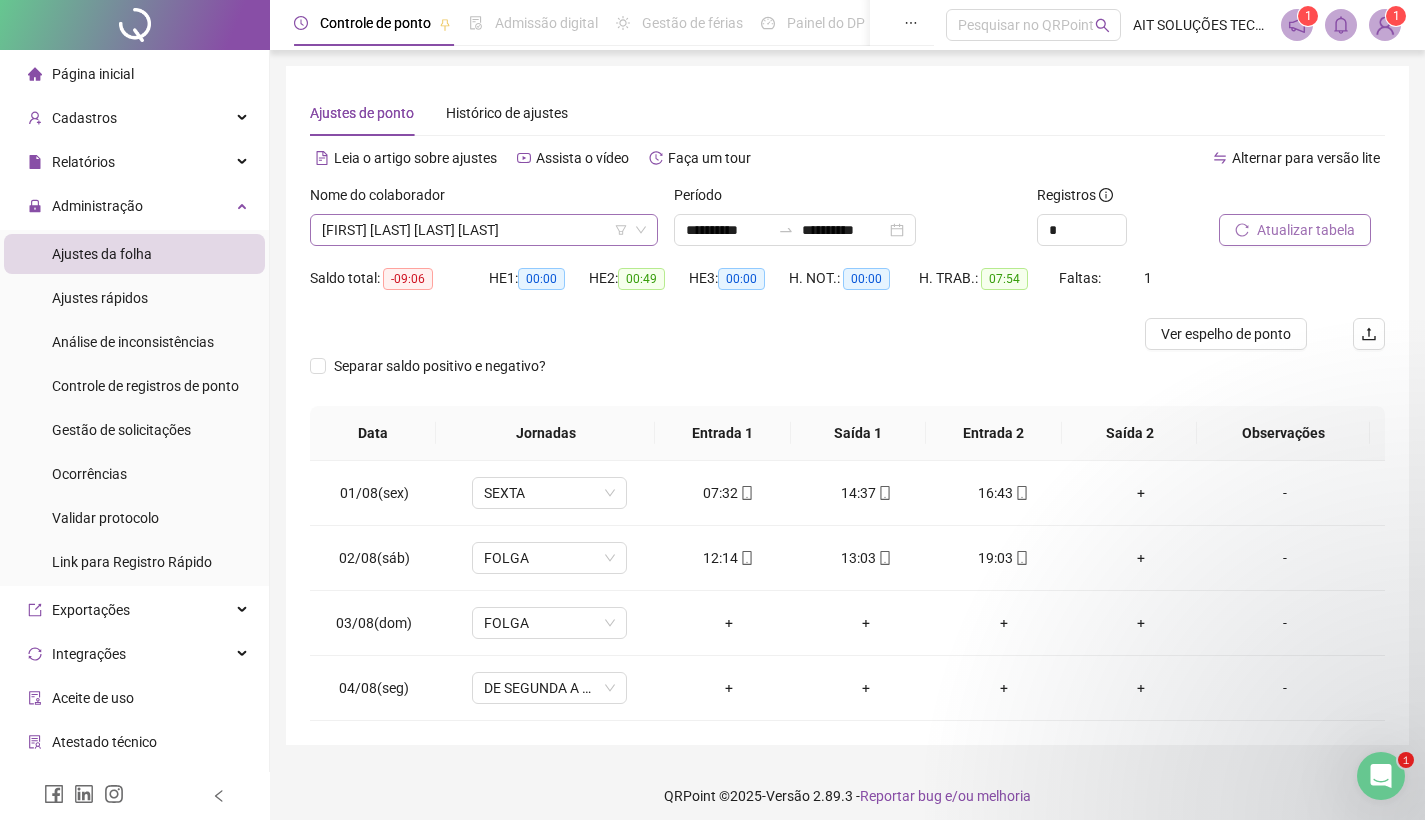 click on "[FIRST] [LAST] [LAST] [LAST]" at bounding box center [484, 230] 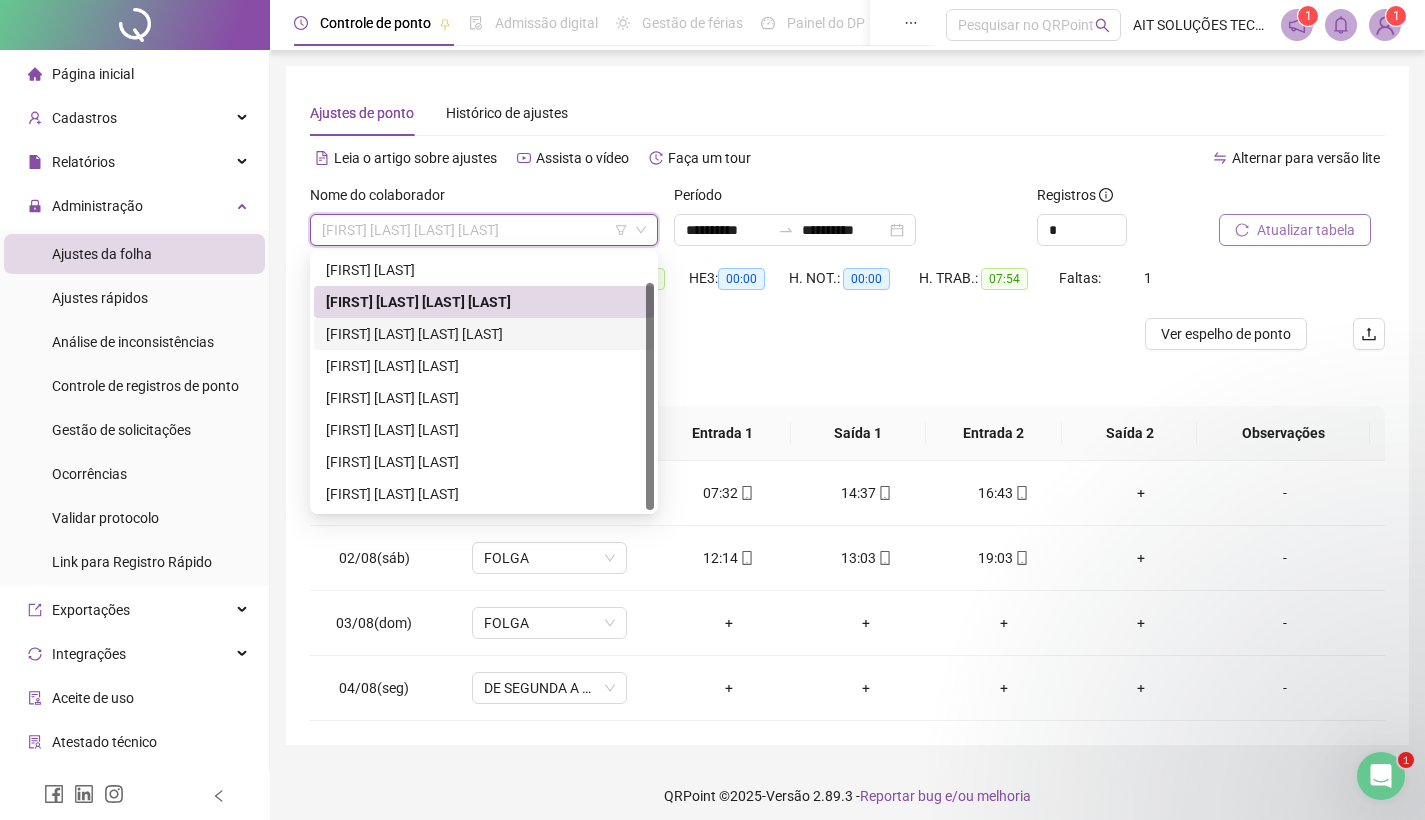 click on "[FIRST] [LAST] [LAST] [LAST]" at bounding box center [484, 334] 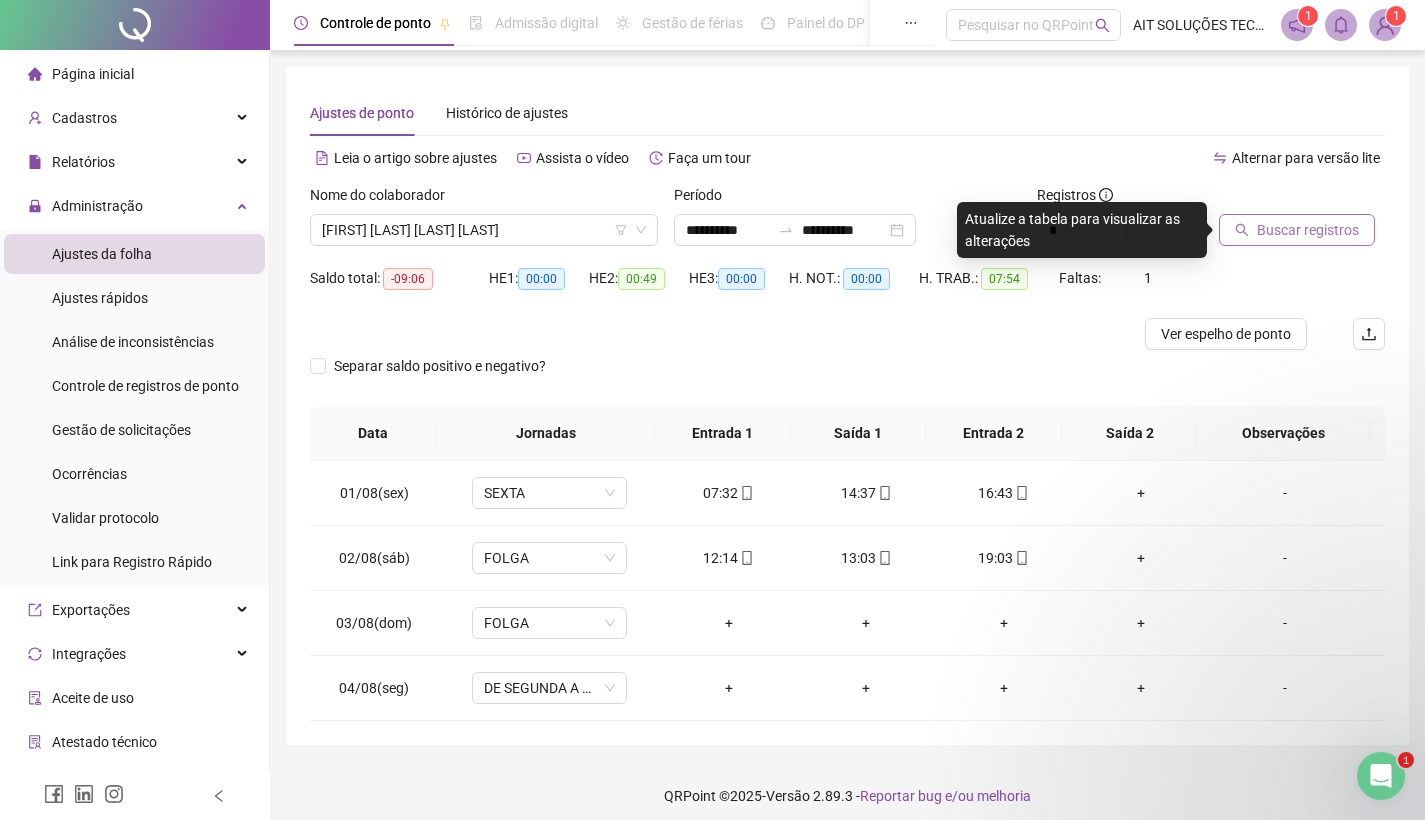 click on "Buscar registros" at bounding box center [1308, 230] 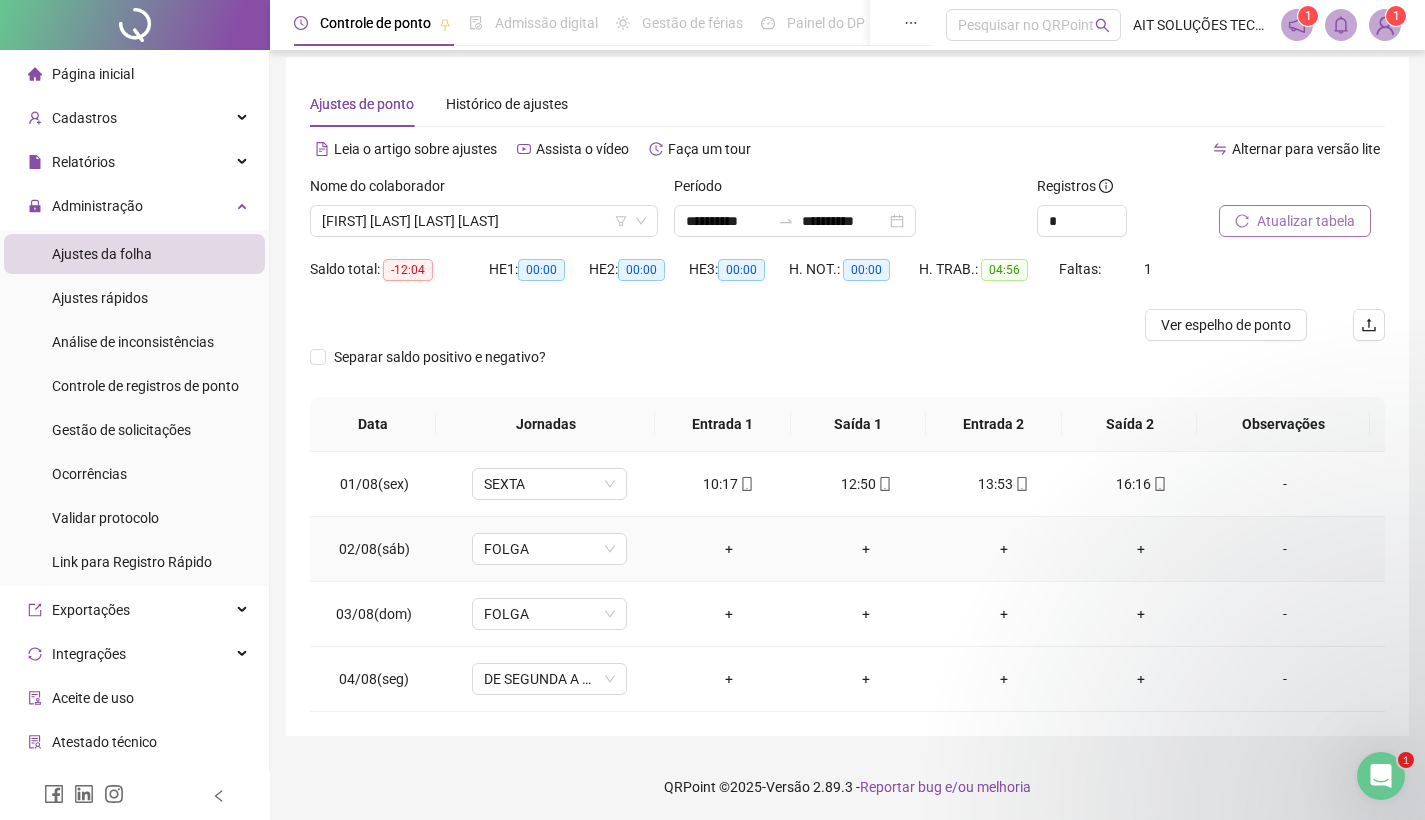 scroll, scrollTop: 11, scrollLeft: 0, axis: vertical 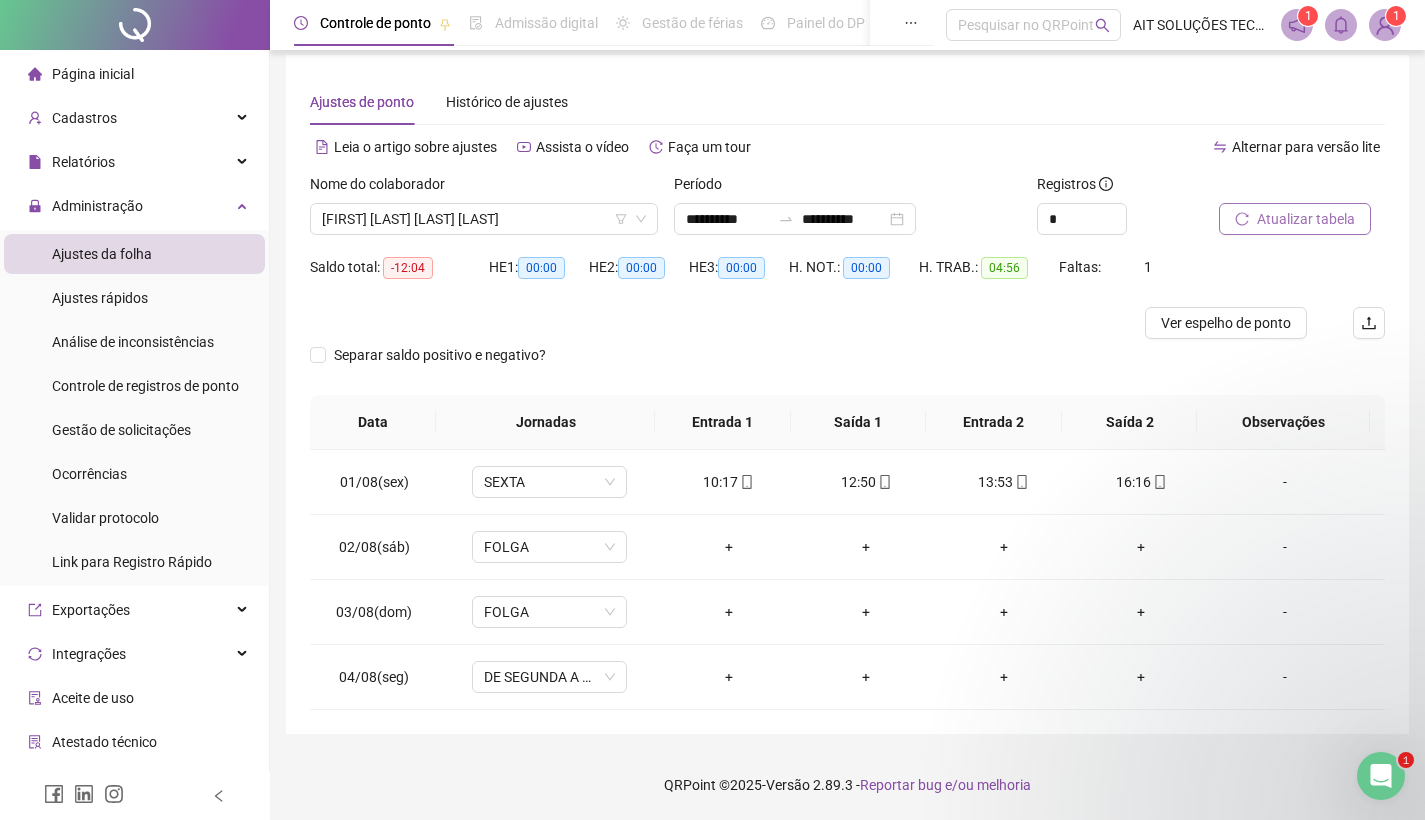 click at bounding box center (713, 323) 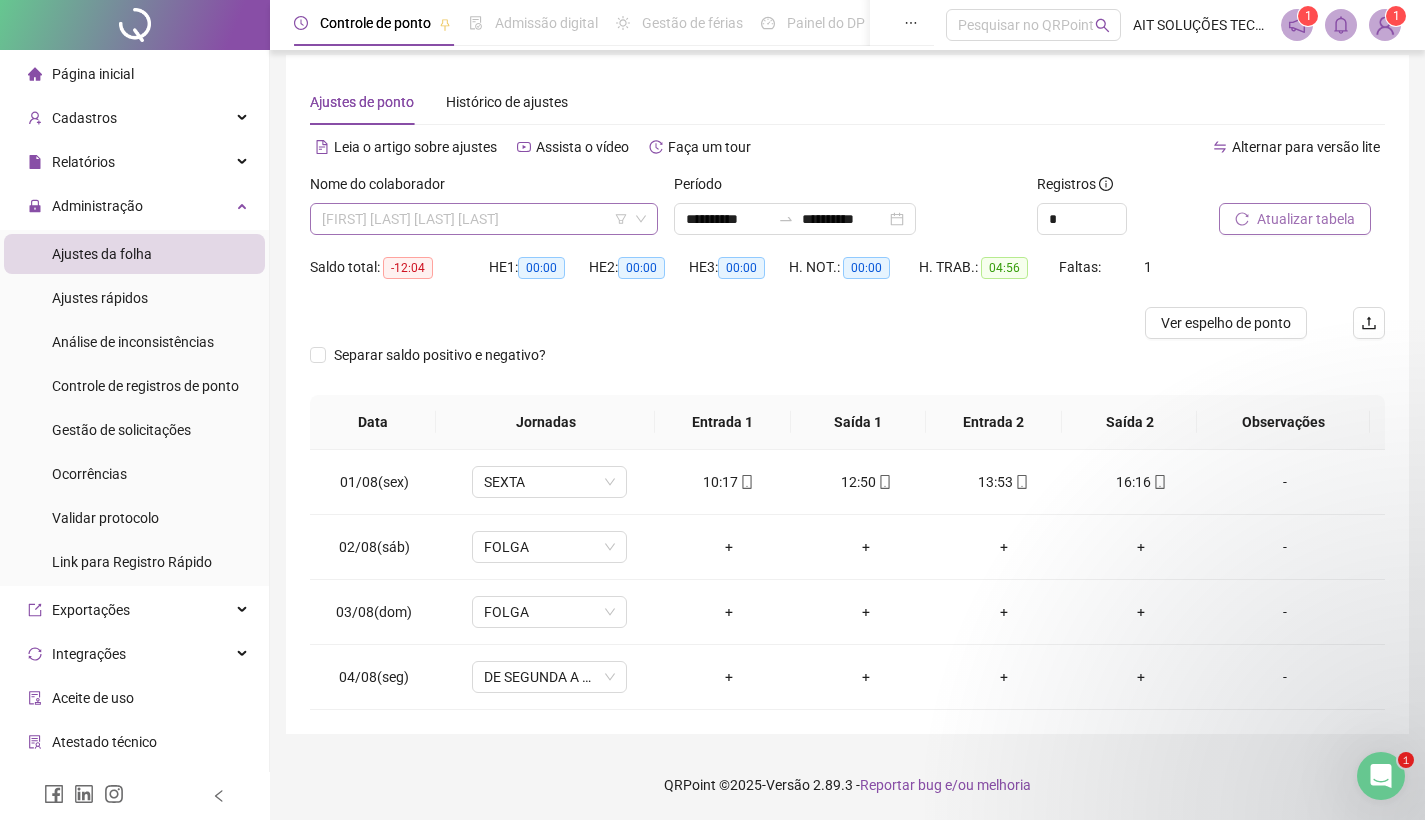 click on "[FIRST] [LAST] [LAST] [LAST]" at bounding box center [484, 219] 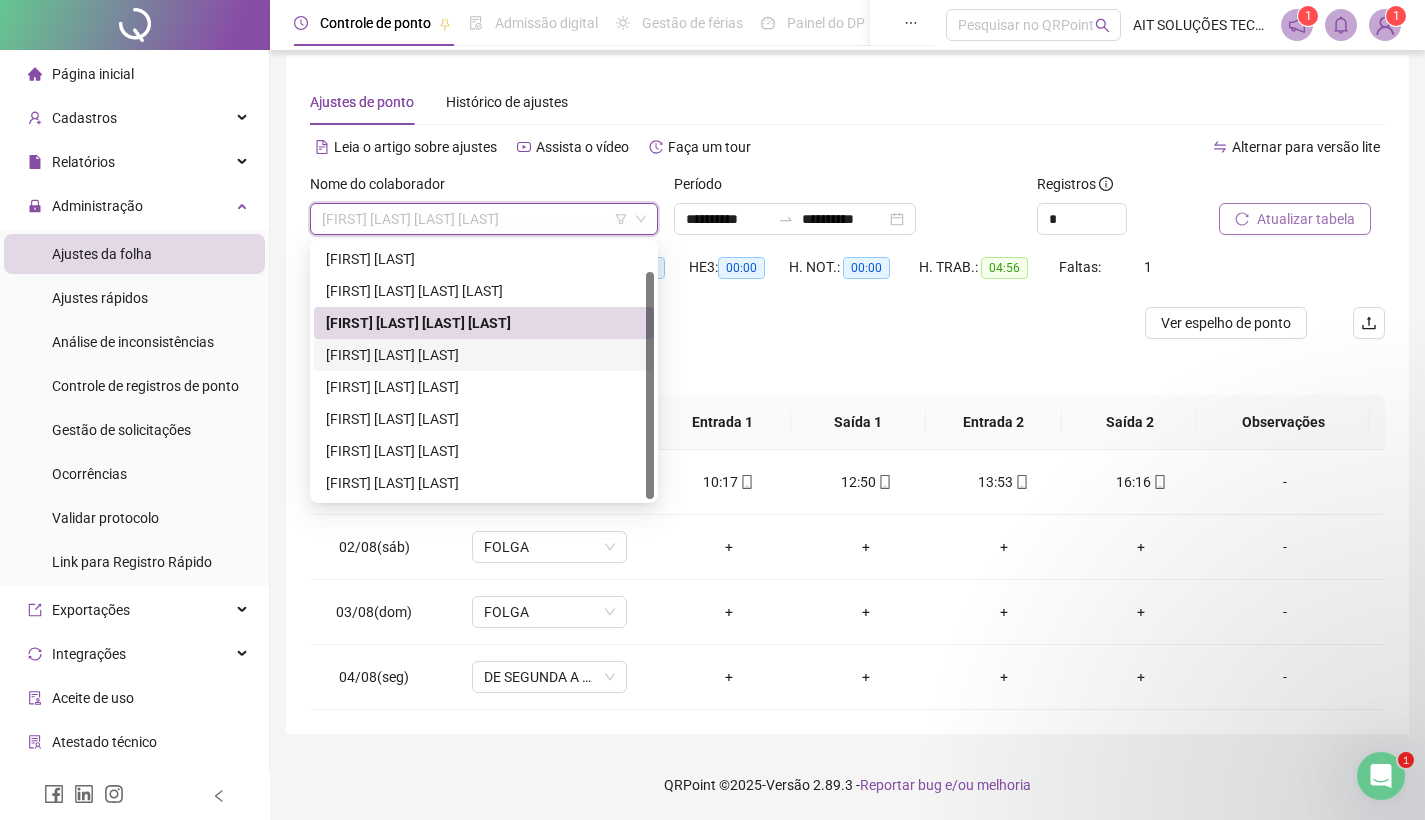 click on "[FIRST] [LAST] [LAST]" at bounding box center (484, 355) 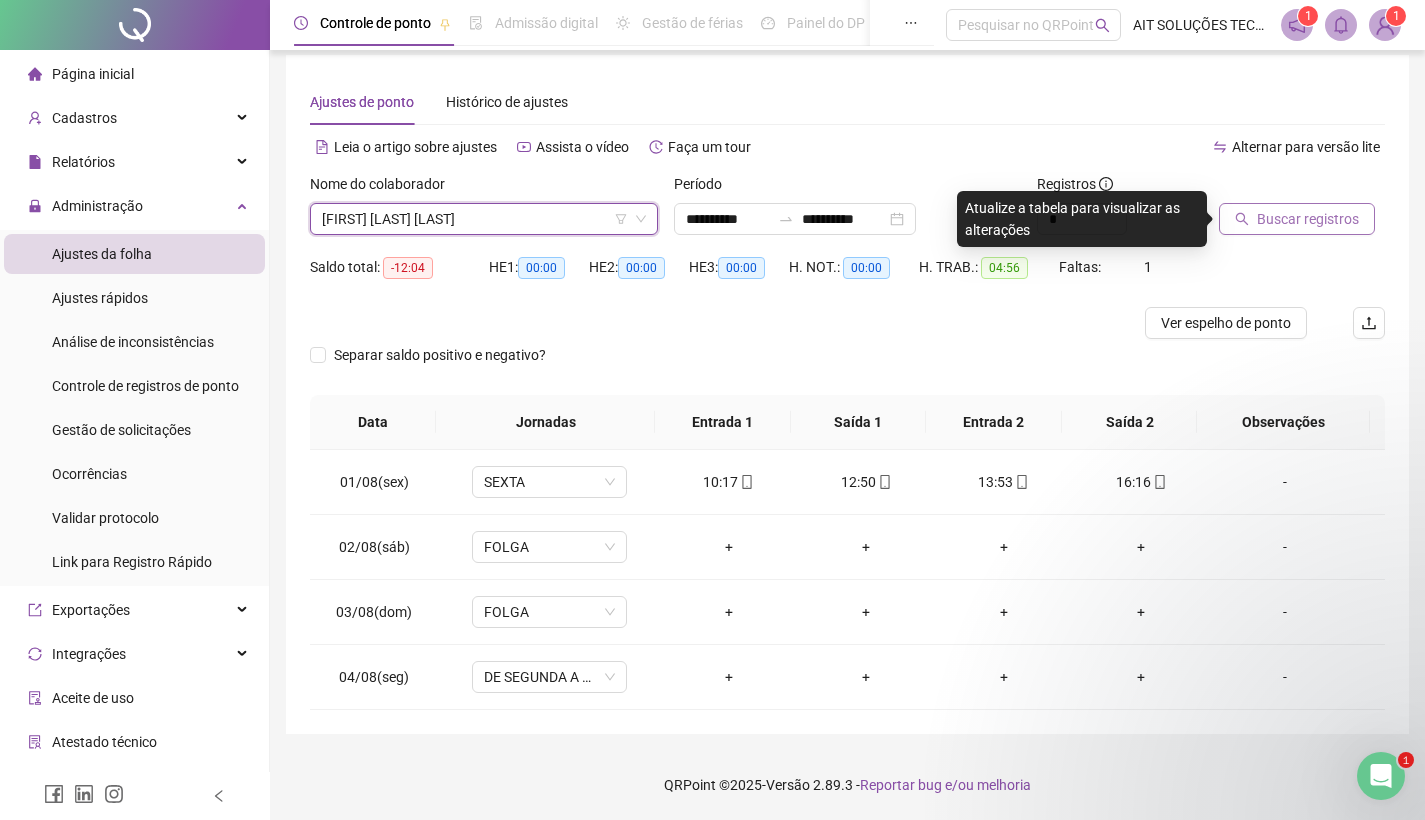 click on "[FIRST] [LAST] [LAST]" at bounding box center (484, 219) 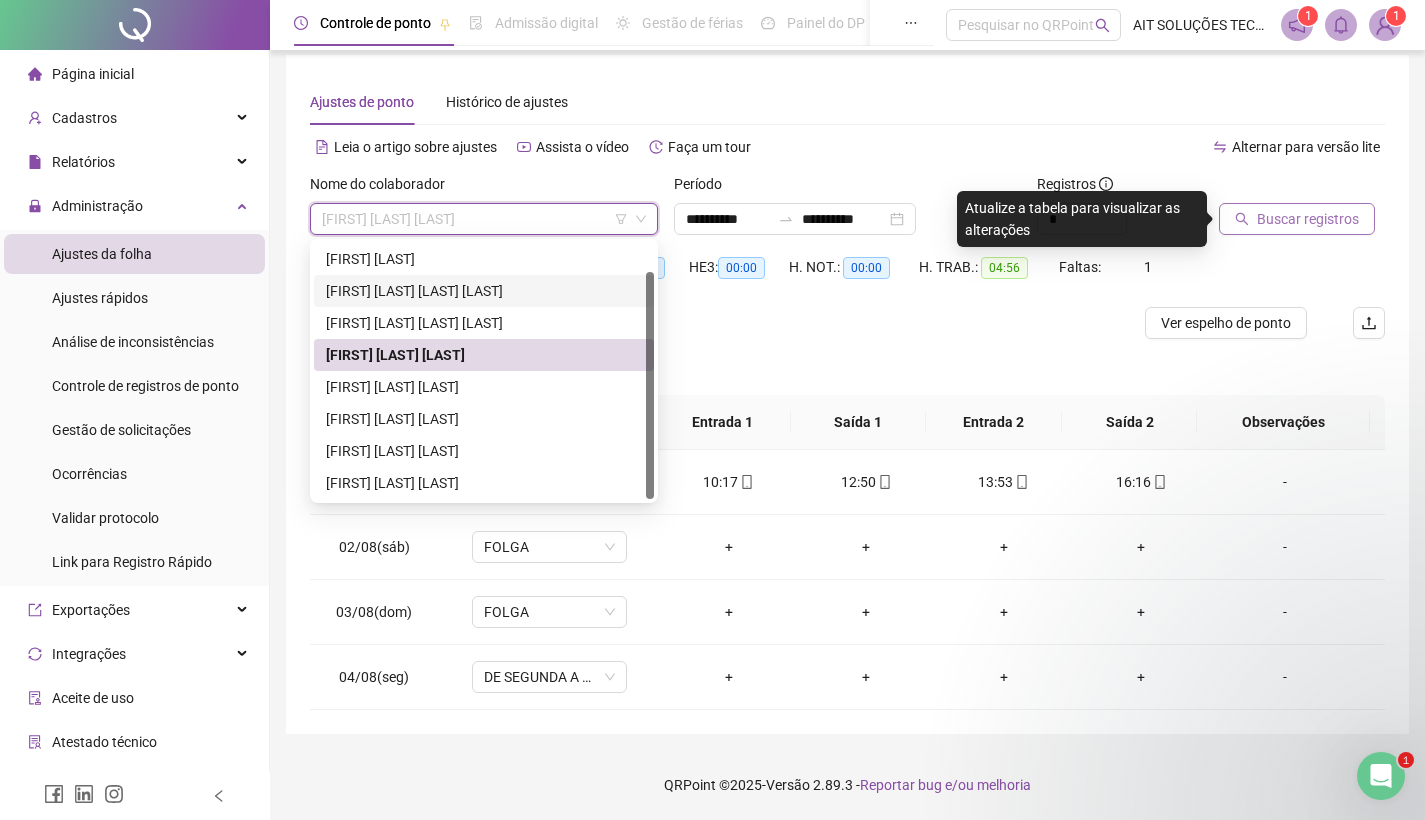 click on "[FIRST] [LAST] [LAST] [LAST]" at bounding box center [484, 291] 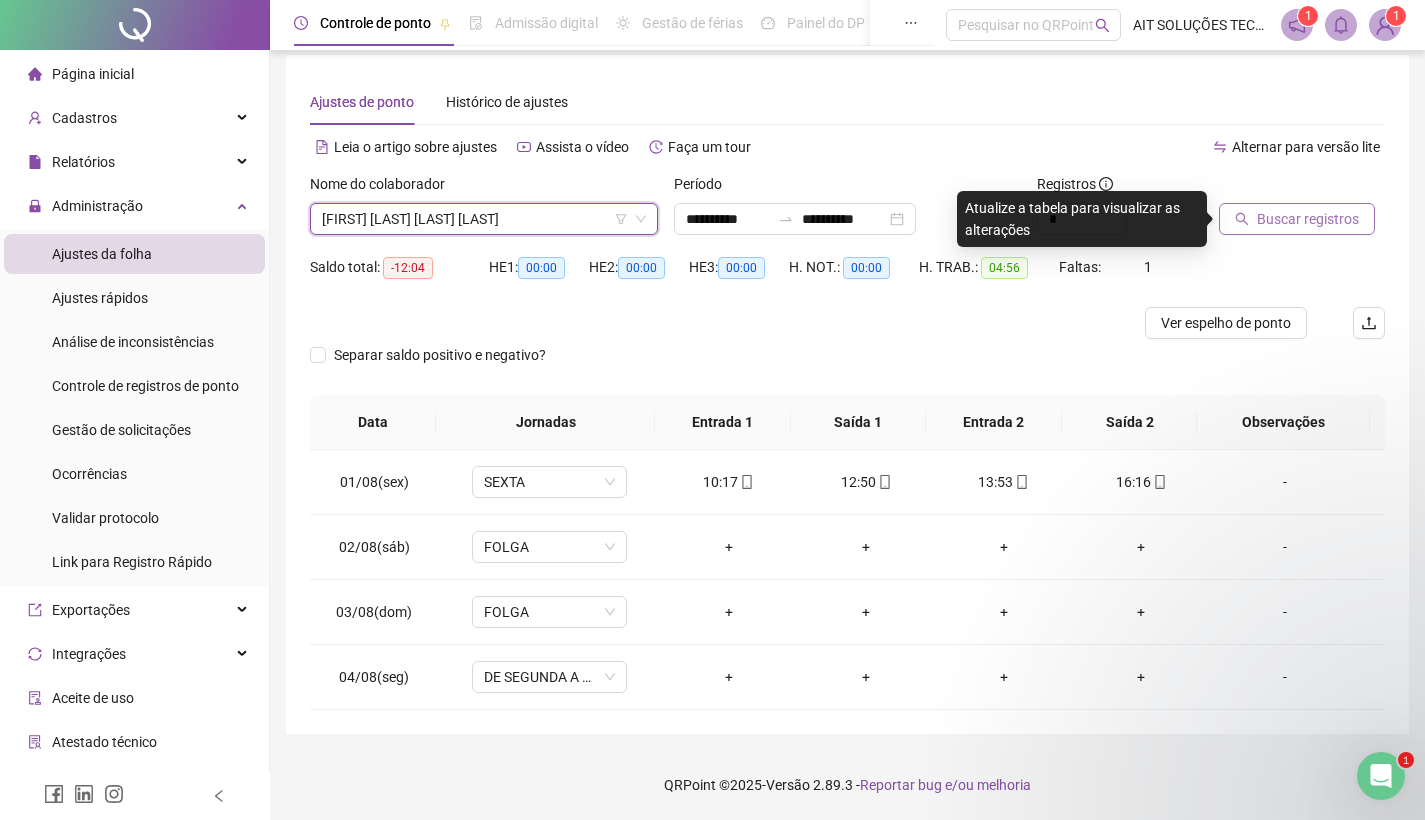 click on "[FIRST] [LAST] [LAST] [LAST]" at bounding box center (484, 219) 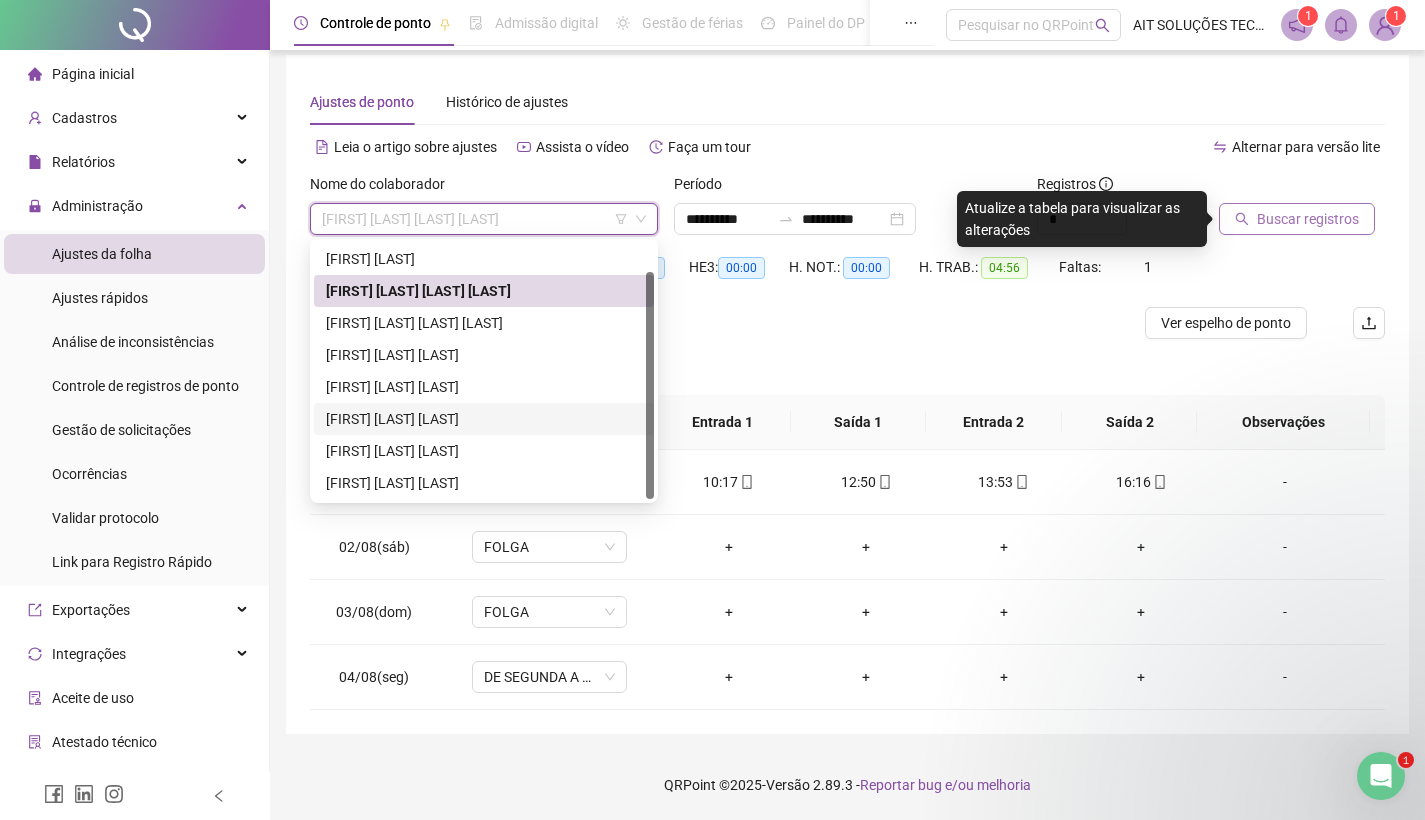 click on "[FIRST] [LAST] [LAST]" at bounding box center (484, 419) 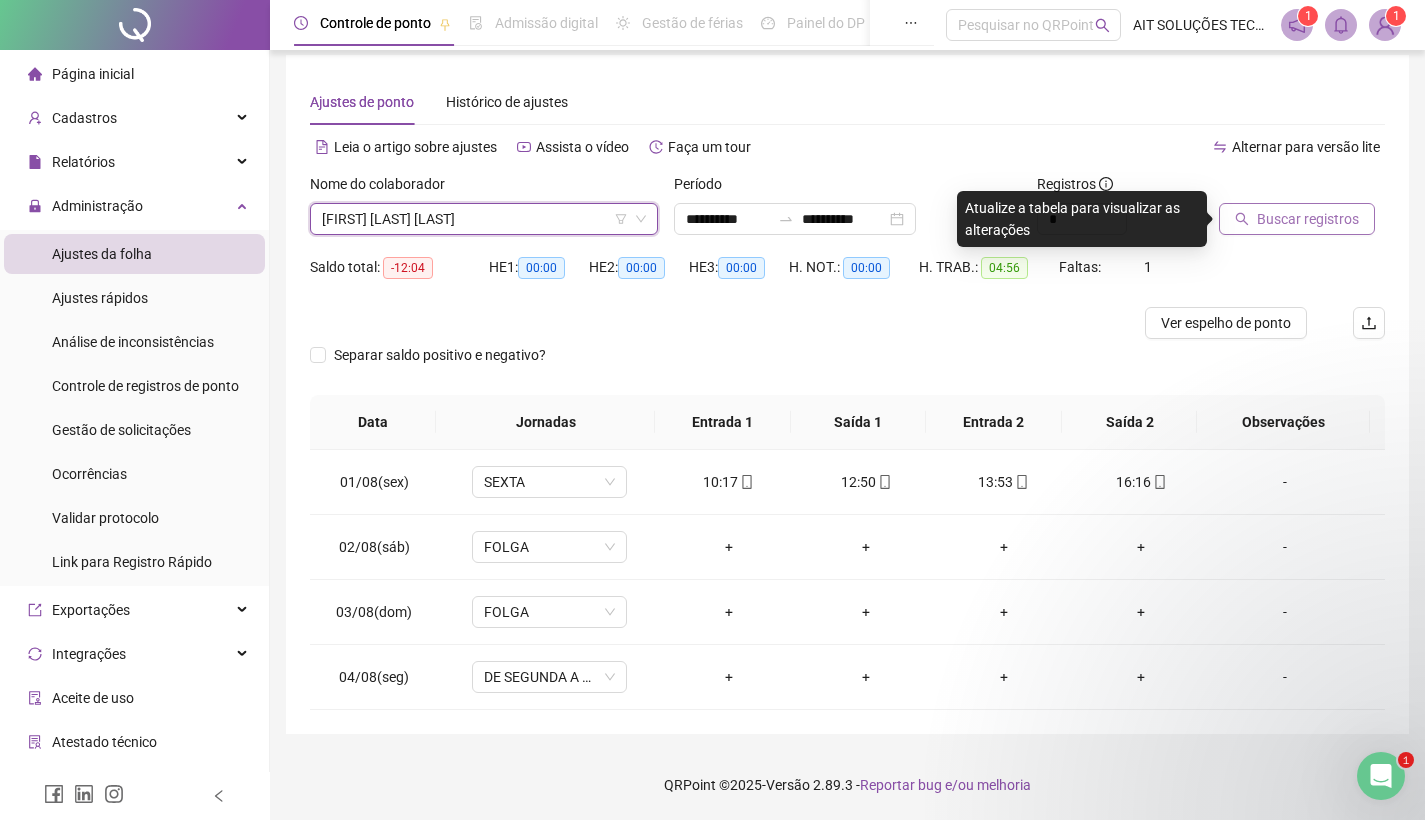 click on "[FIRST] [LAST] [LAST]" at bounding box center (484, 219) 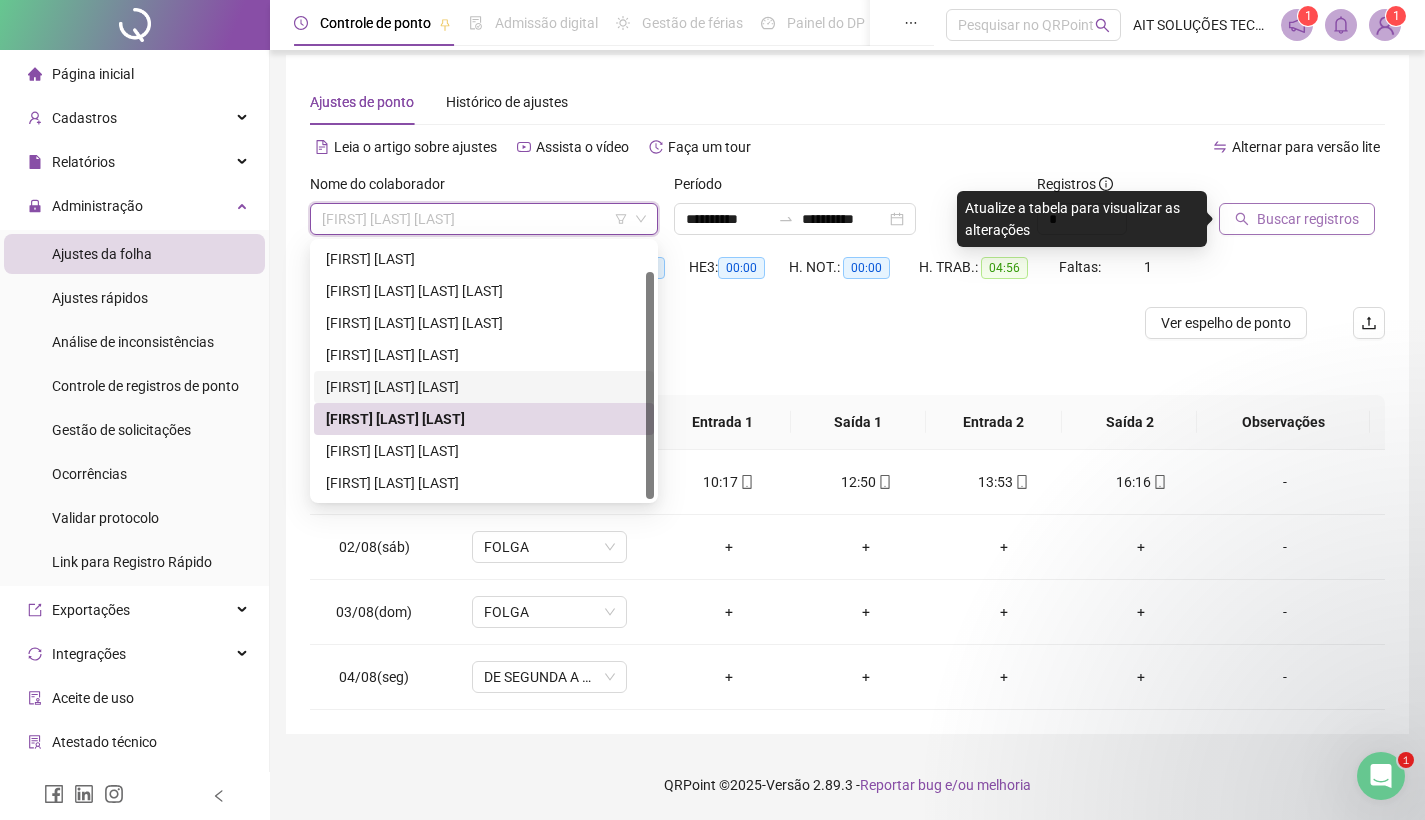 click on "[FIRST] [LAST] [LAST]" at bounding box center [484, 387] 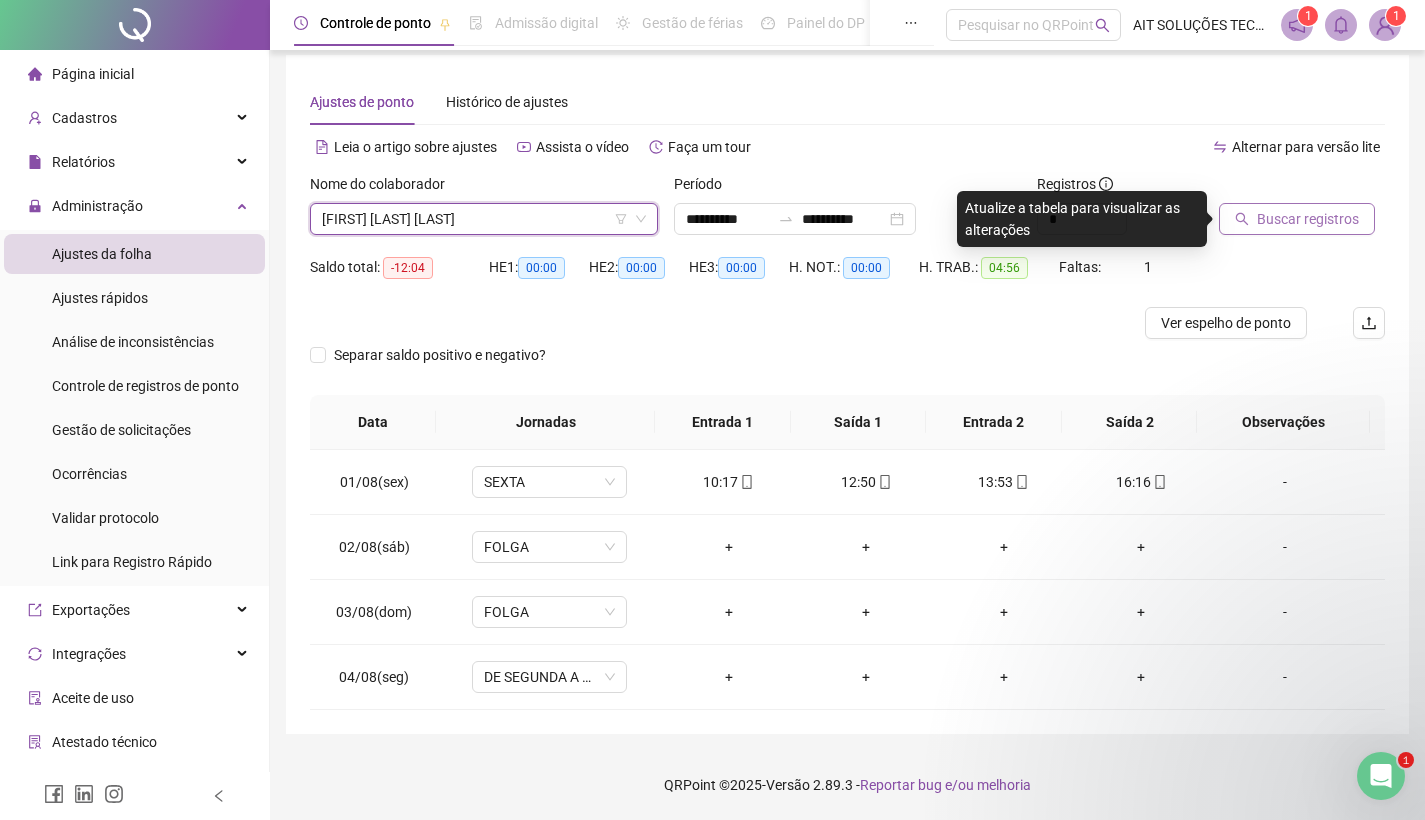 click on "Buscar registros" at bounding box center (1308, 219) 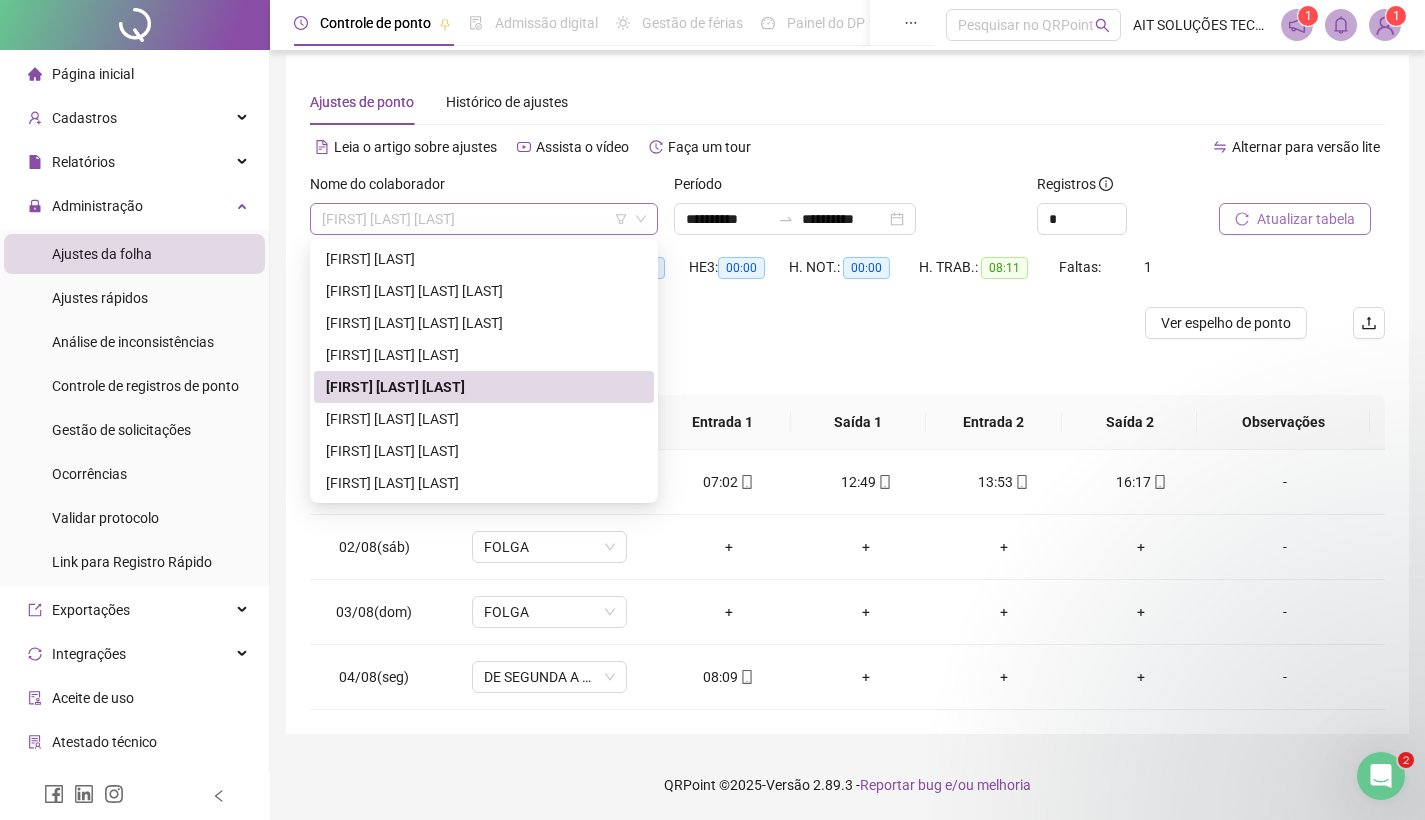 click on "[FIRST] [LAST] [LAST]" at bounding box center [484, 219] 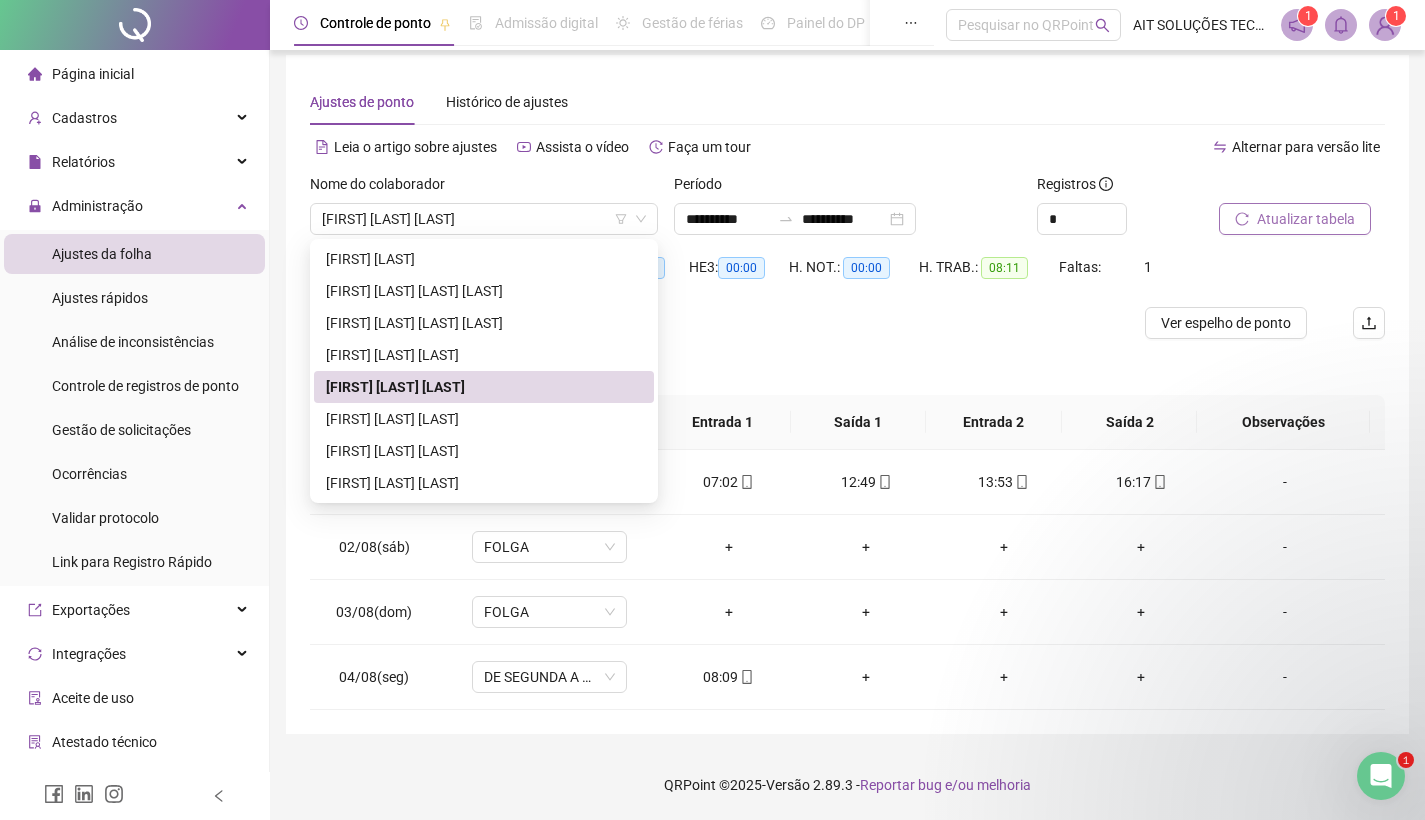 click at bounding box center [713, 323] 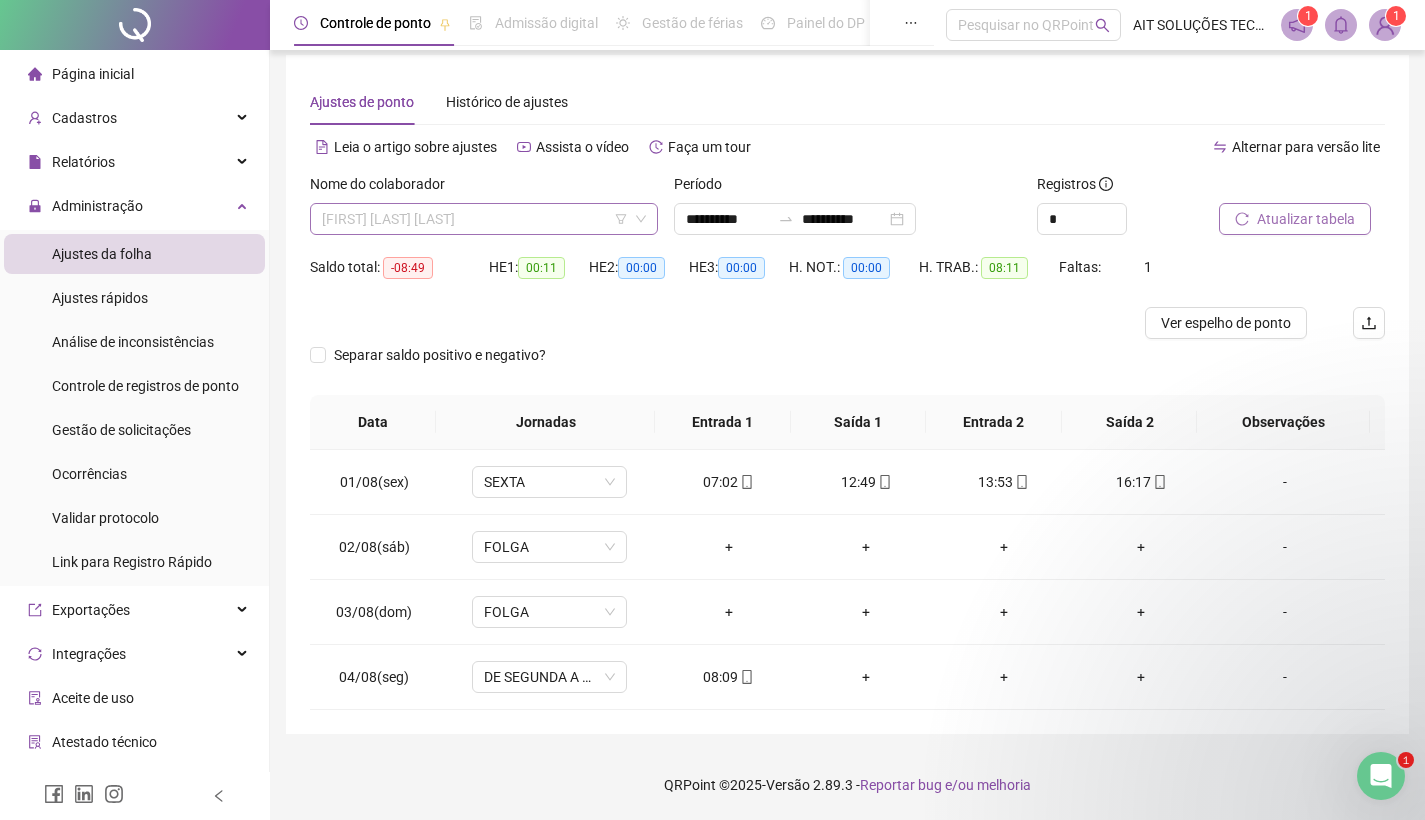 click on "[FIRST] [LAST] [LAST]" at bounding box center (484, 219) 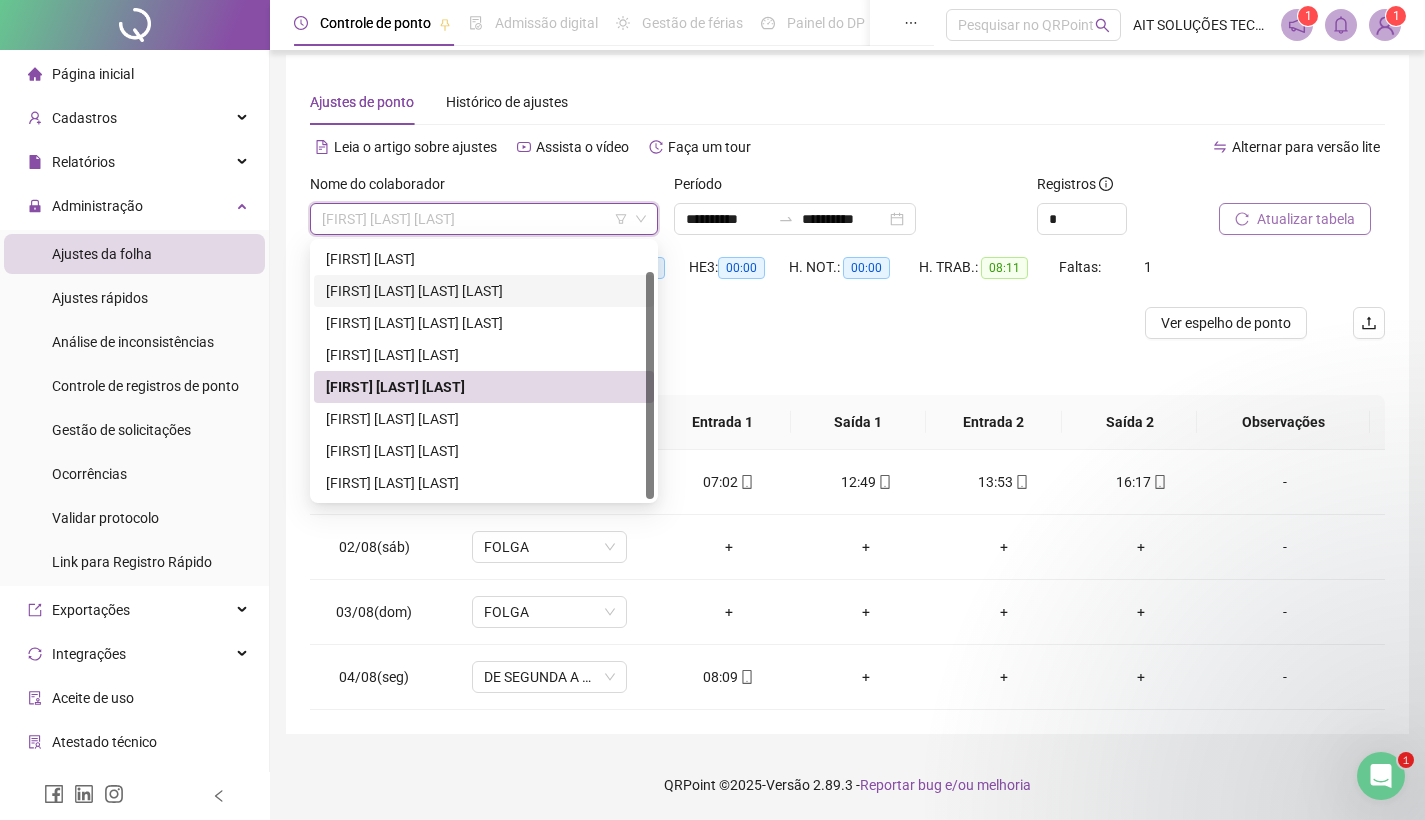 click on "[FIRST] [LAST] [LAST] [LAST]" at bounding box center (484, 291) 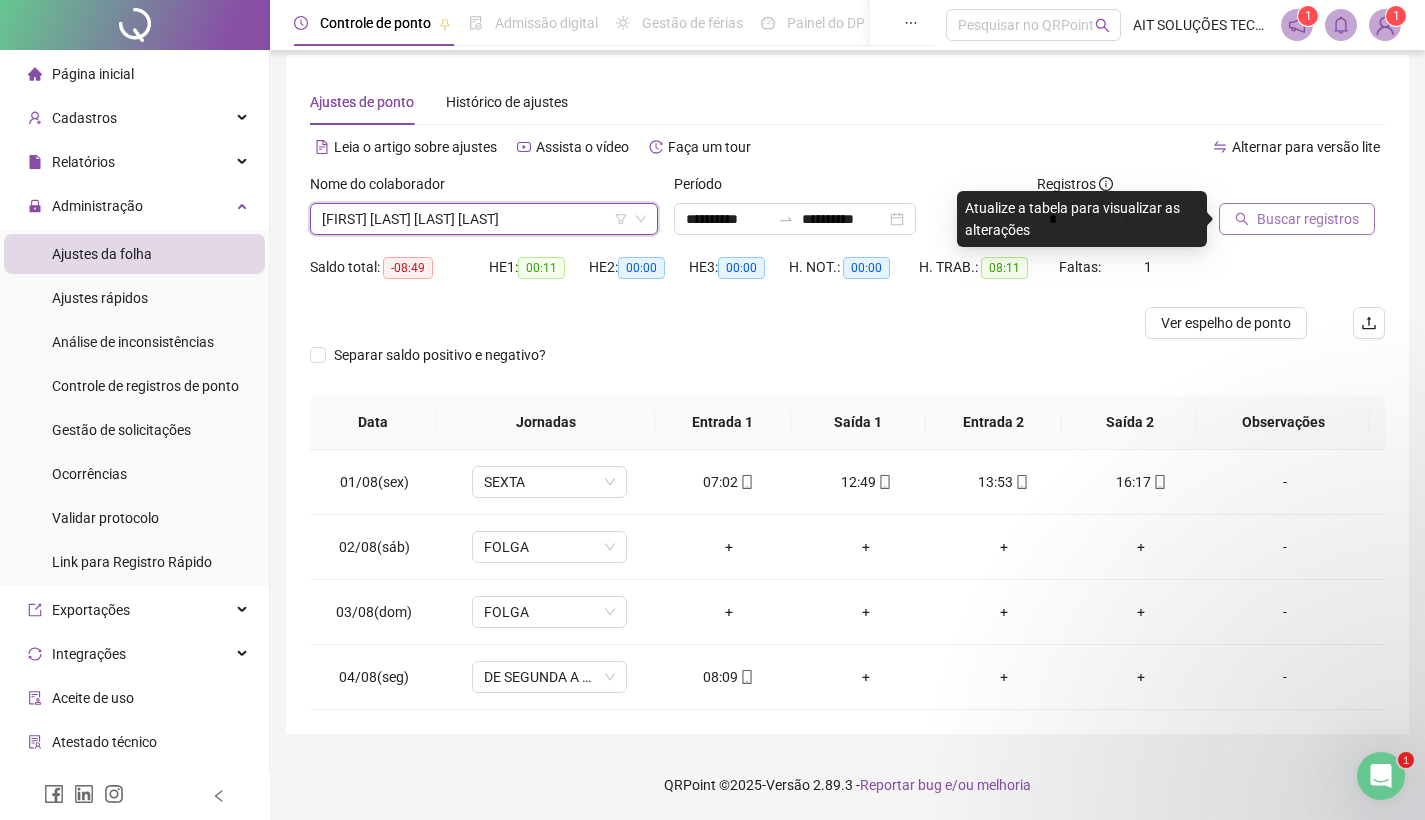 click on "Buscar registros" at bounding box center (1308, 219) 